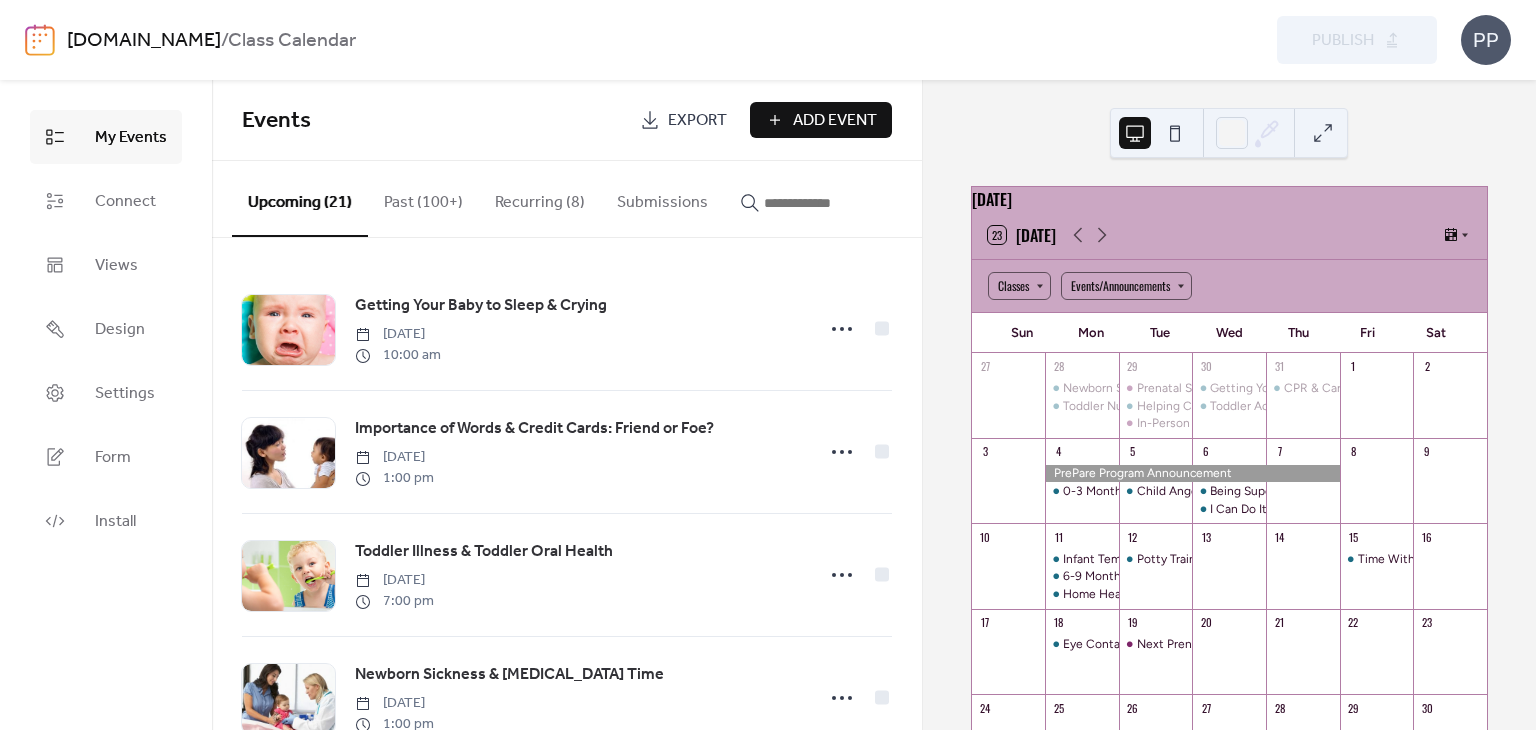 scroll, scrollTop: 0, scrollLeft: 0, axis: both 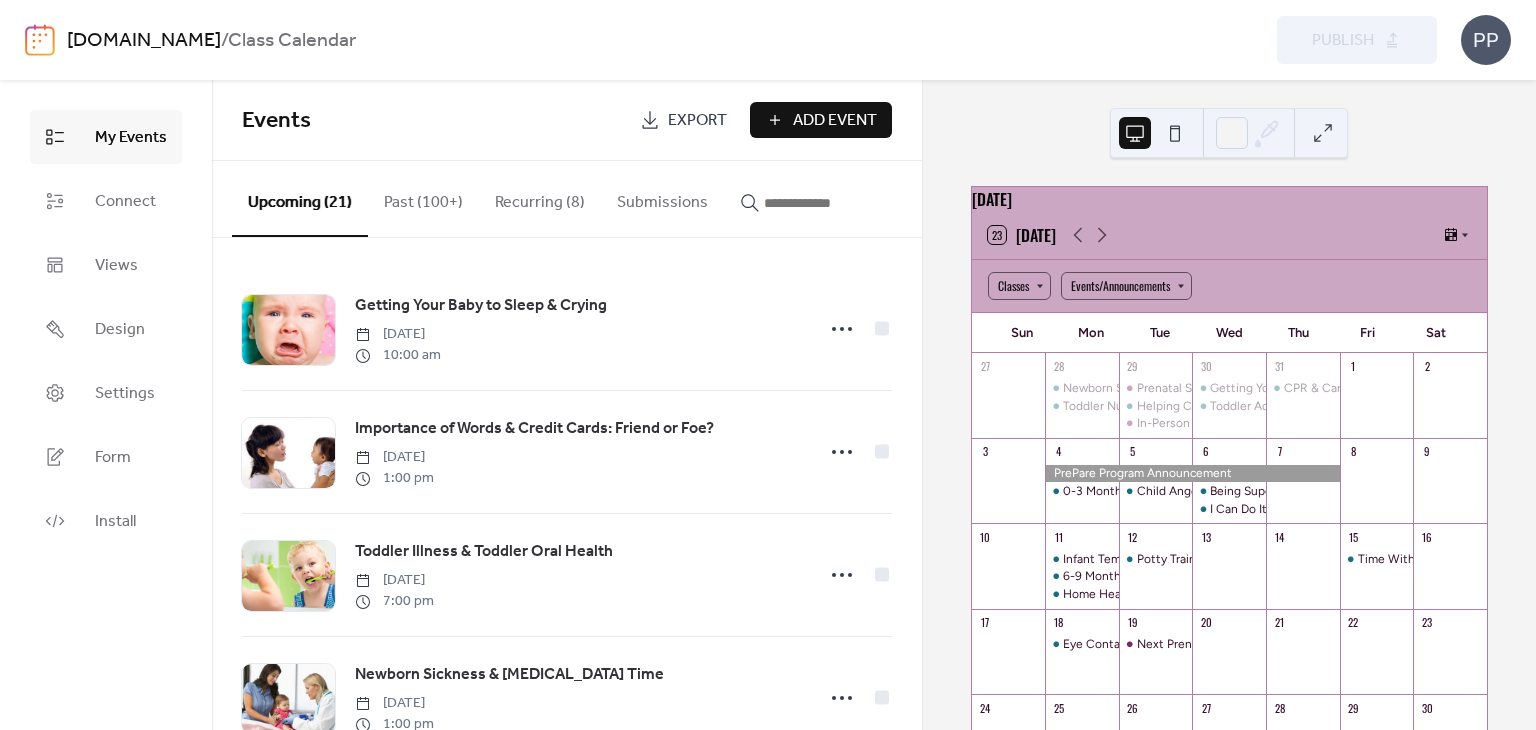 click at bounding box center [824, 203] 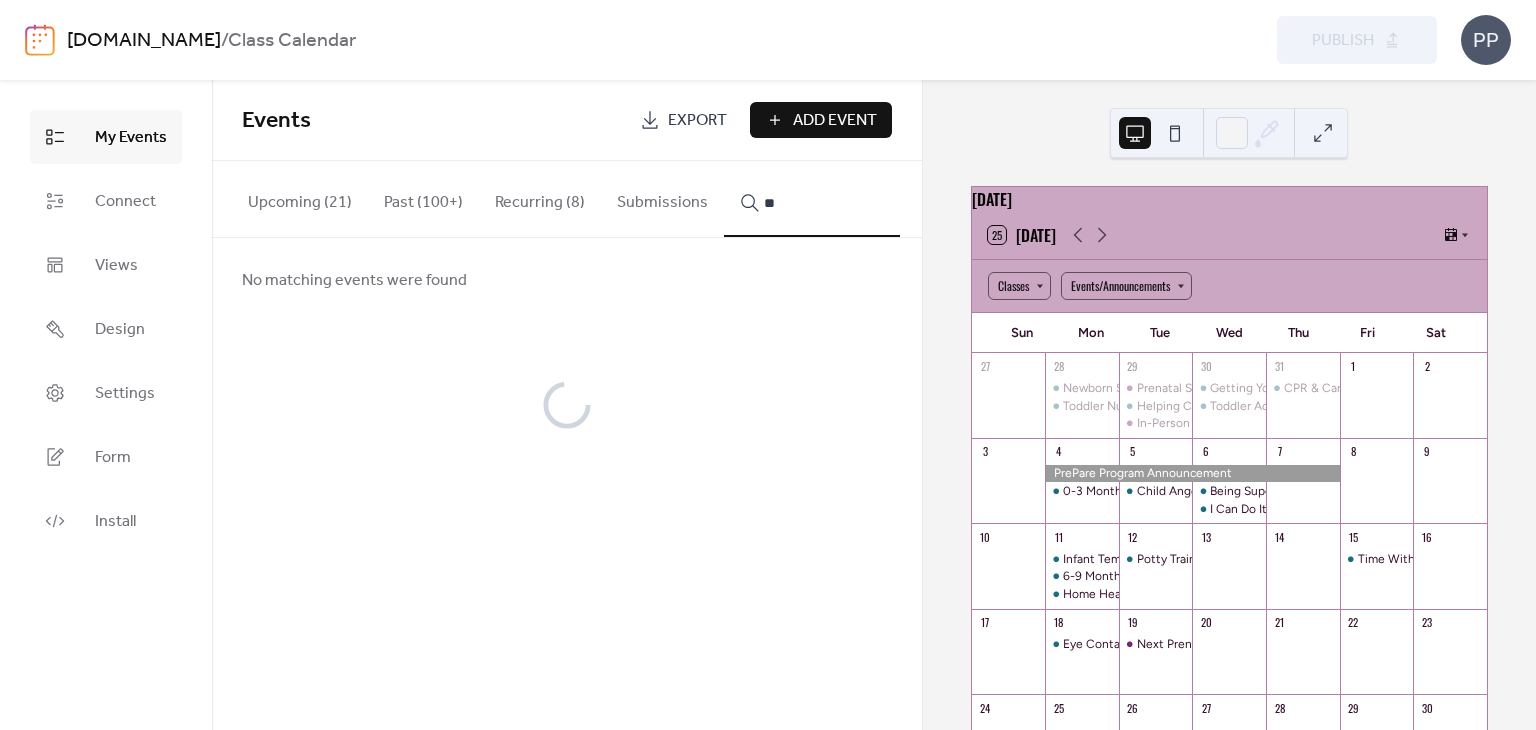 type on "*" 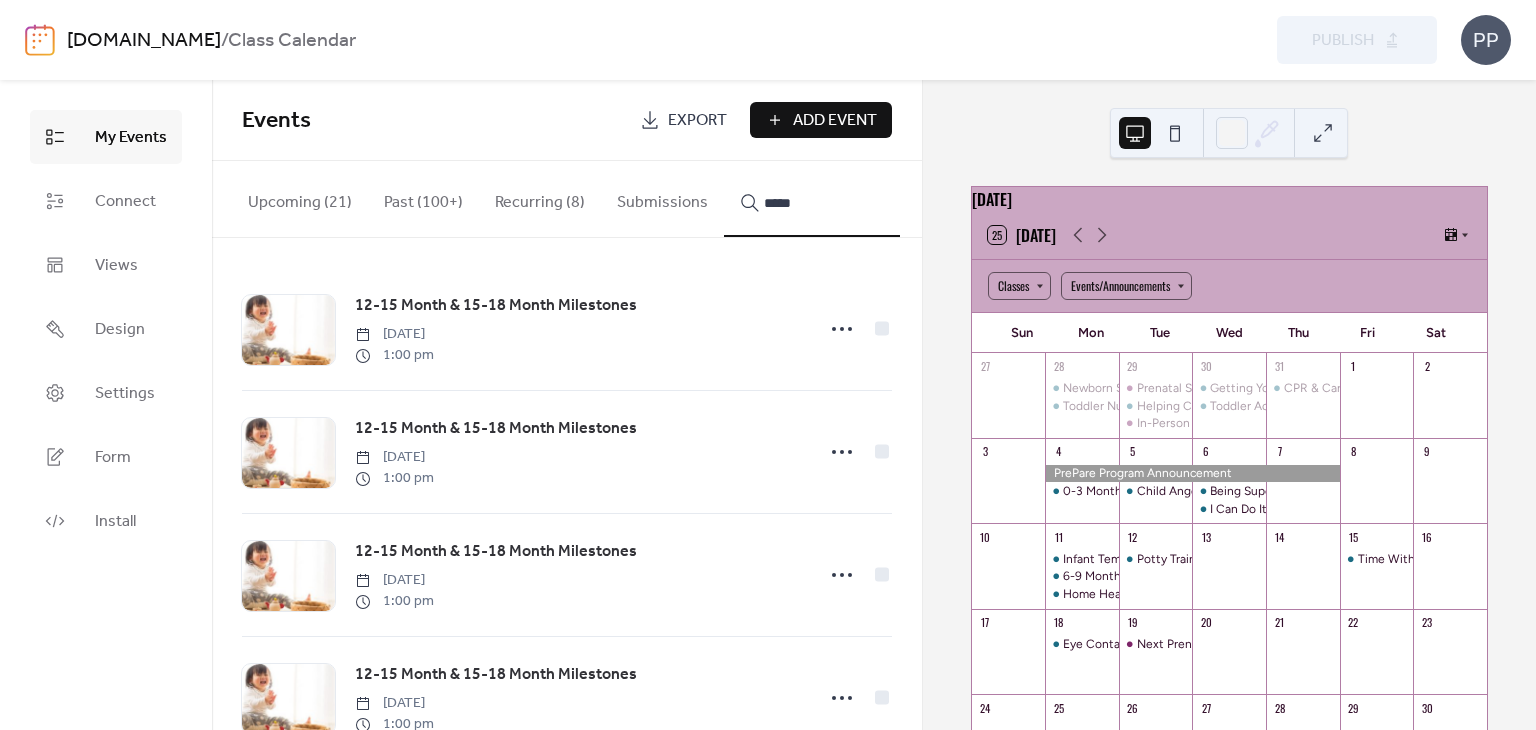 scroll, scrollTop: 676, scrollLeft: 0, axis: vertical 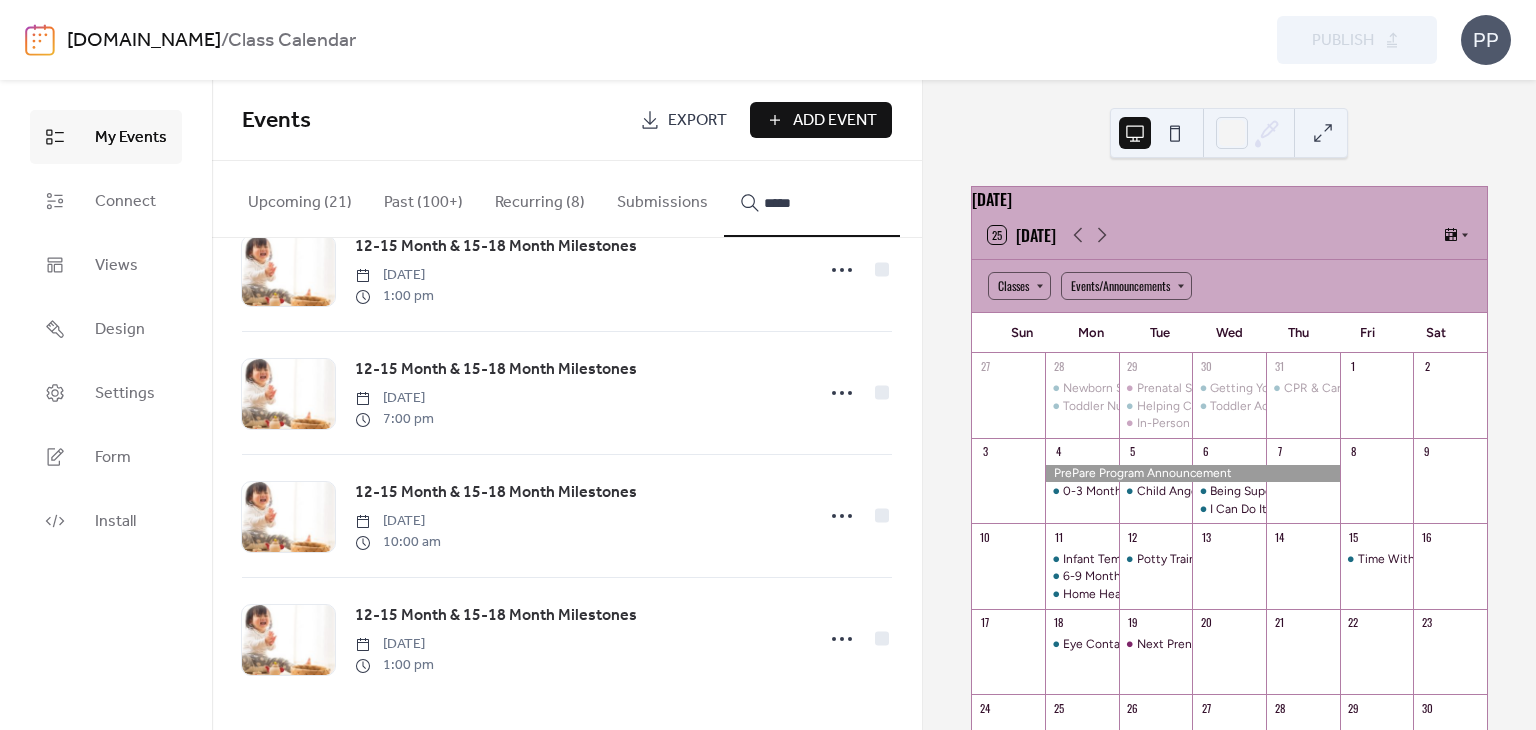 type on "*****" 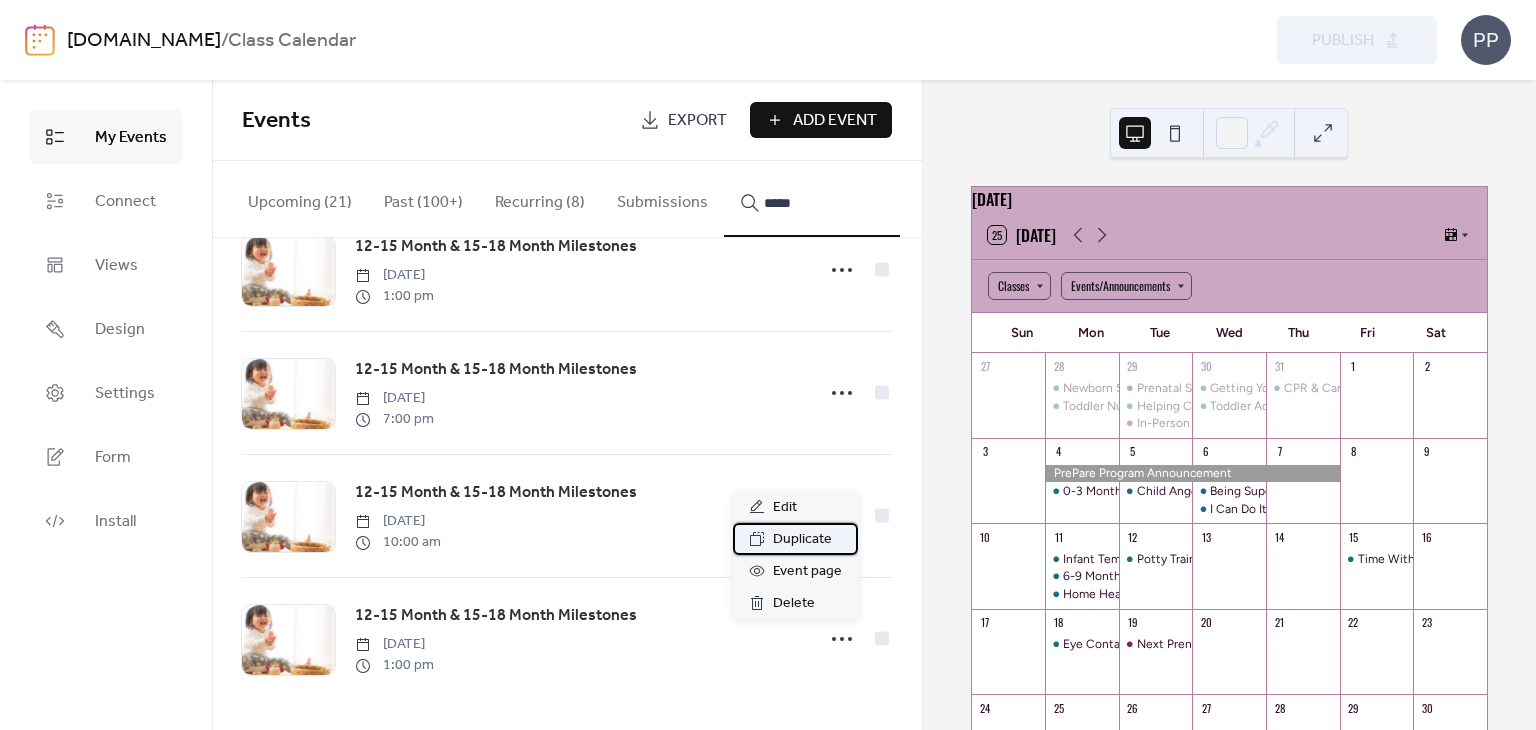 click on "Duplicate" at bounding box center (802, 540) 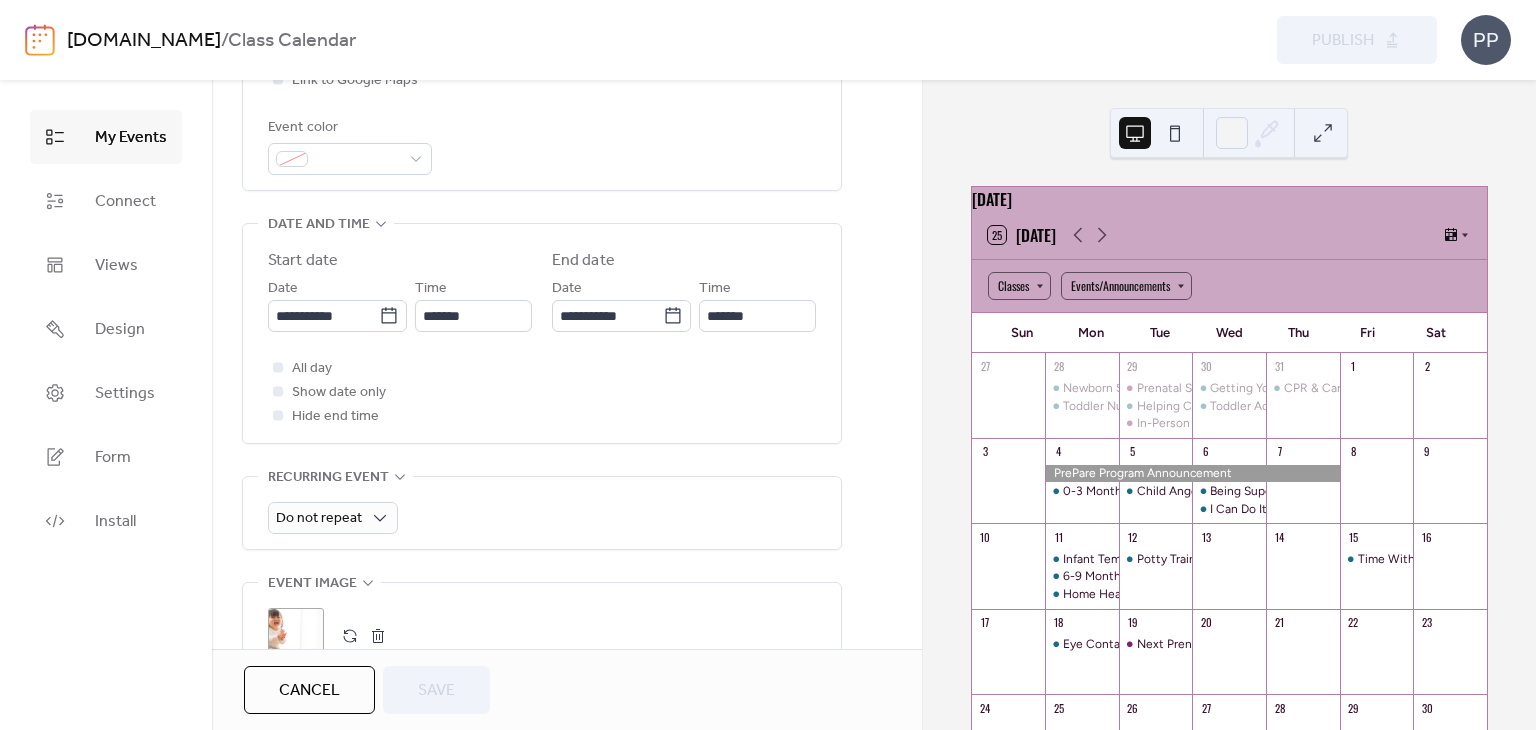 scroll, scrollTop: 552, scrollLeft: 0, axis: vertical 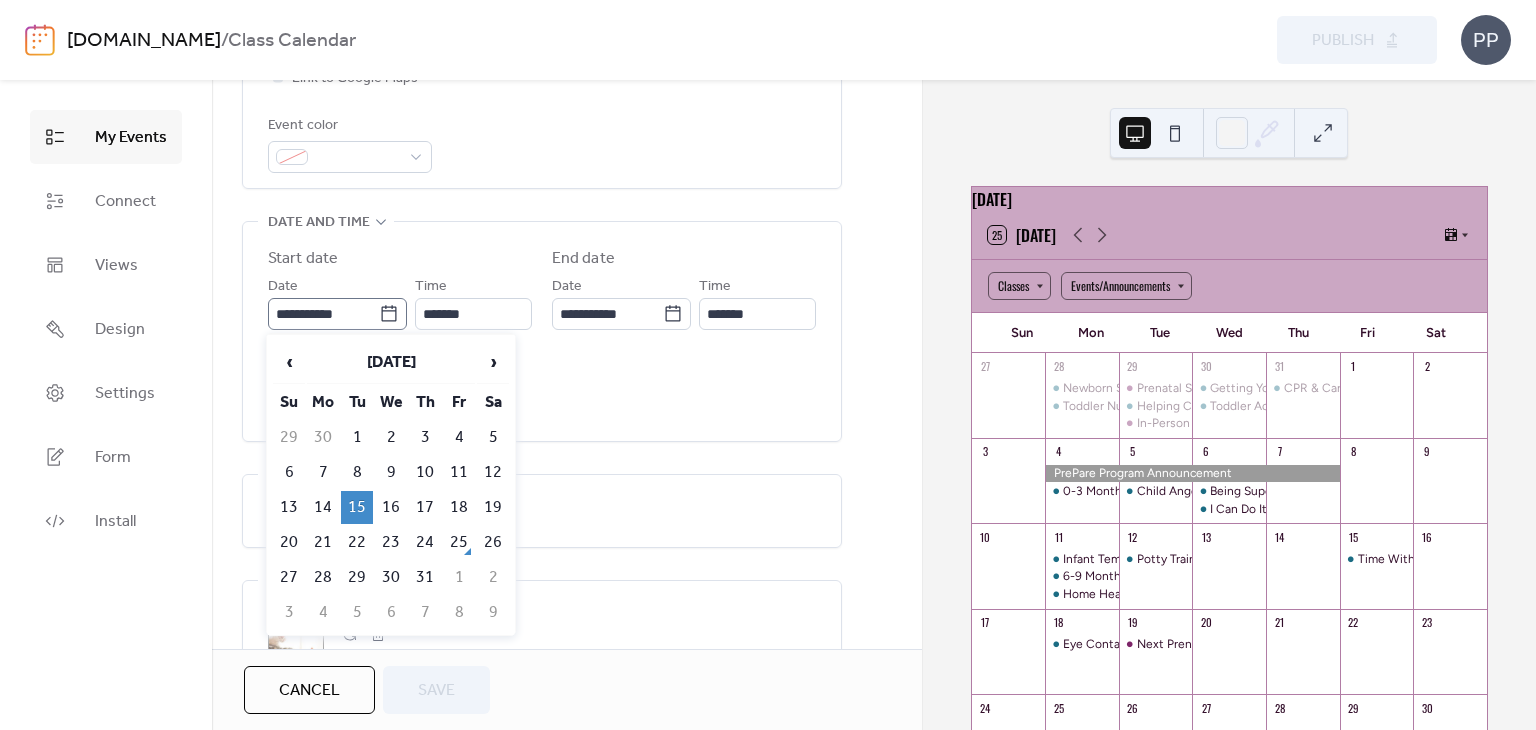 click 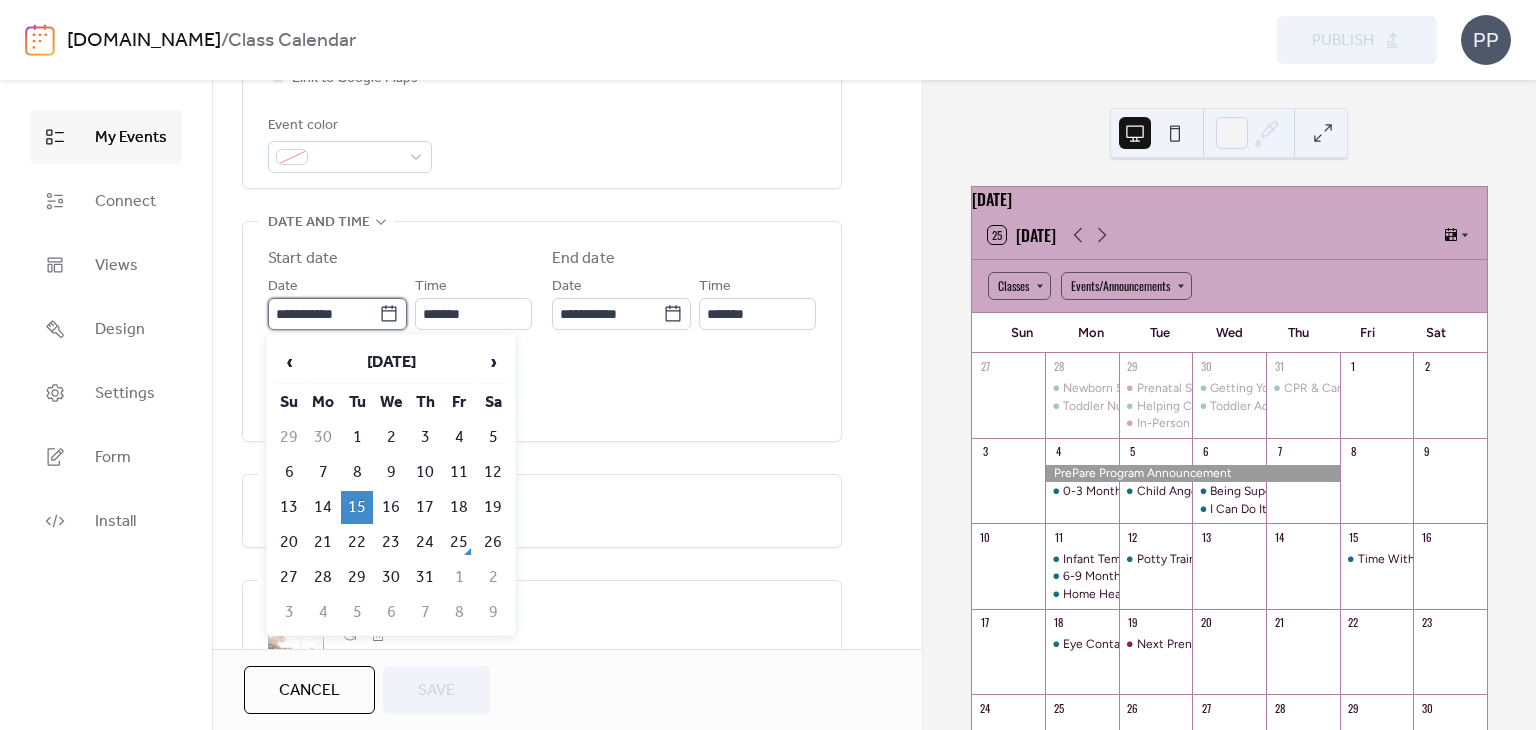 click on "**********" at bounding box center (323, 314) 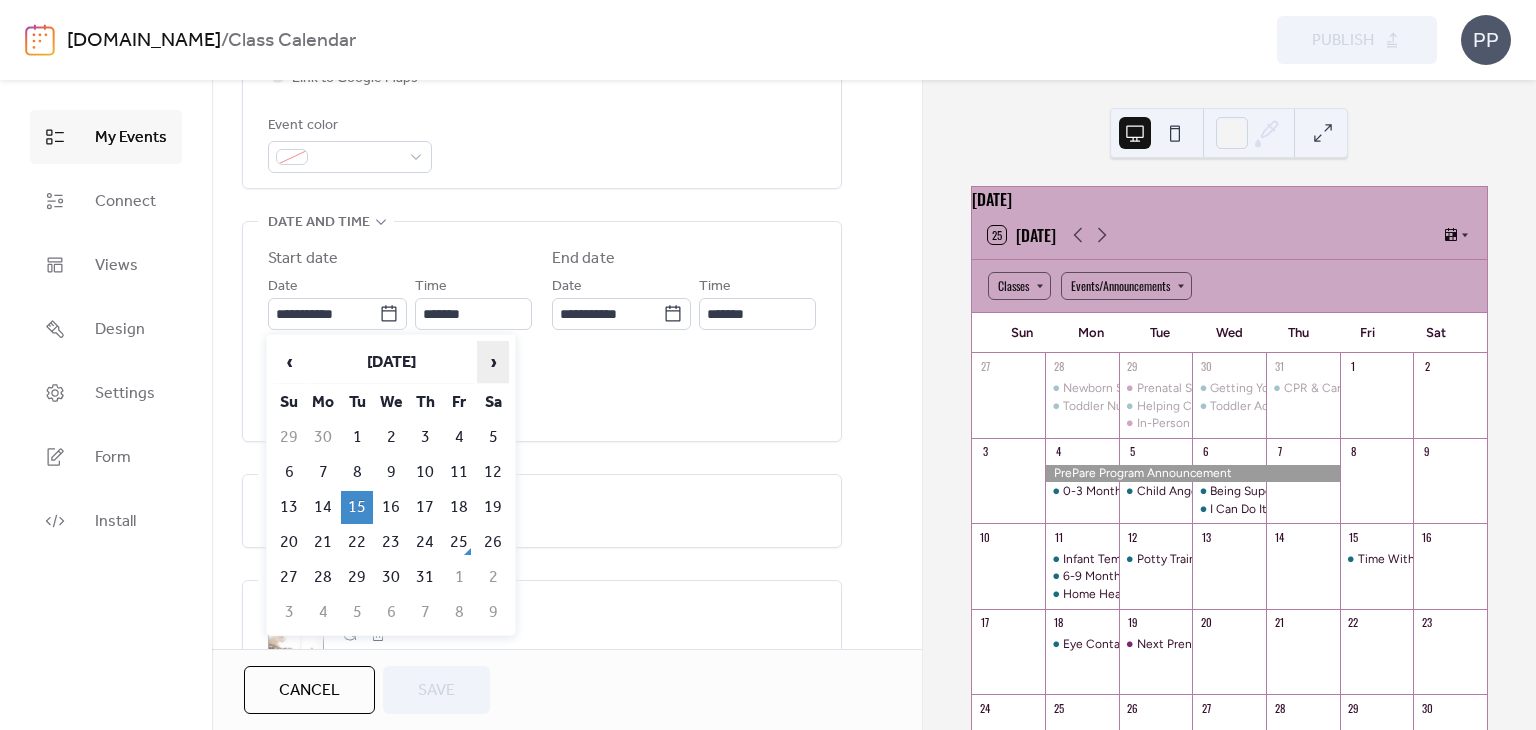 click on "›" at bounding box center [493, 362] 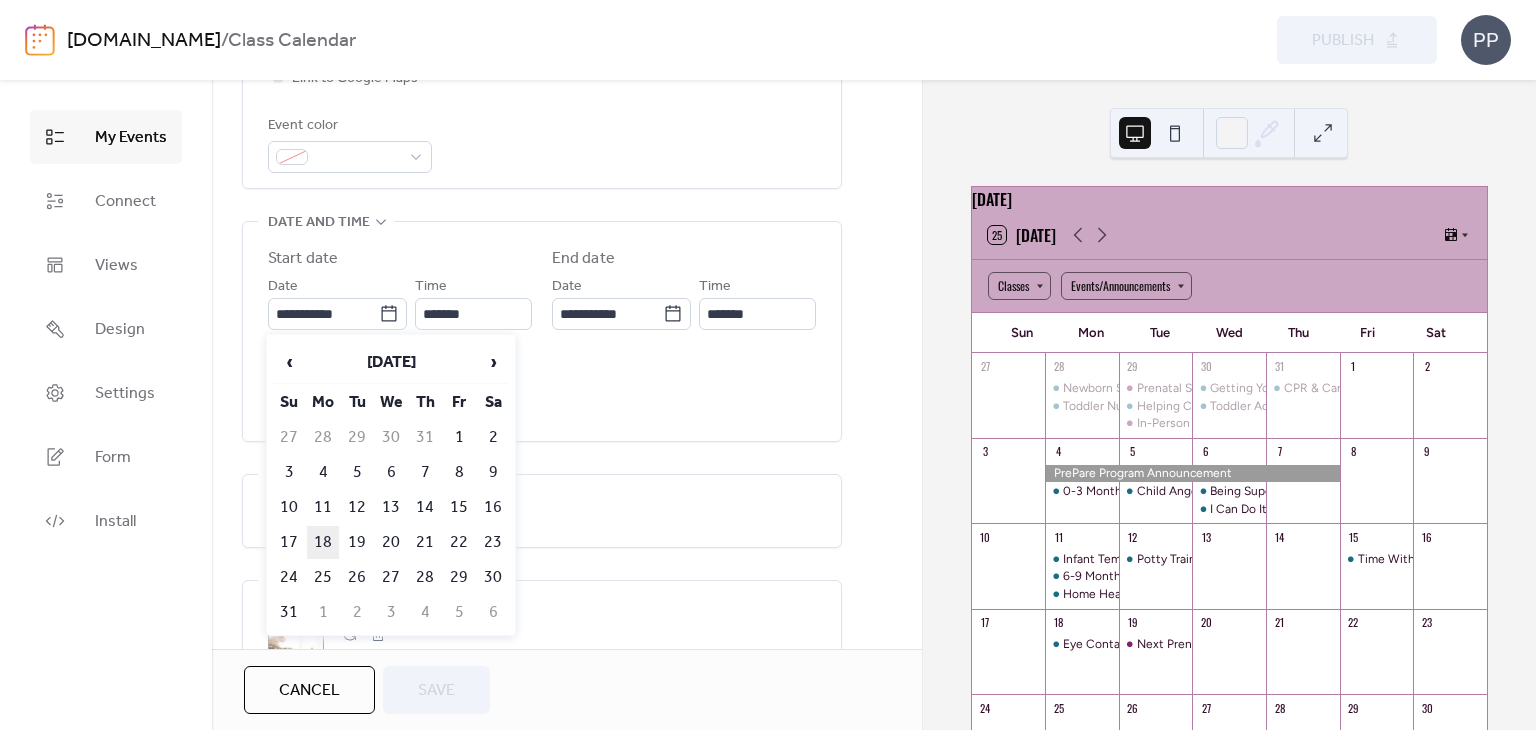 click on "18" at bounding box center (323, 542) 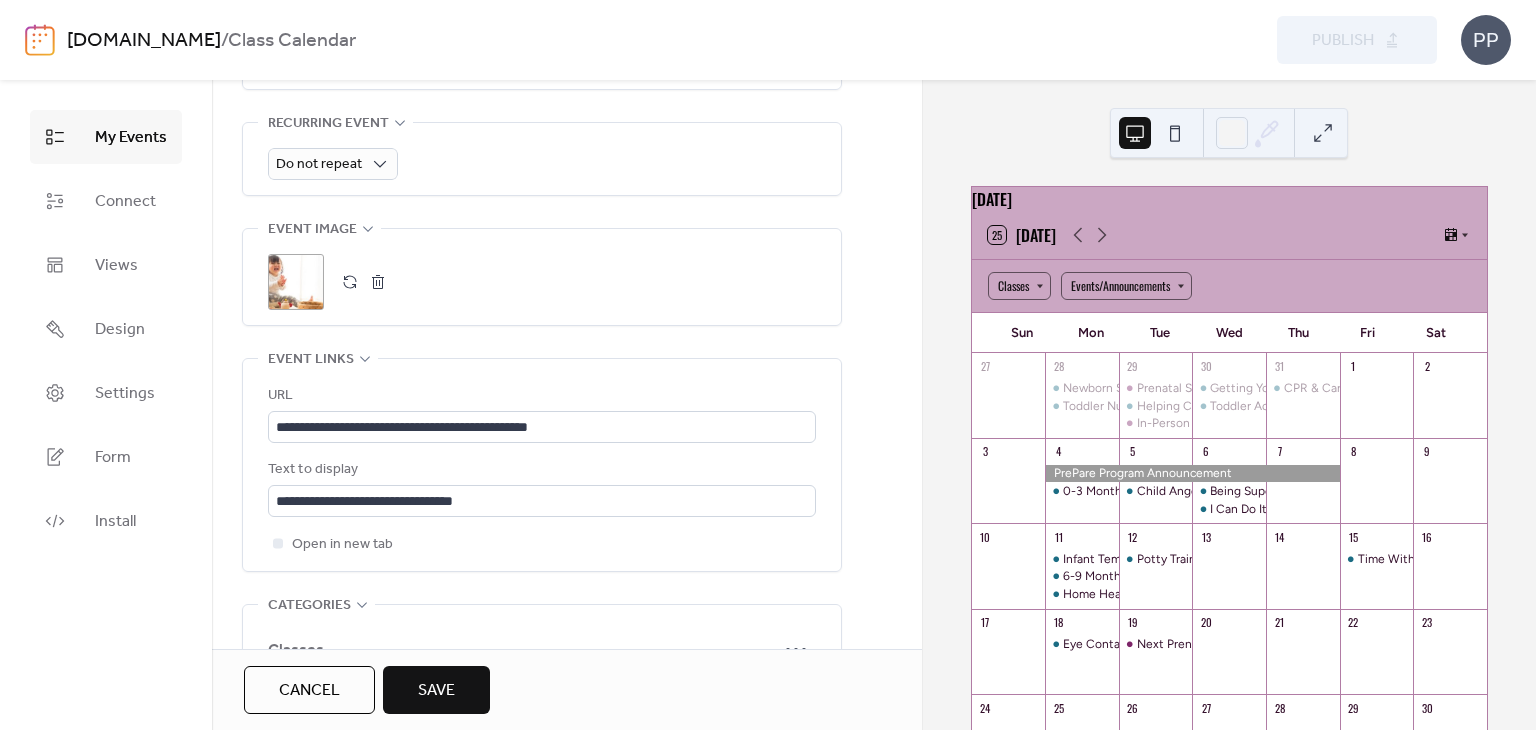 scroll, scrollTop: 911, scrollLeft: 0, axis: vertical 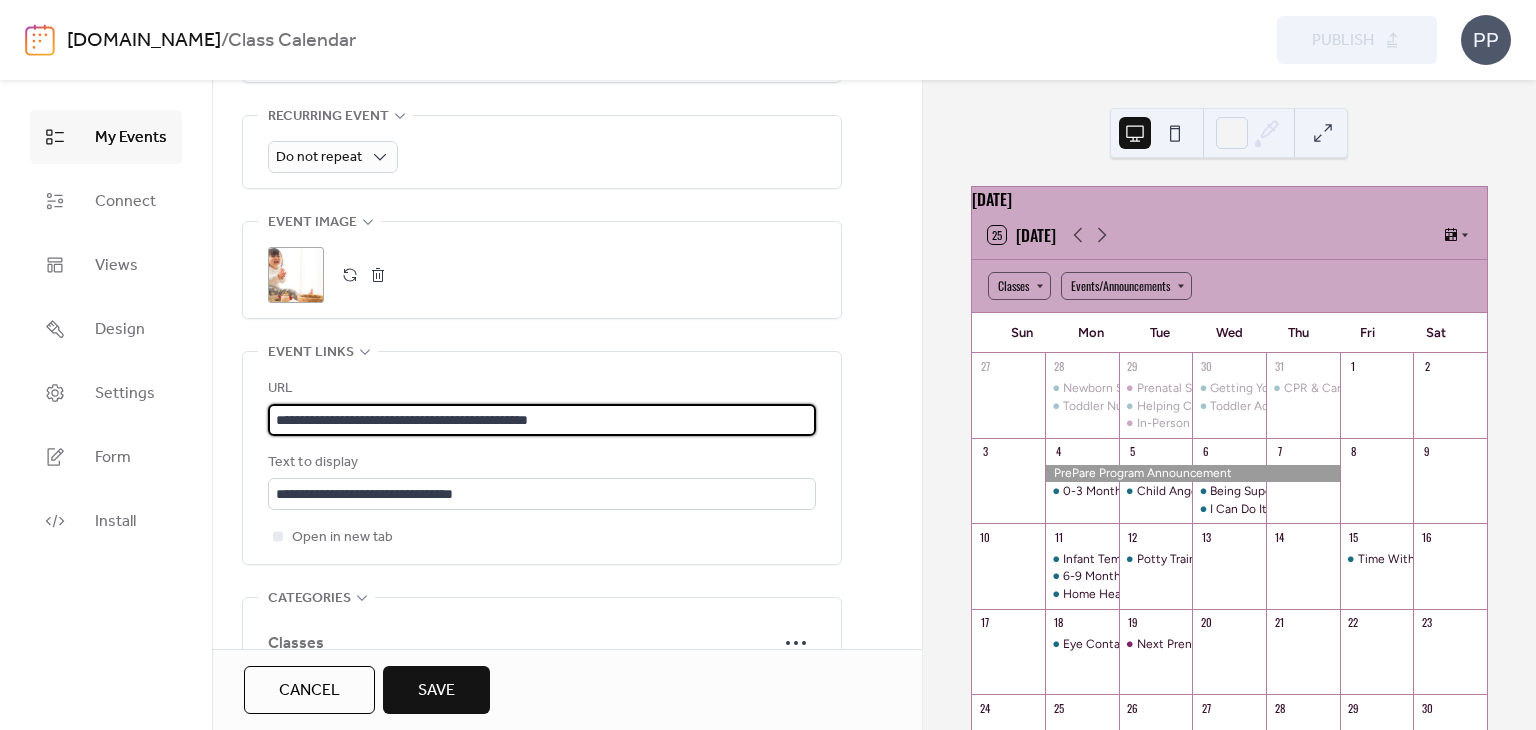 click on "**********" at bounding box center (542, 420) 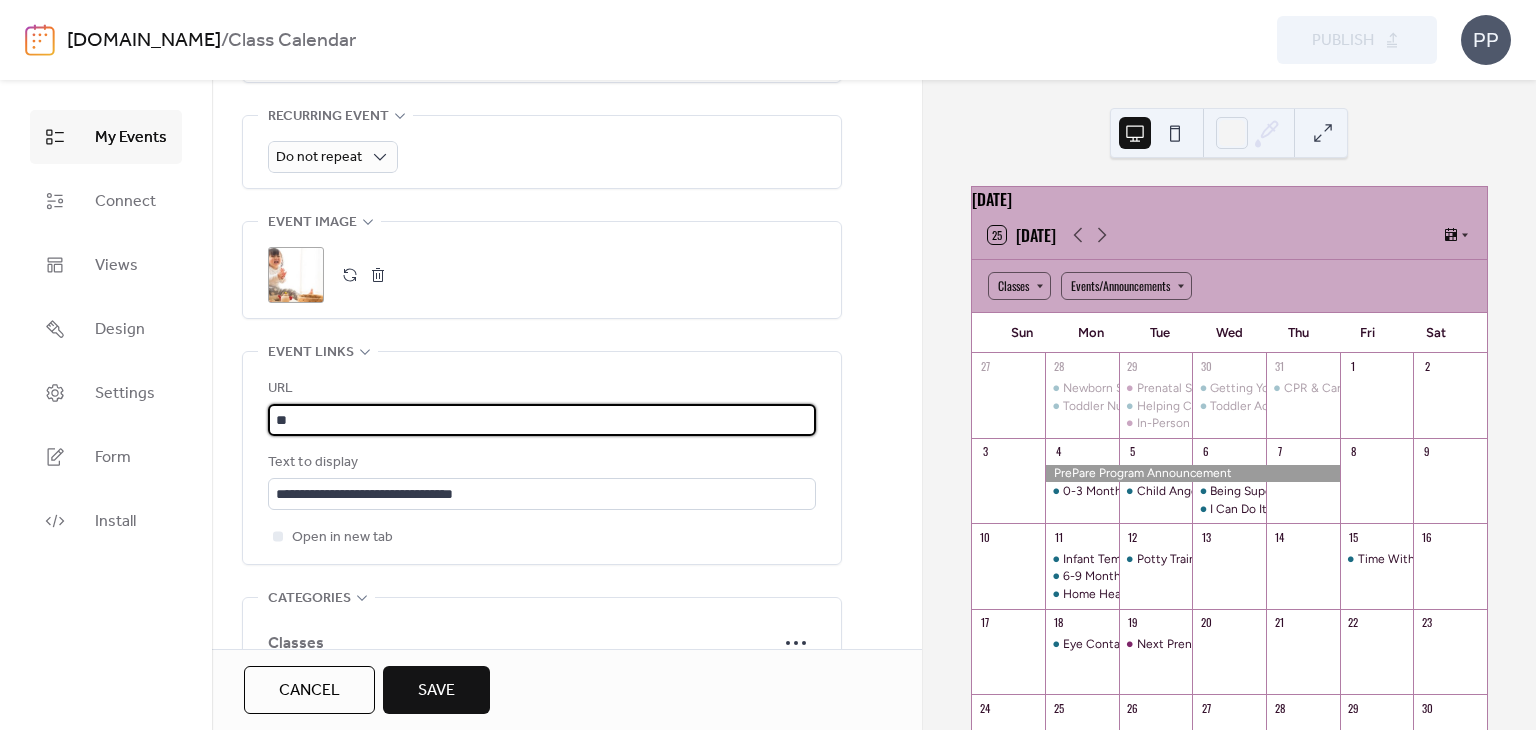 type on "*" 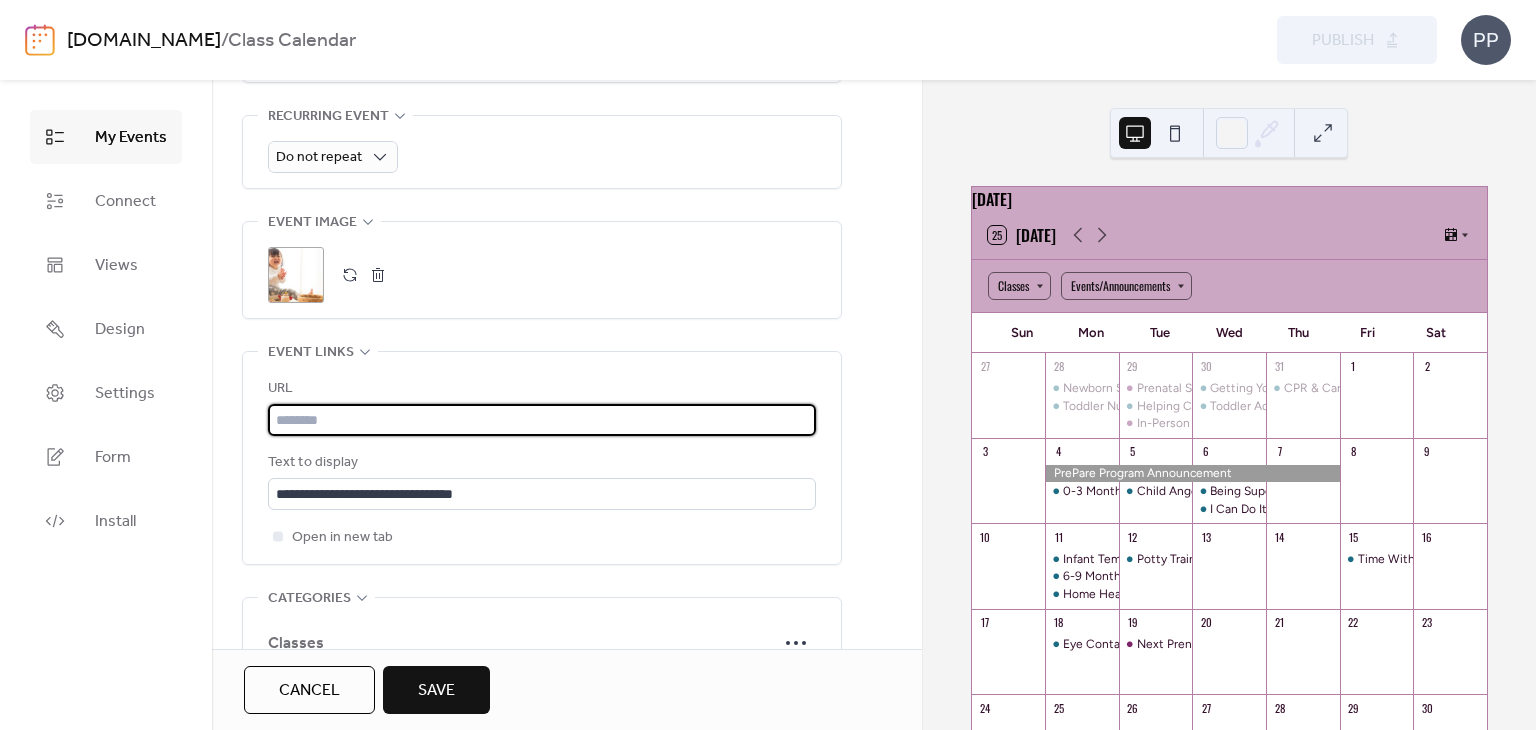 paste on "**********" 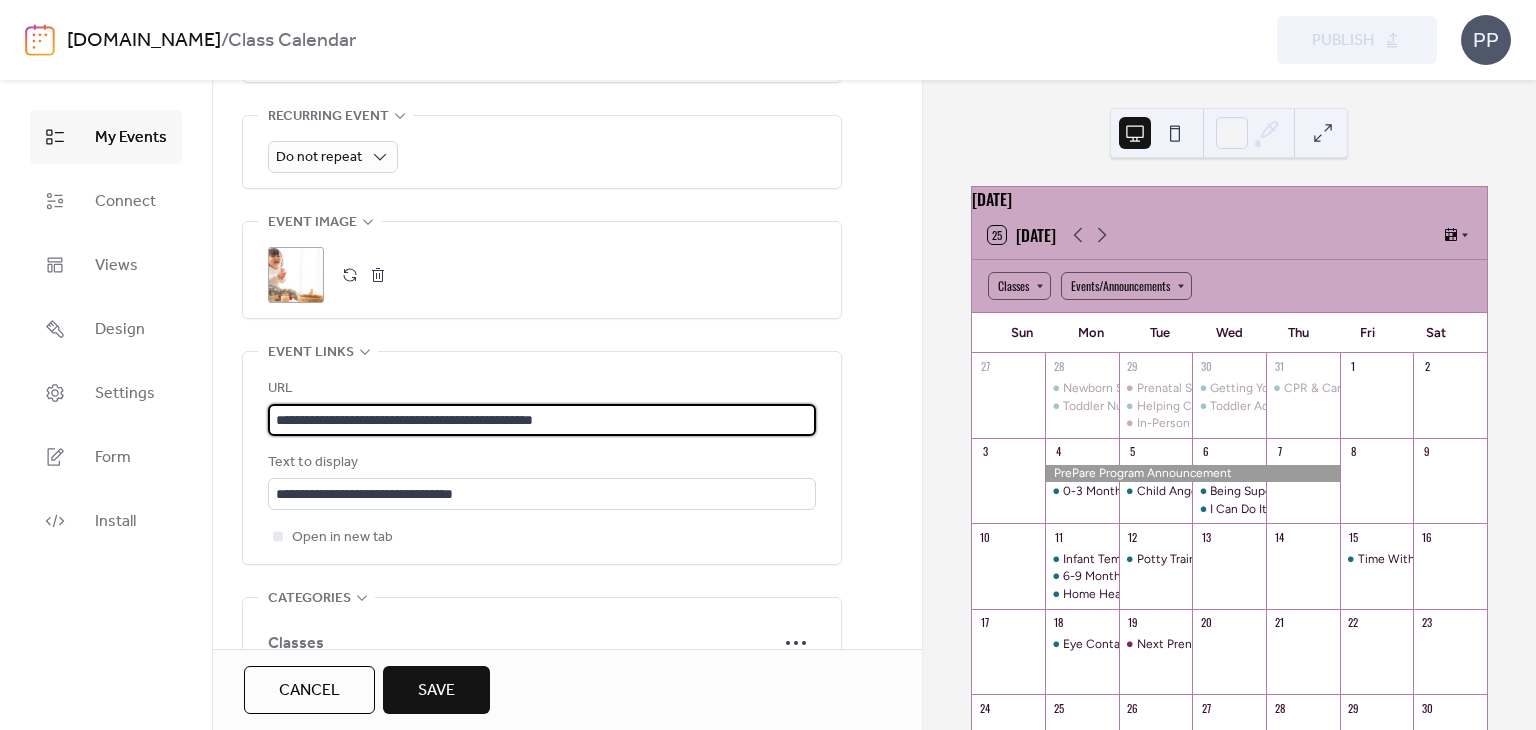 type on "**********" 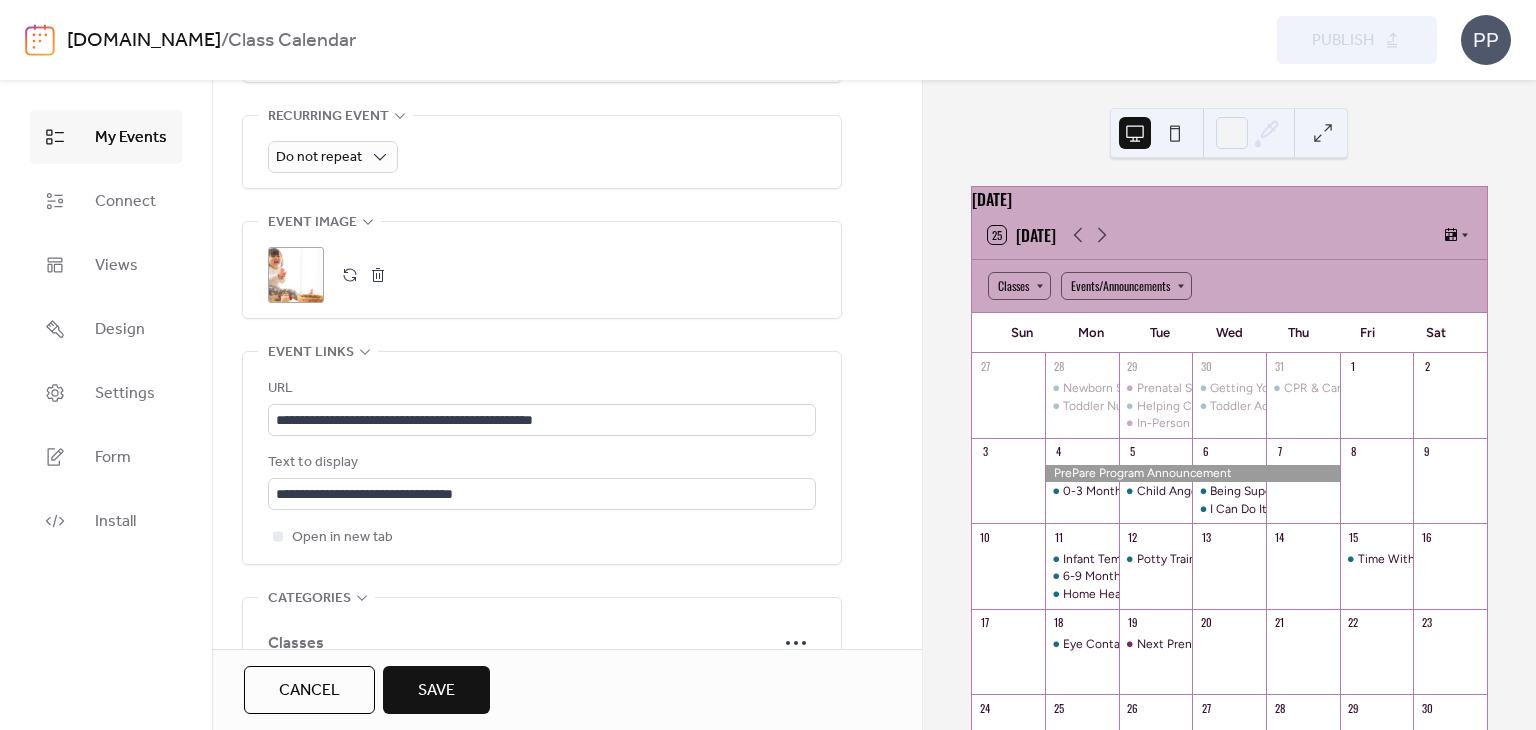 click on "Save" at bounding box center (436, 691) 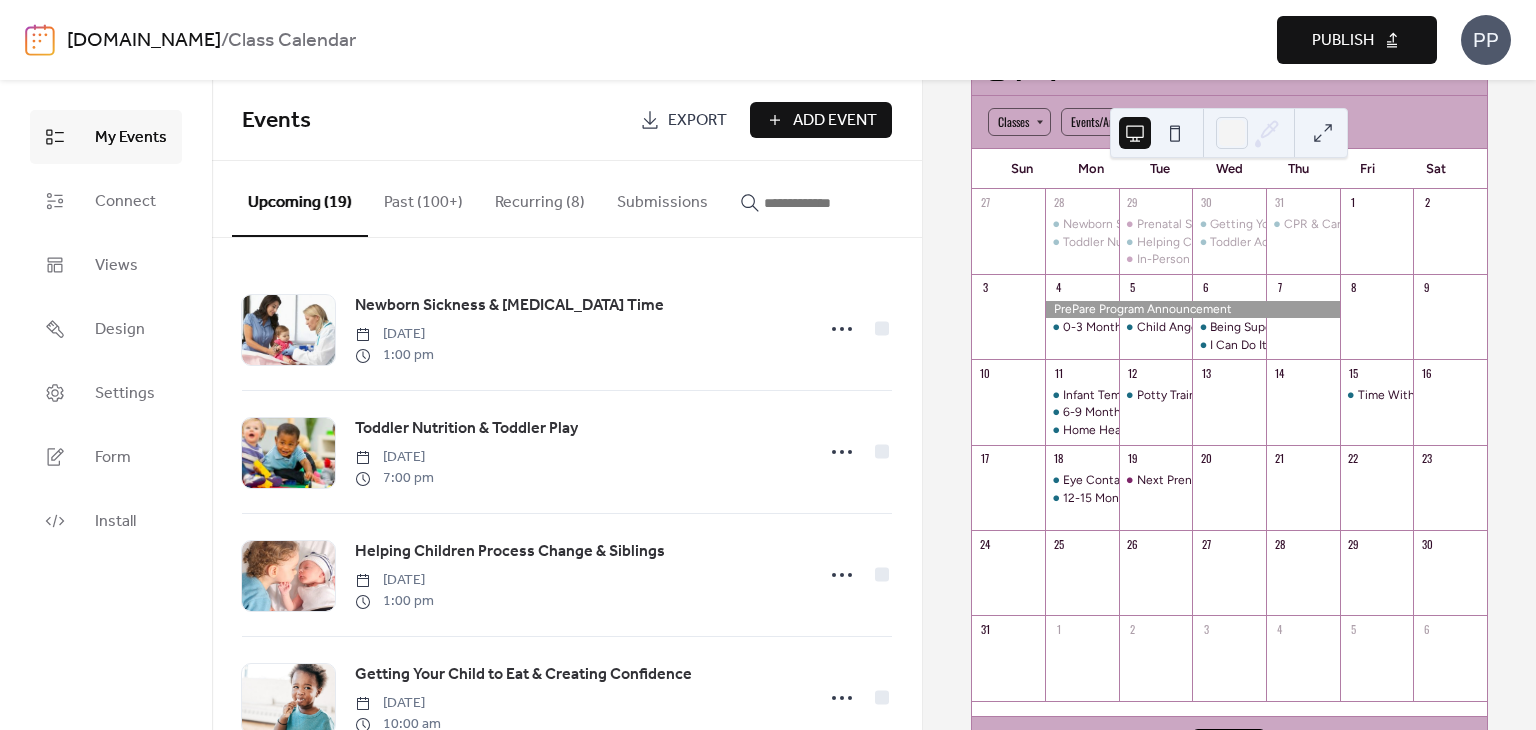 scroll, scrollTop: 163, scrollLeft: 0, axis: vertical 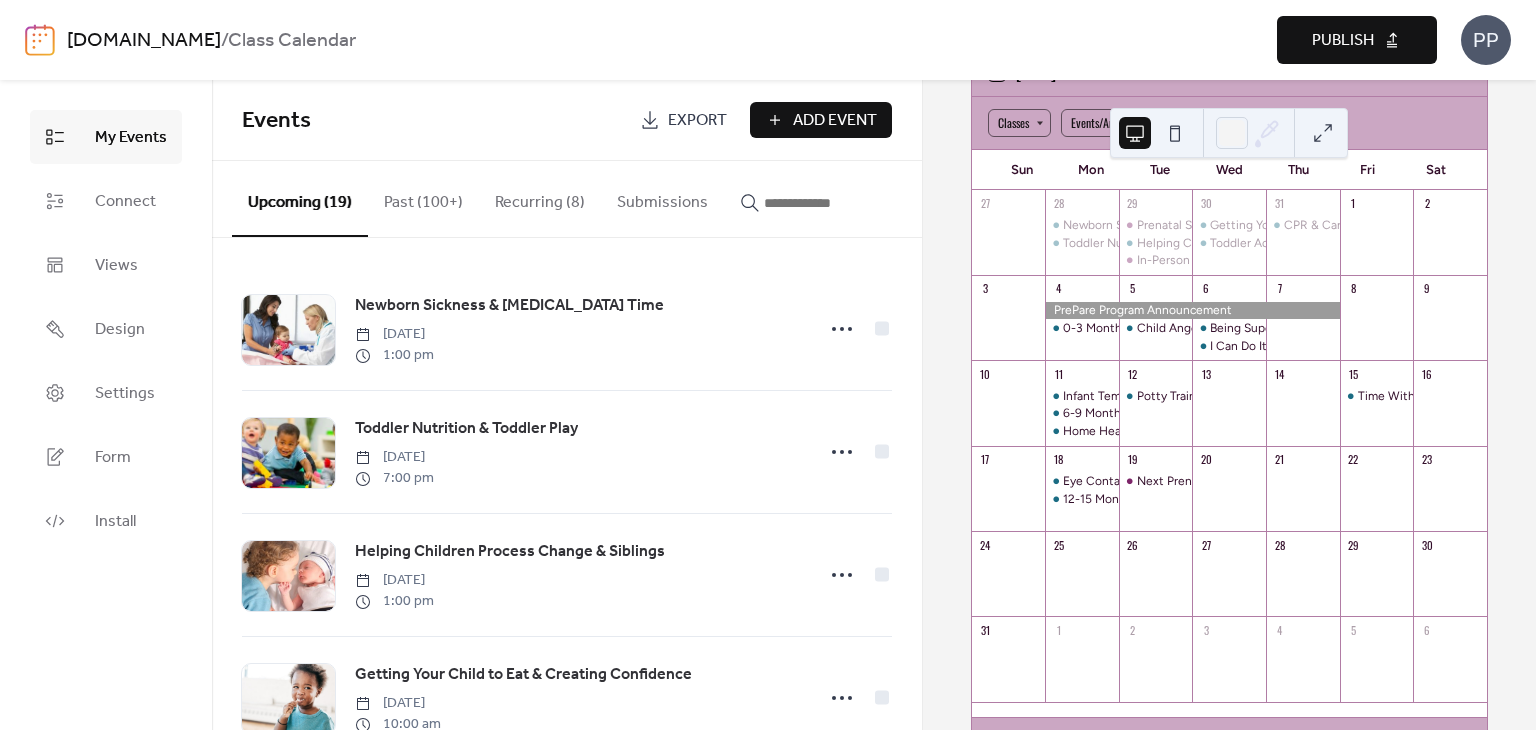click on "Publish" at bounding box center (1343, 41) 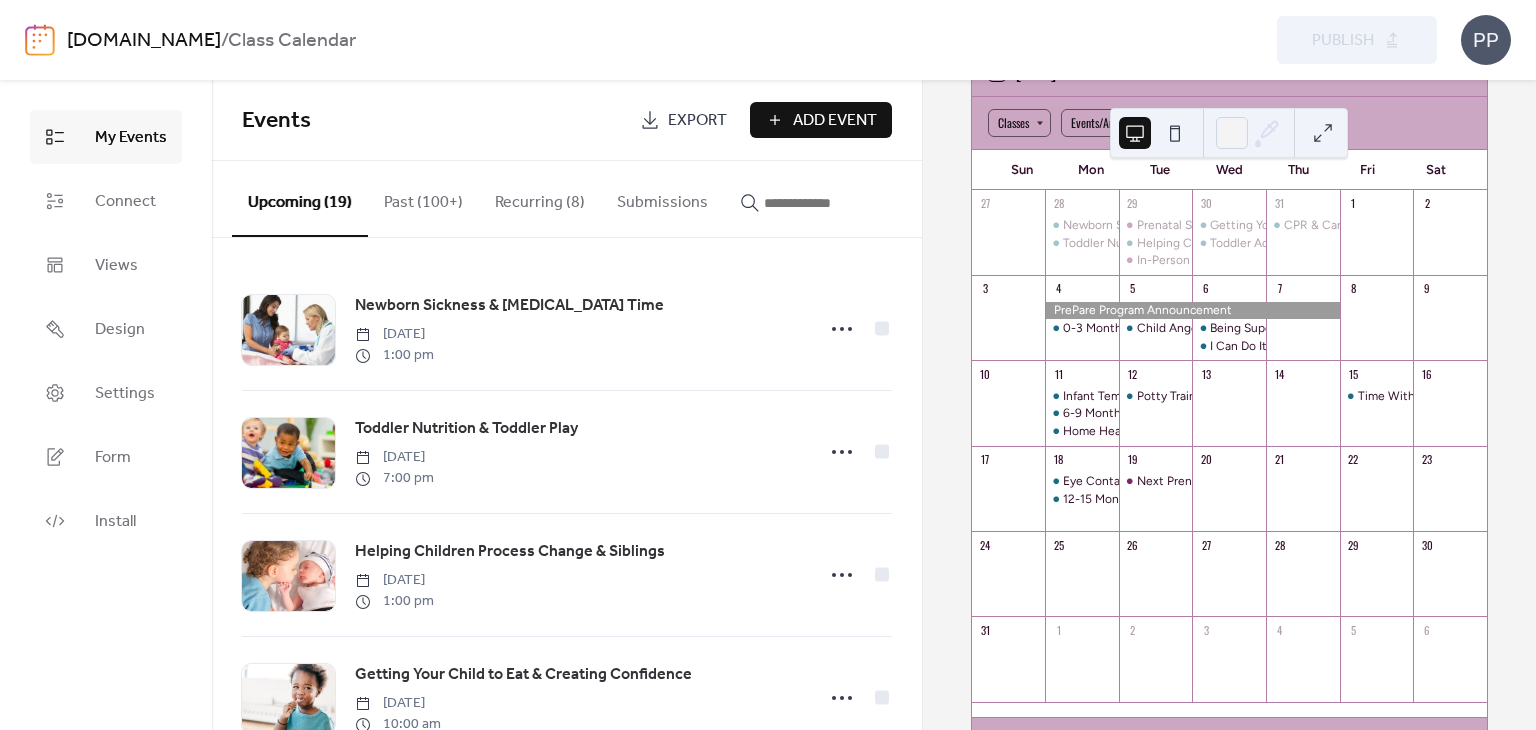 click at bounding box center [824, 203] 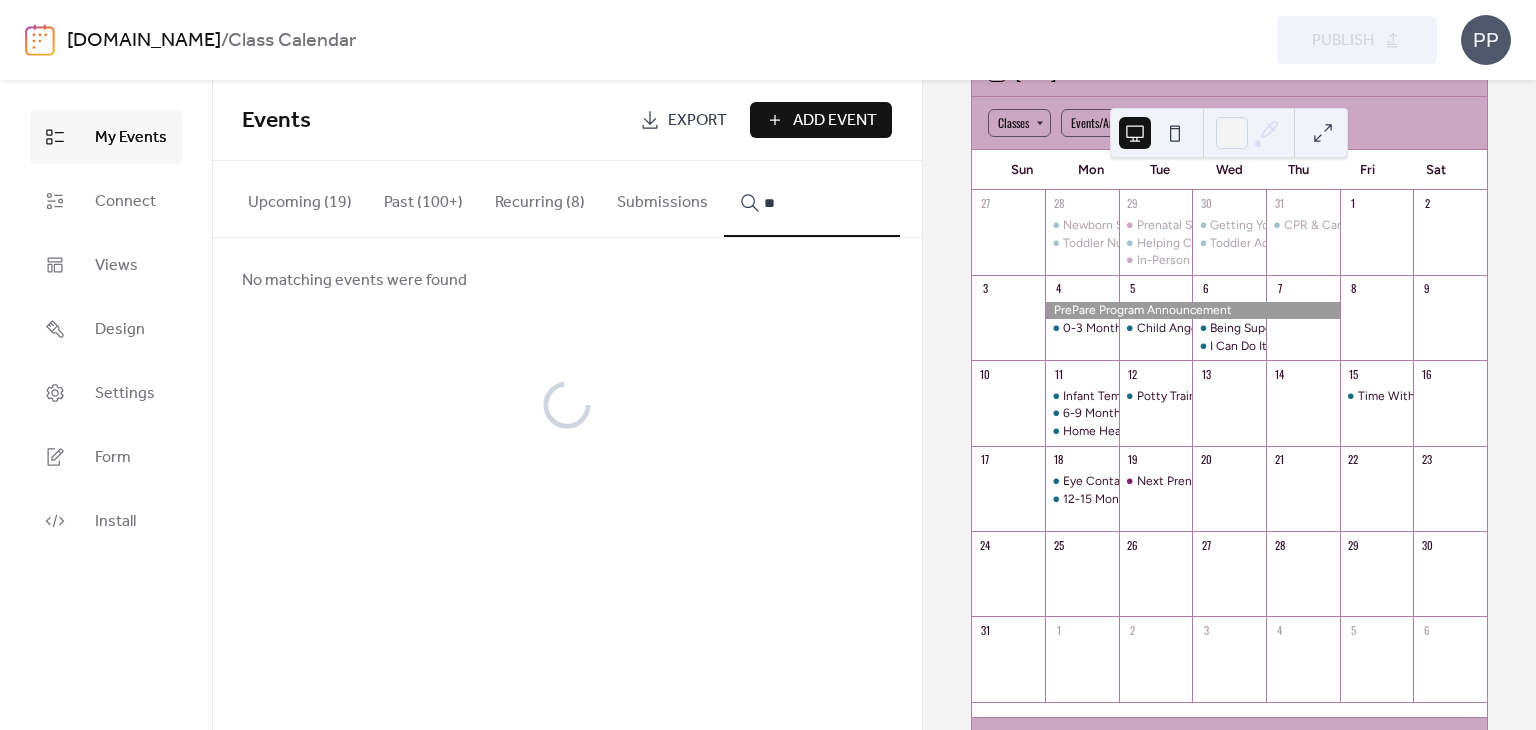 type on "*" 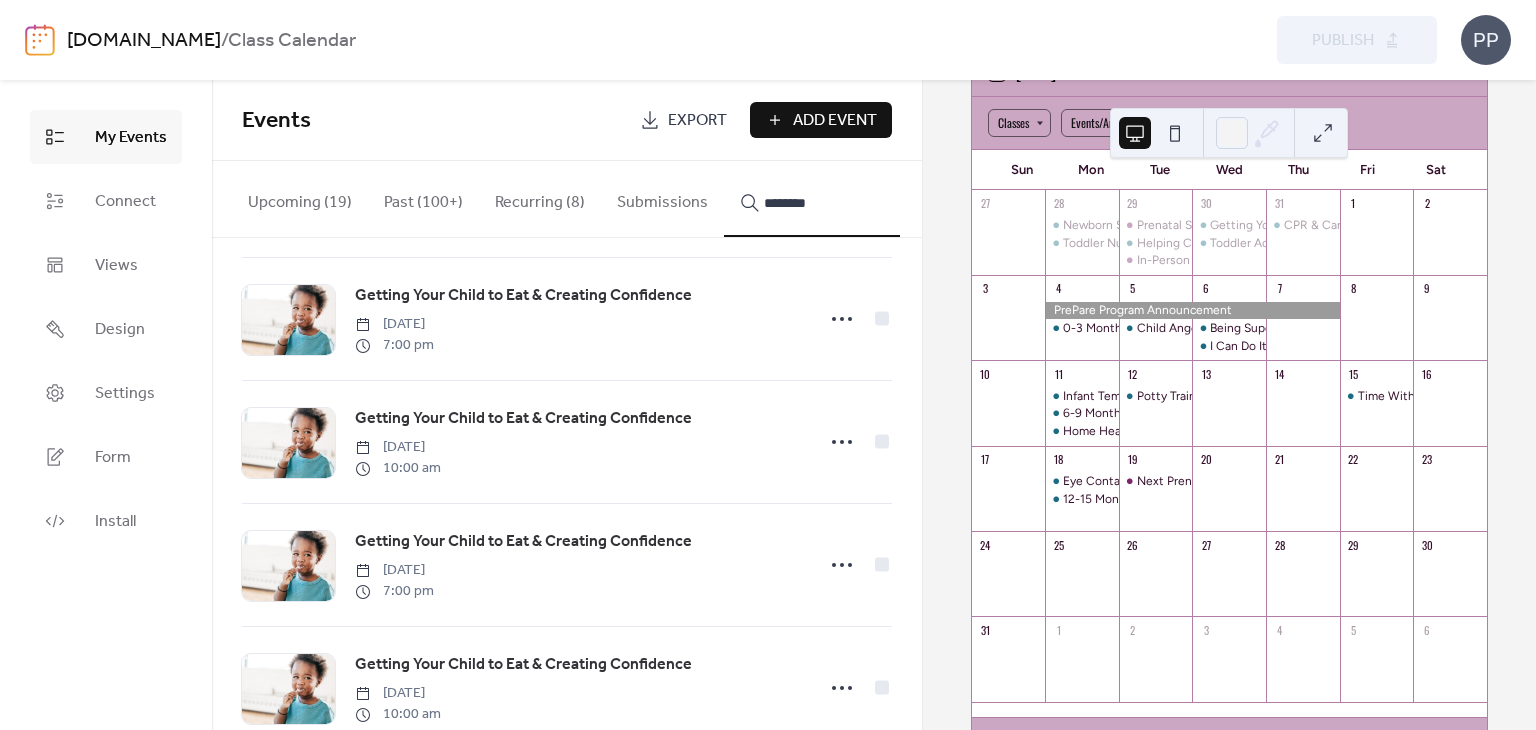 scroll, scrollTop: 1908, scrollLeft: 0, axis: vertical 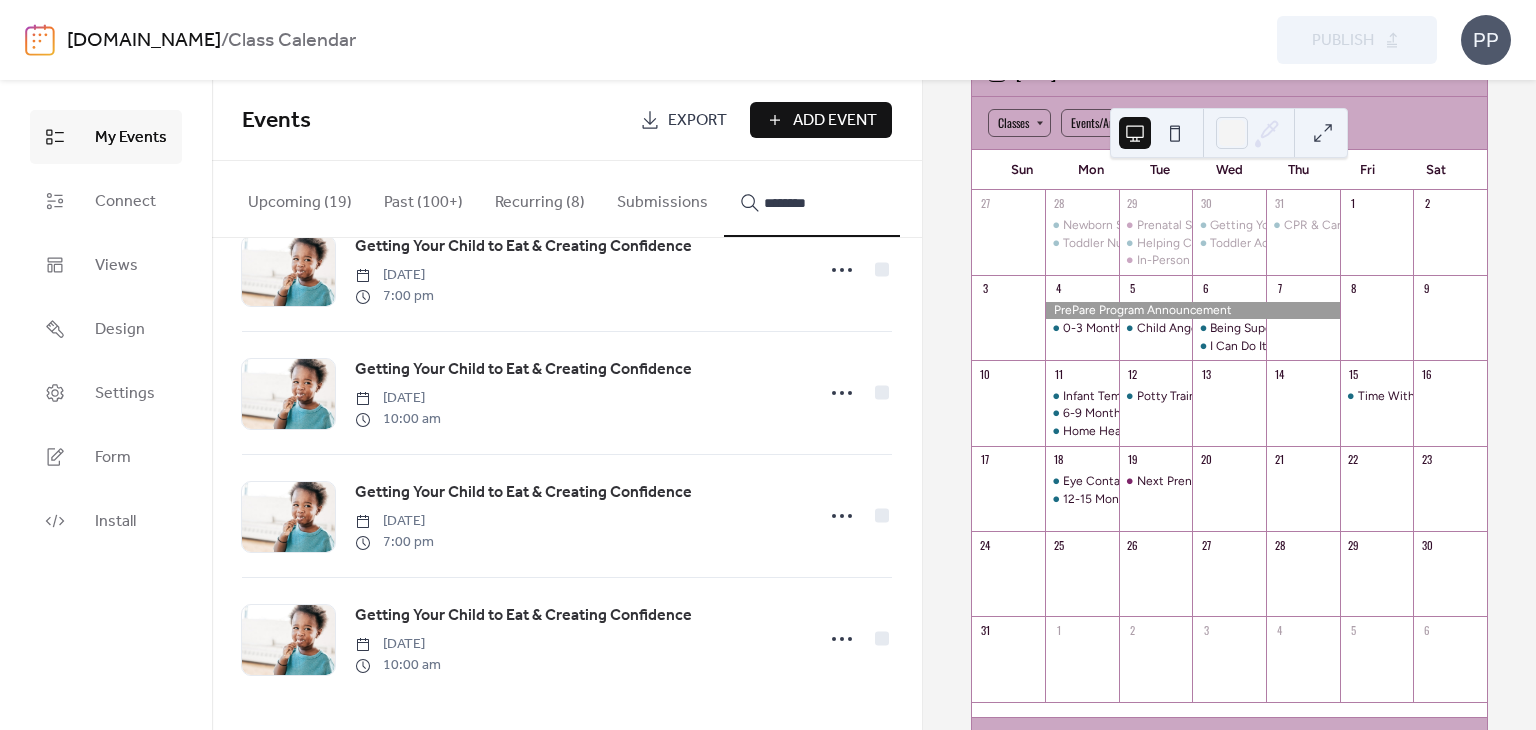 type on "********" 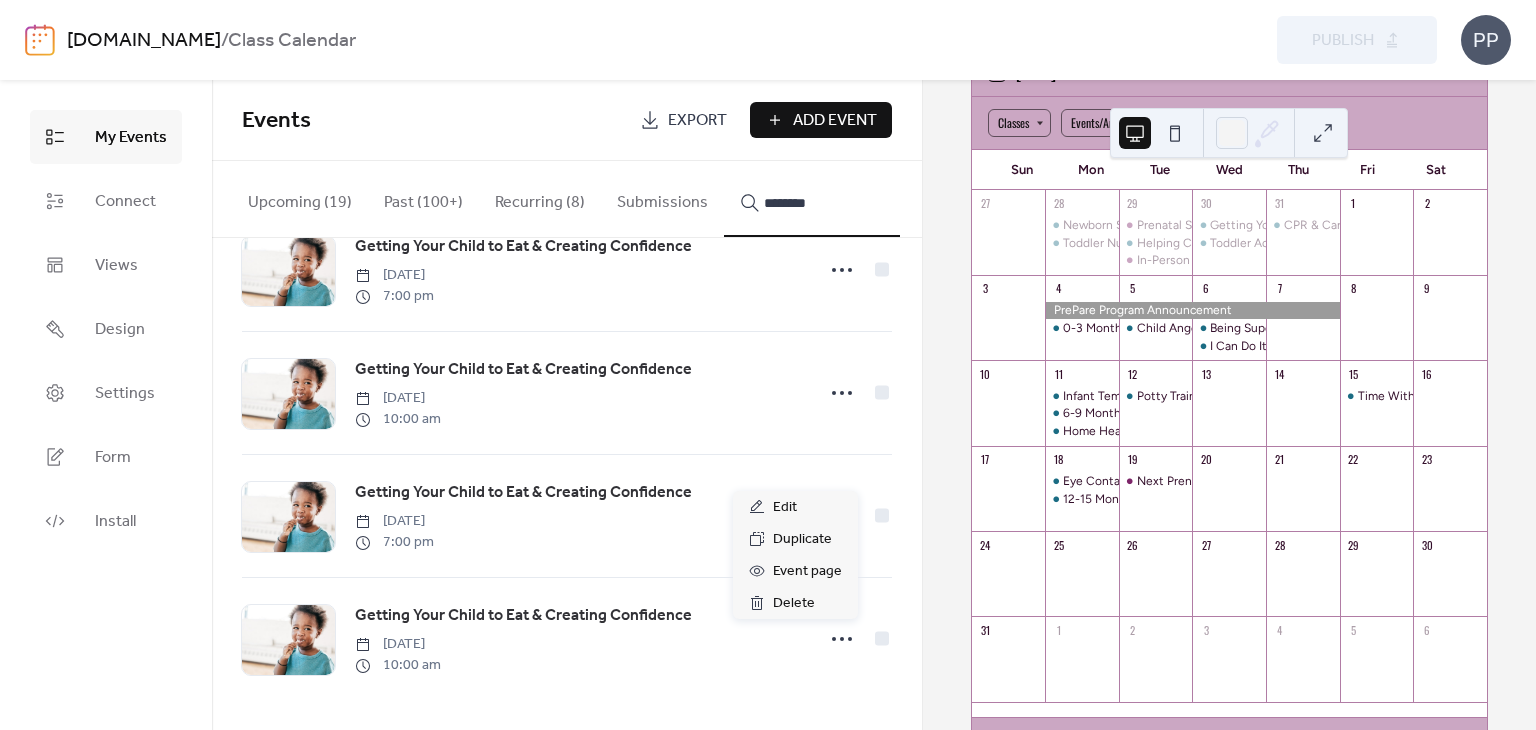 click 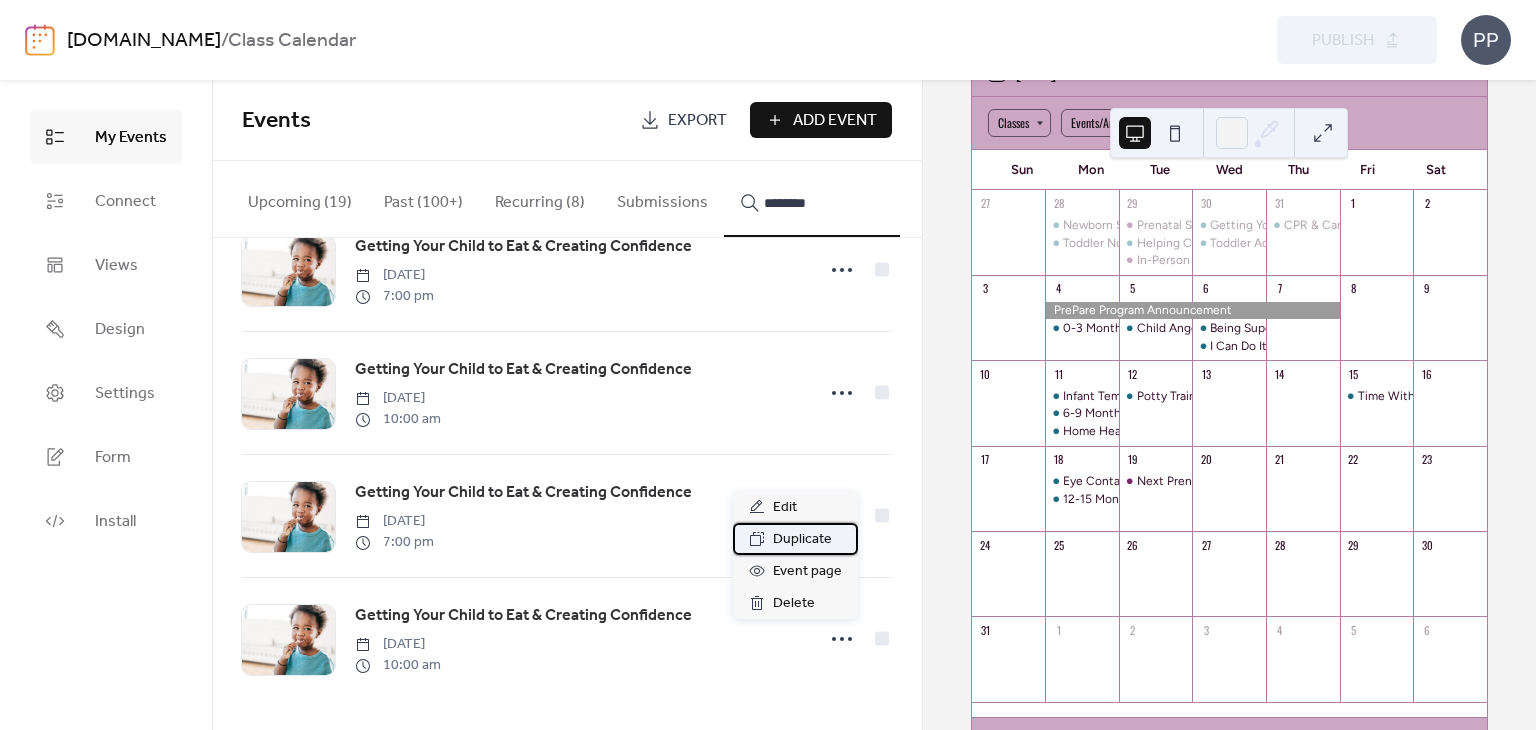 click on "Duplicate" at bounding box center [802, 540] 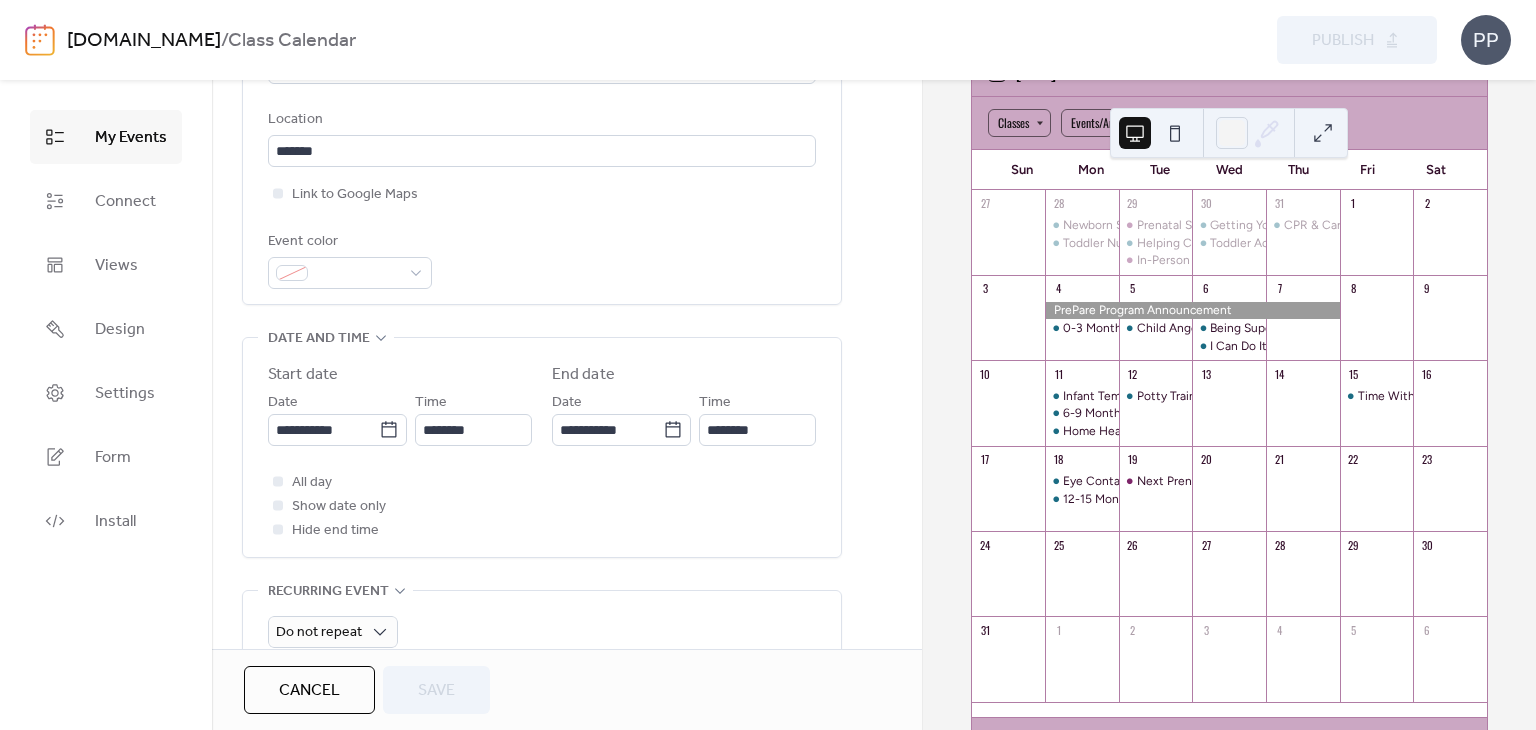 scroll, scrollTop: 442, scrollLeft: 0, axis: vertical 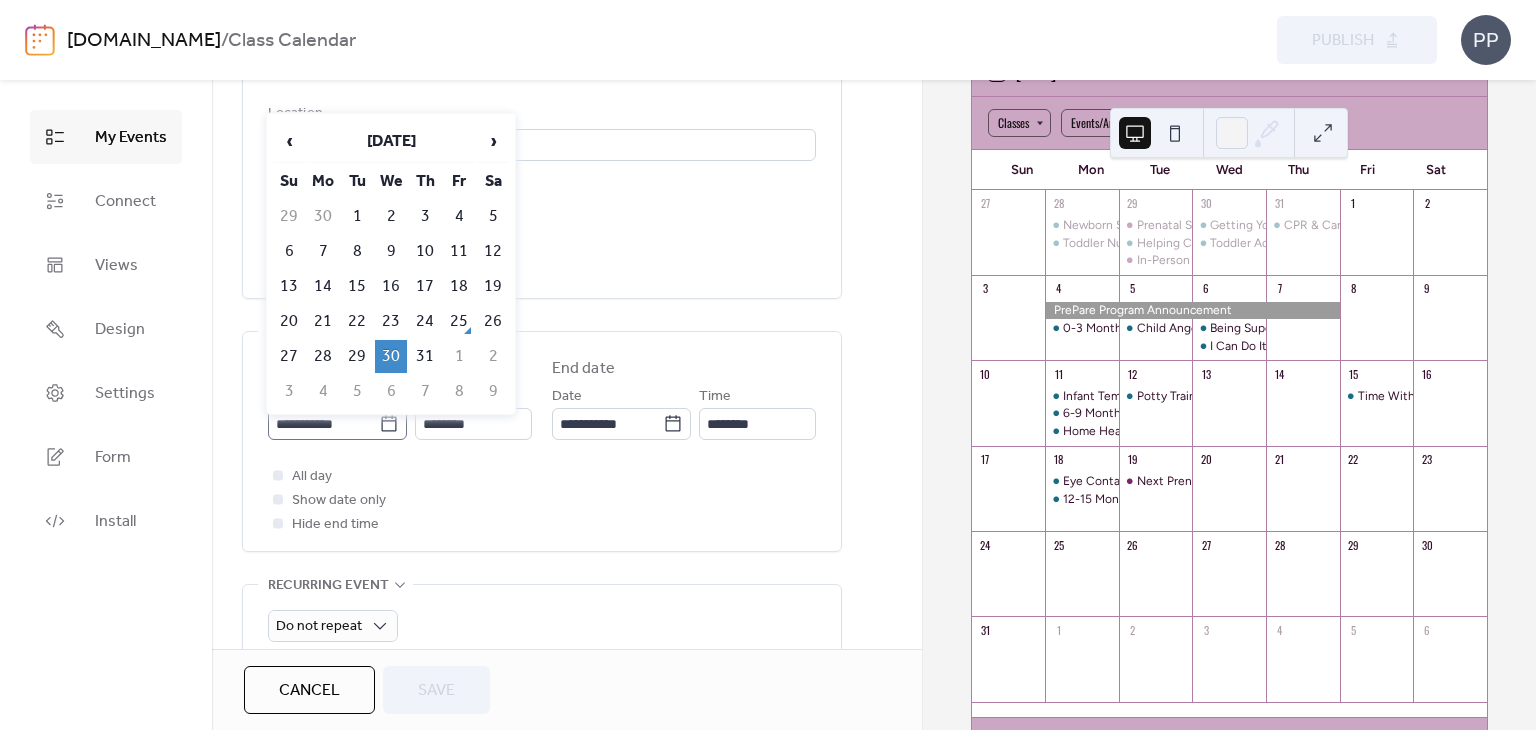 click 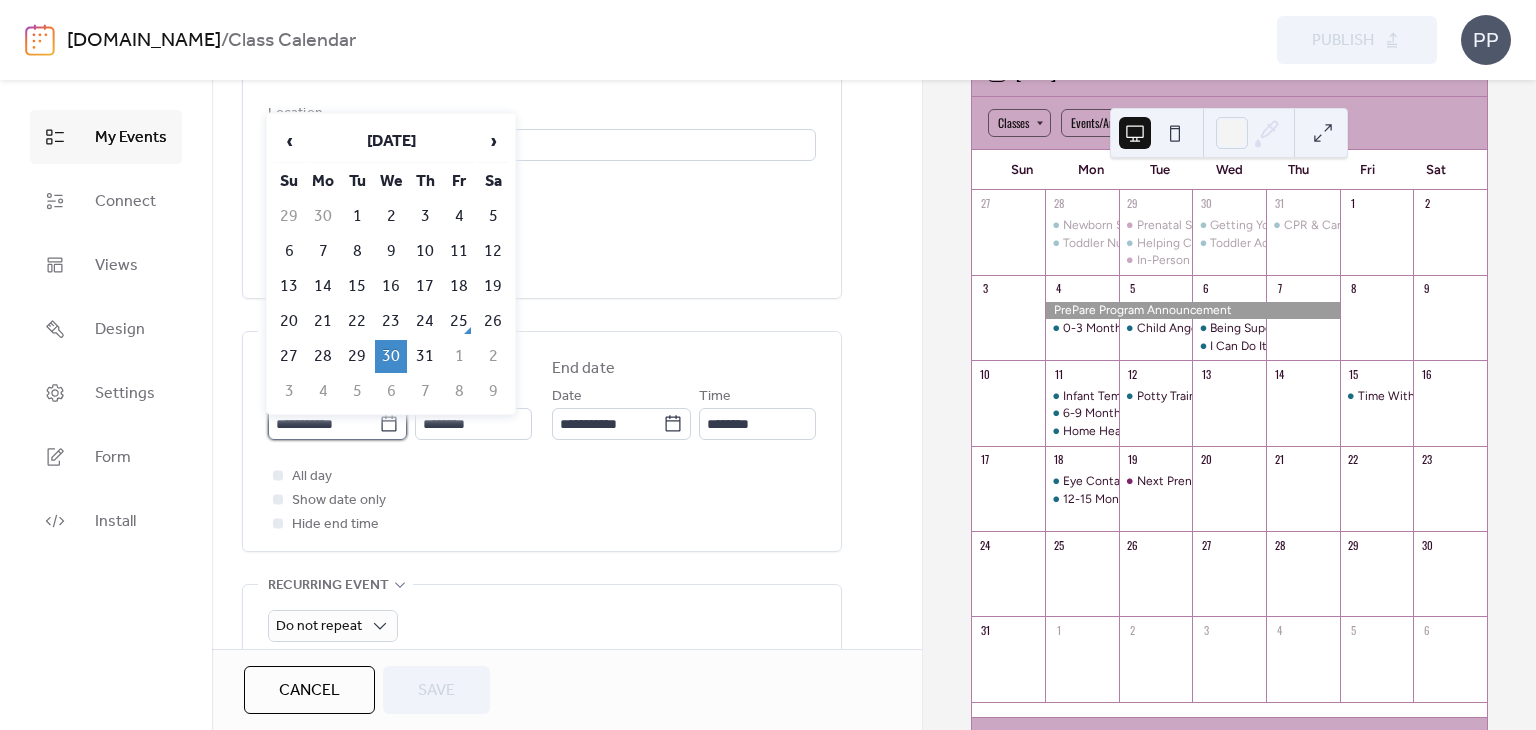 click on "**********" at bounding box center (323, 424) 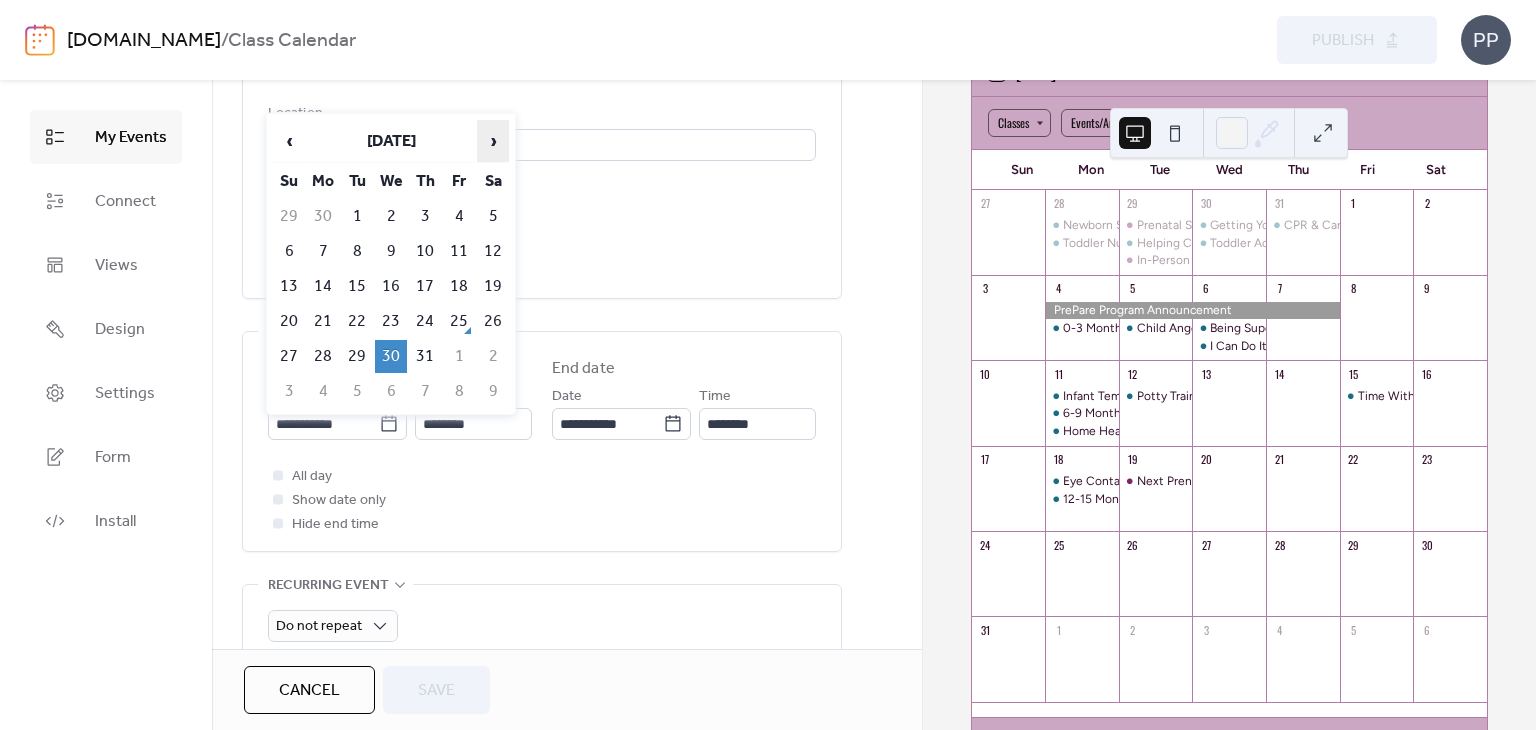 click on "›" at bounding box center [493, 141] 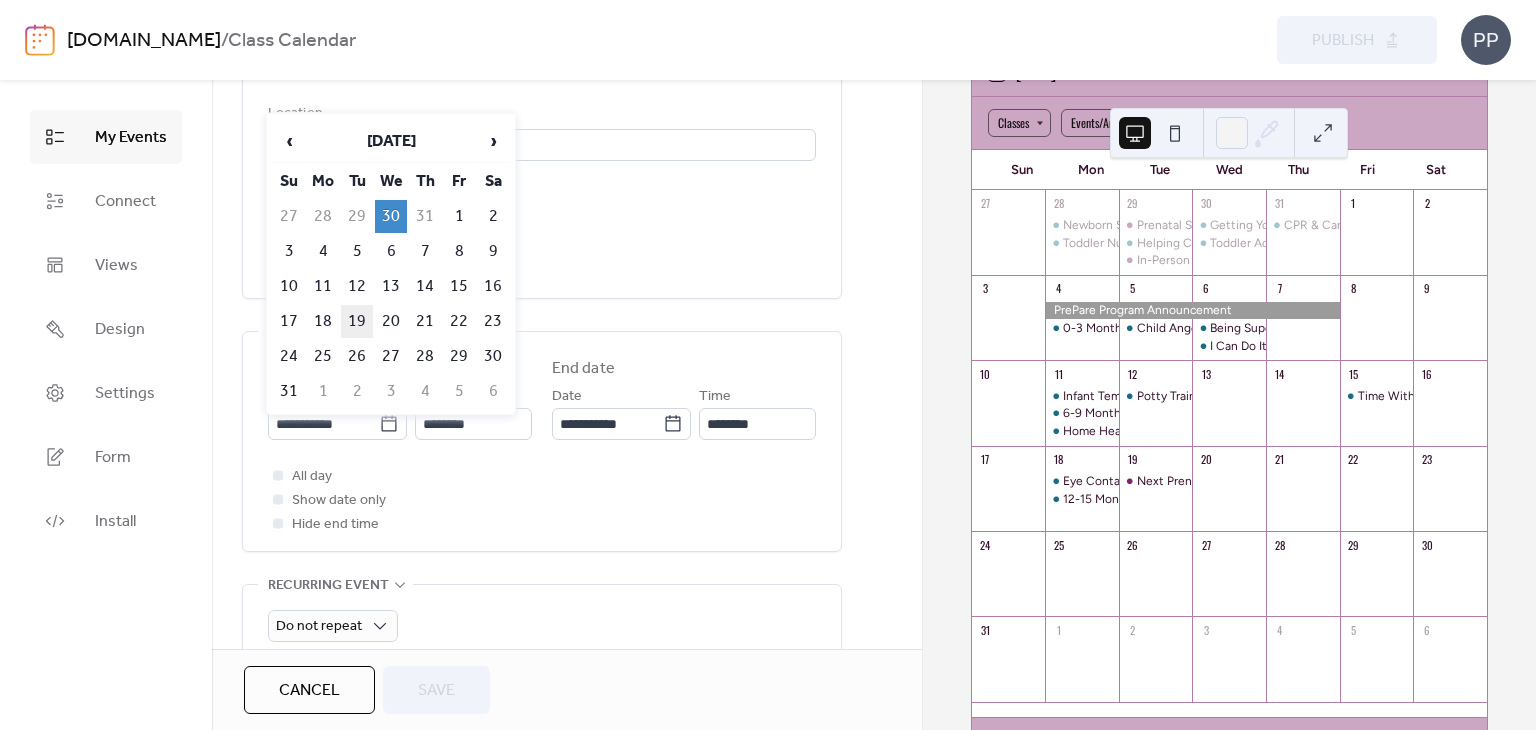 click on "19" at bounding box center [357, 321] 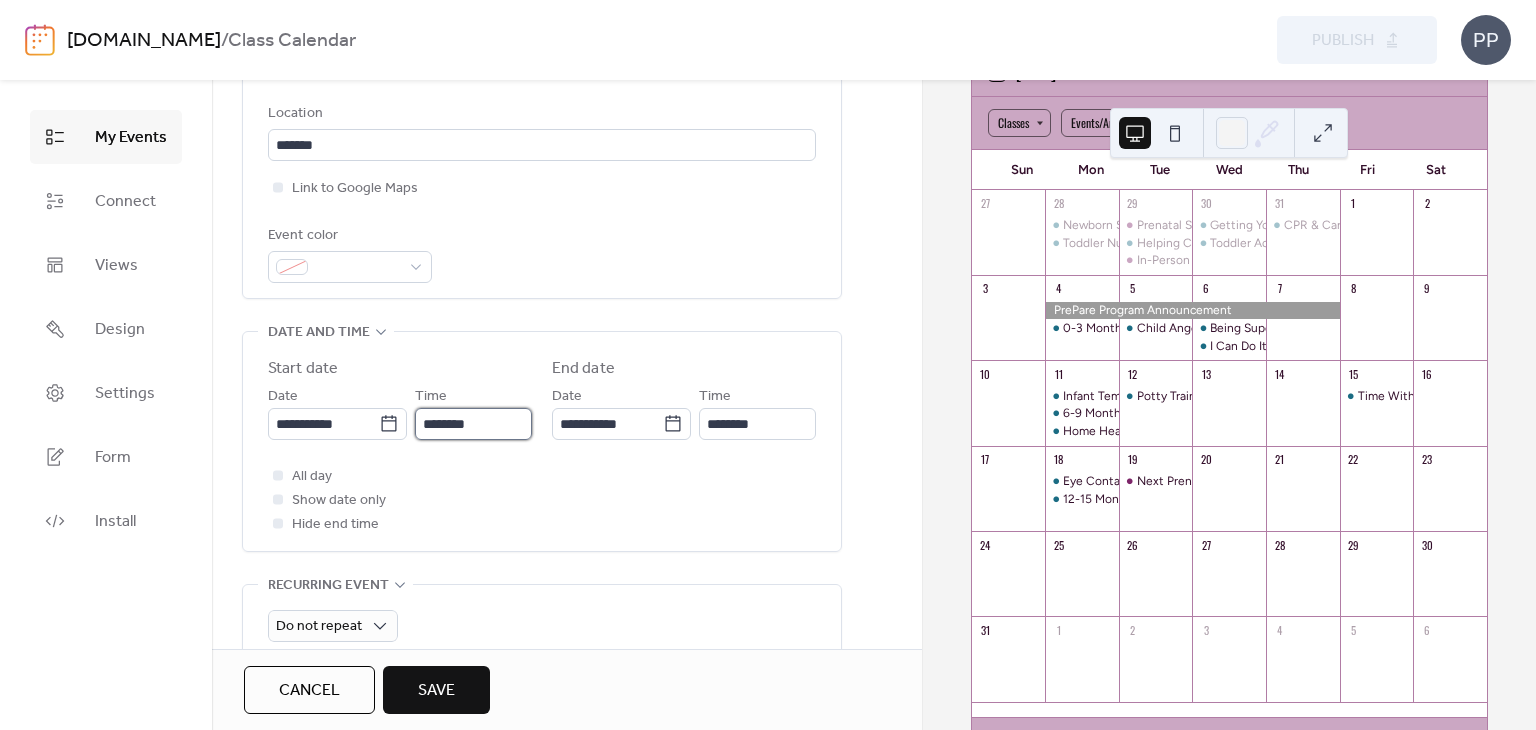 click on "********" at bounding box center [473, 424] 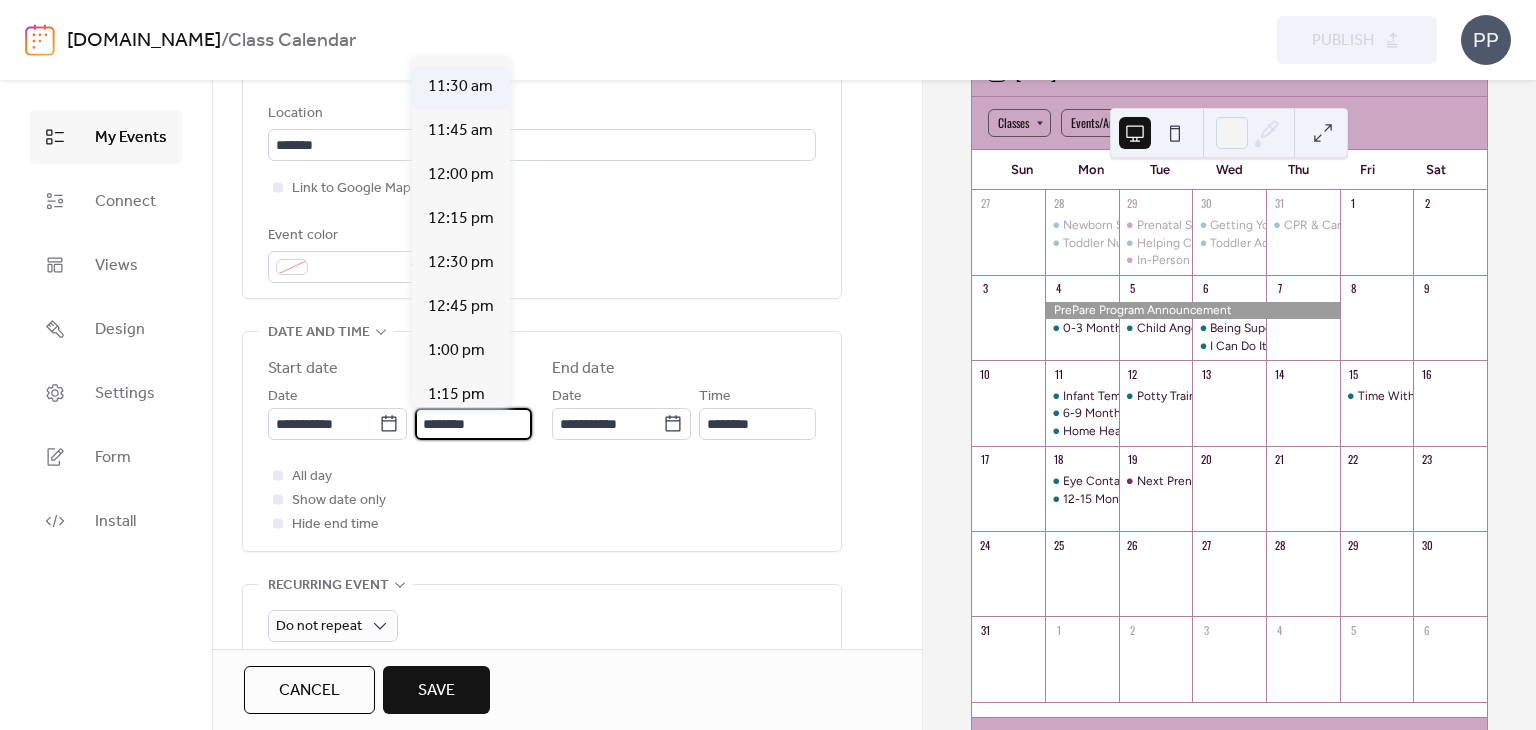 scroll, scrollTop: 2020, scrollLeft: 0, axis: vertical 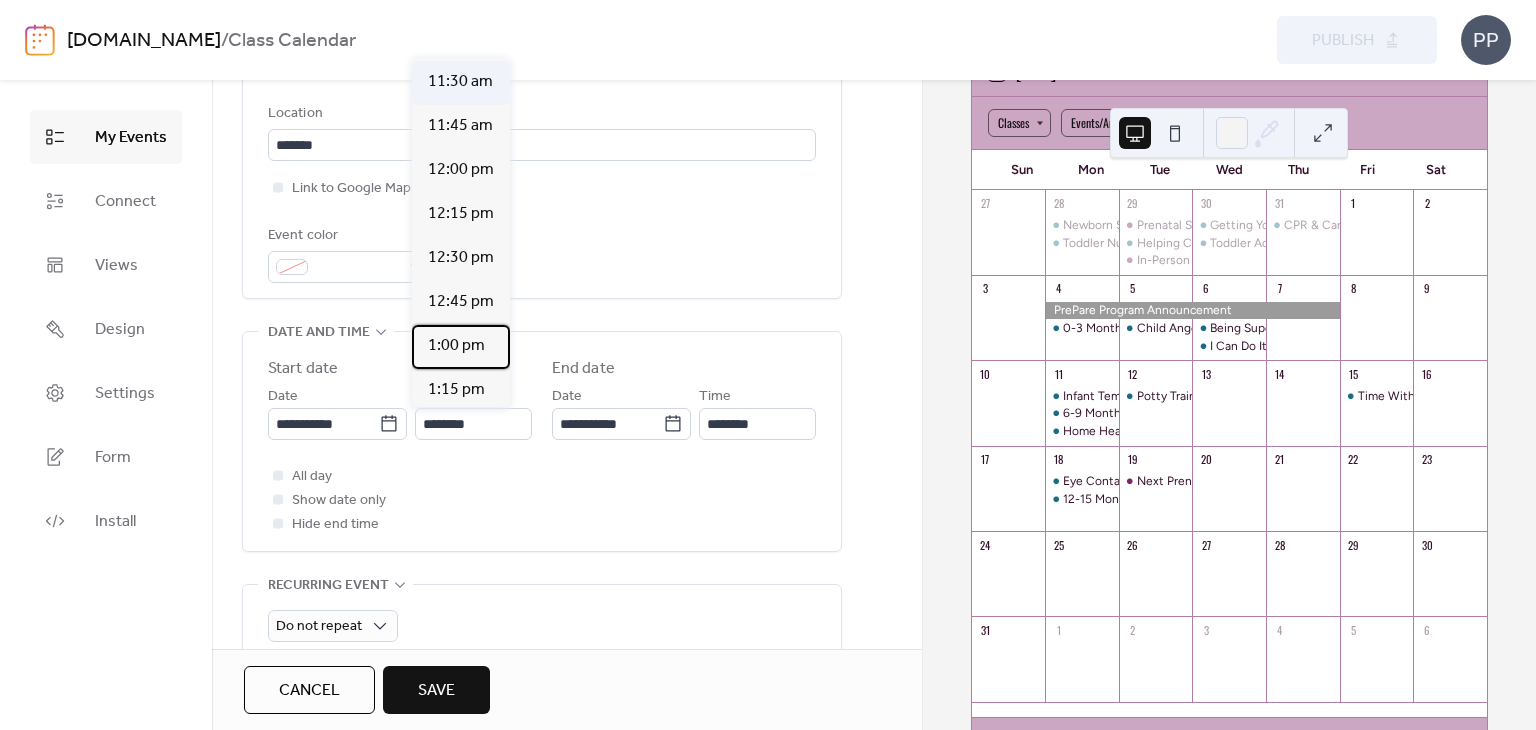 click on "1:00 pm" at bounding box center [456, 346] 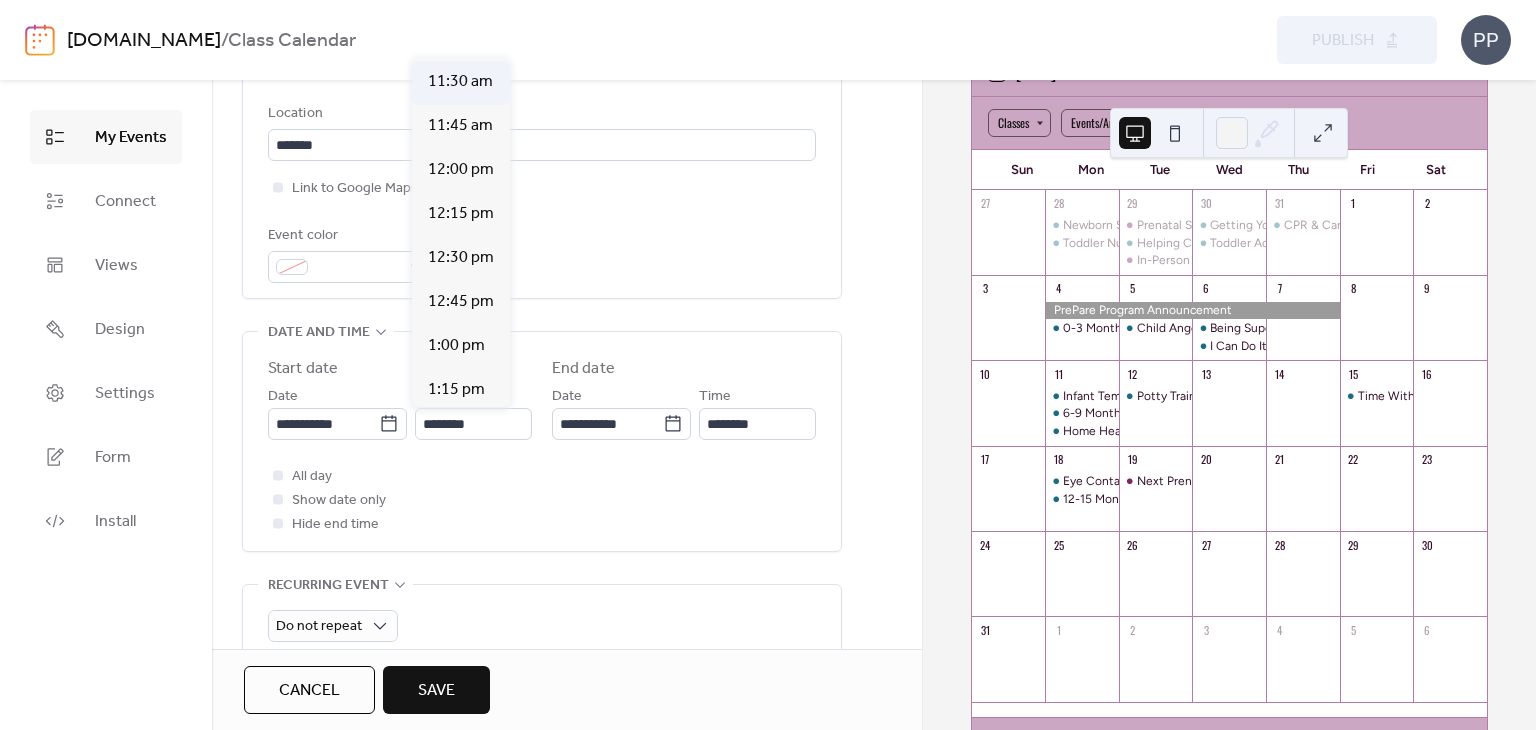 type on "*******" 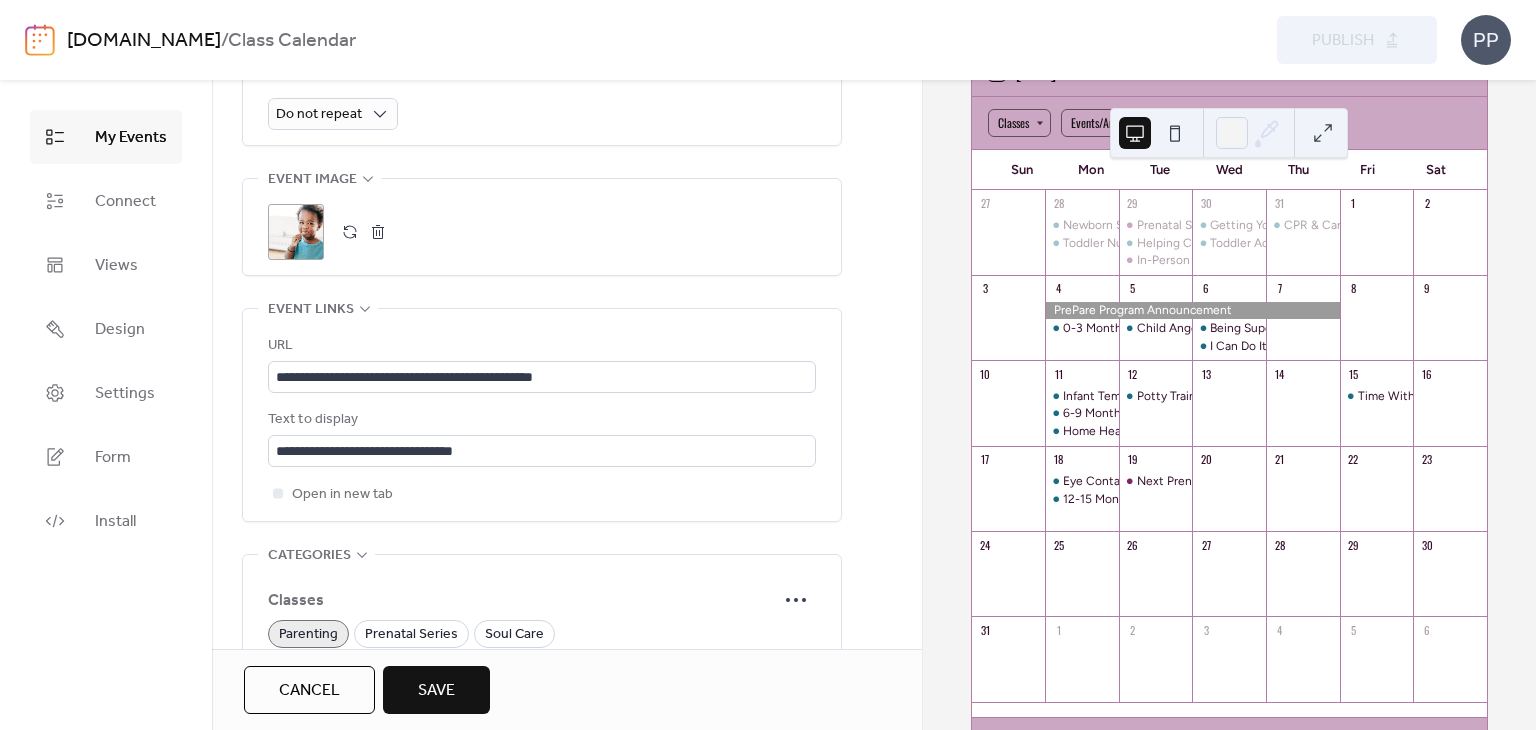 scroll, scrollTop: 955, scrollLeft: 0, axis: vertical 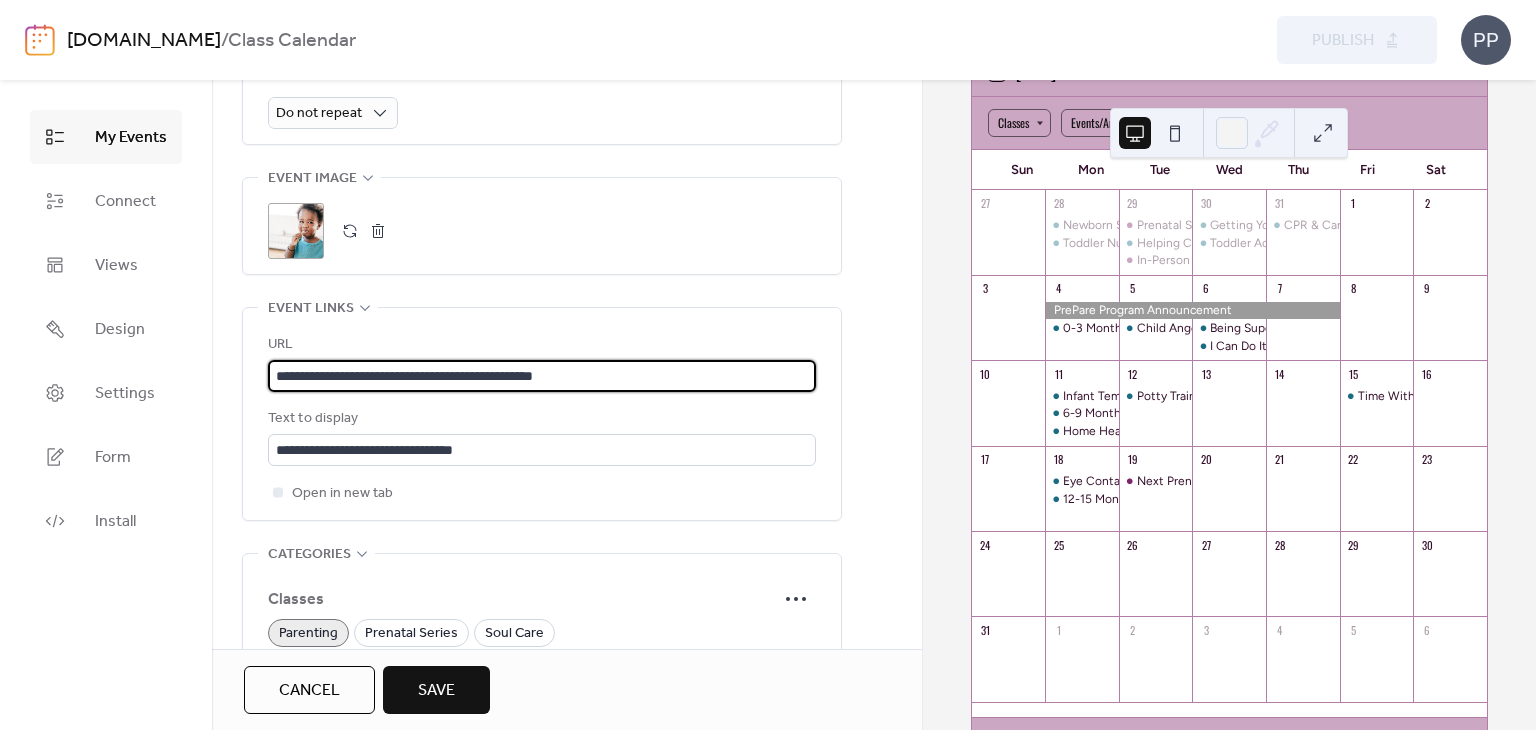 click on "**********" at bounding box center (542, 376) 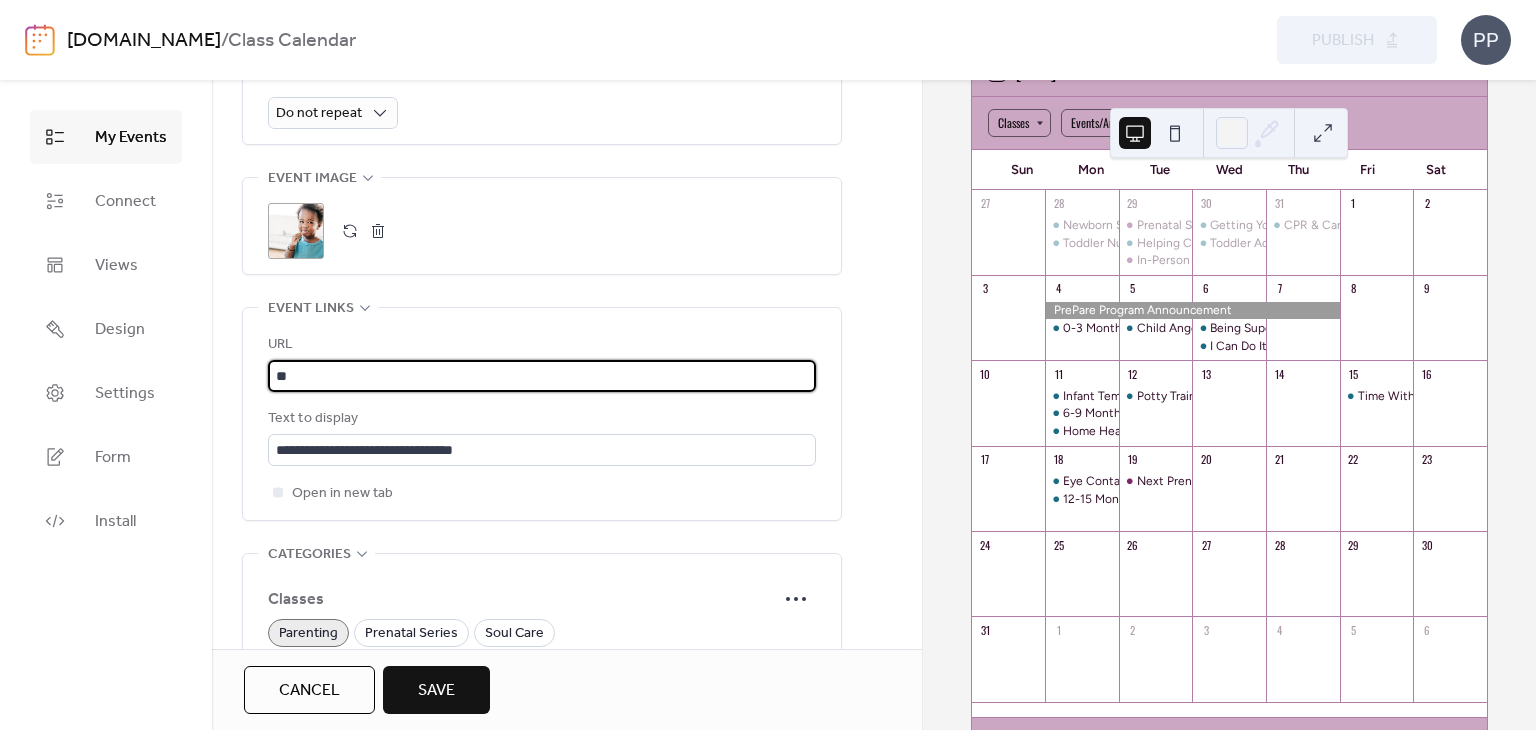 type on "*" 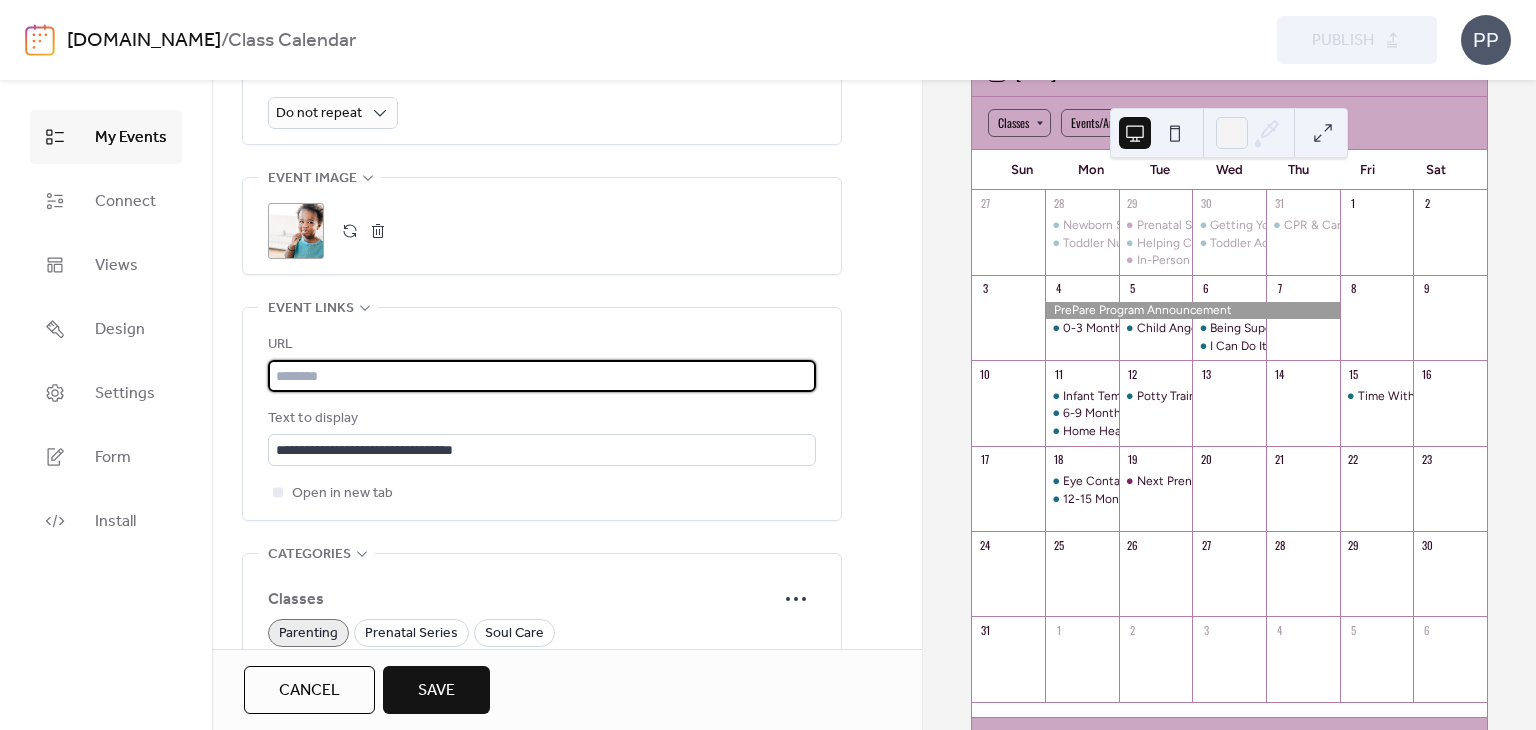 paste on "**********" 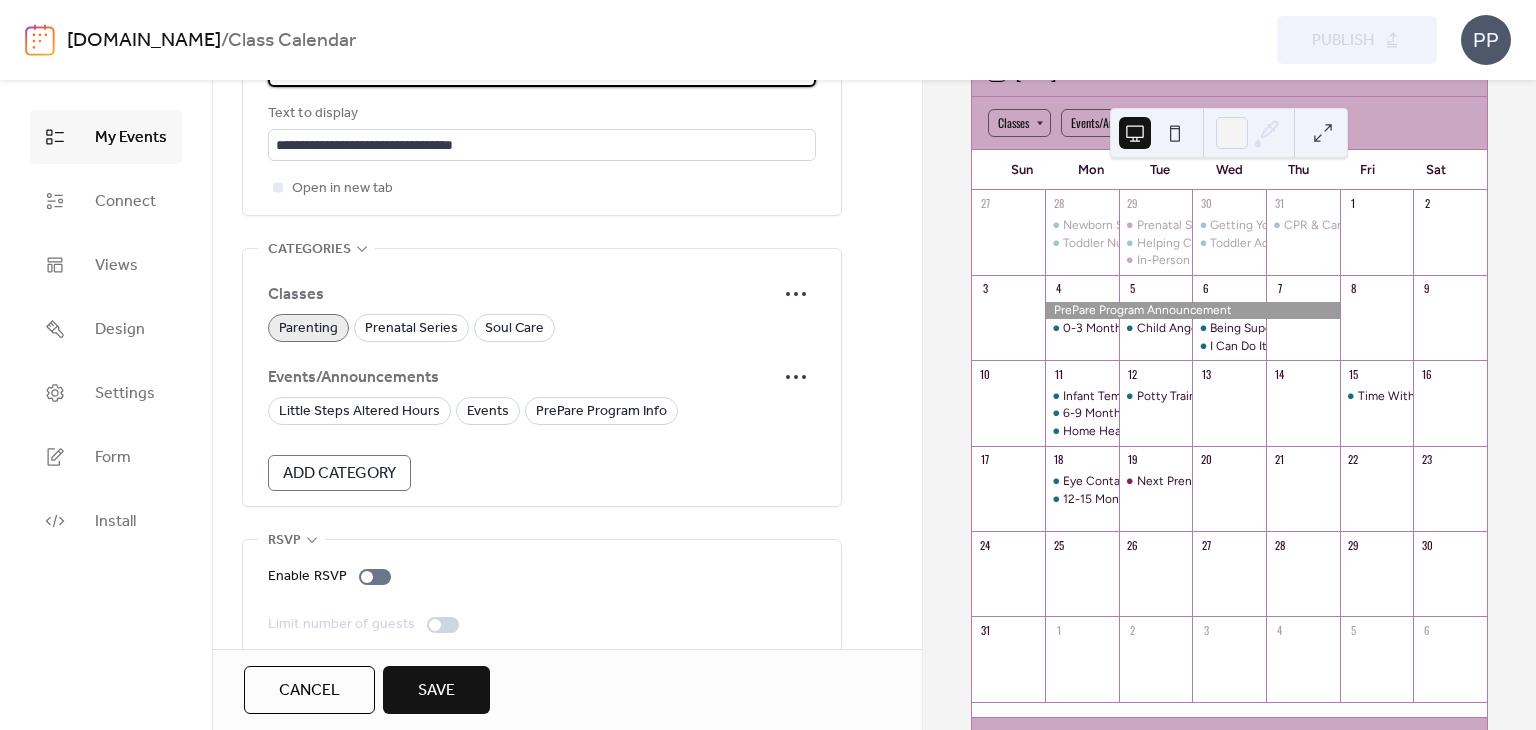 scroll, scrollTop: 1284, scrollLeft: 0, axis: vertical 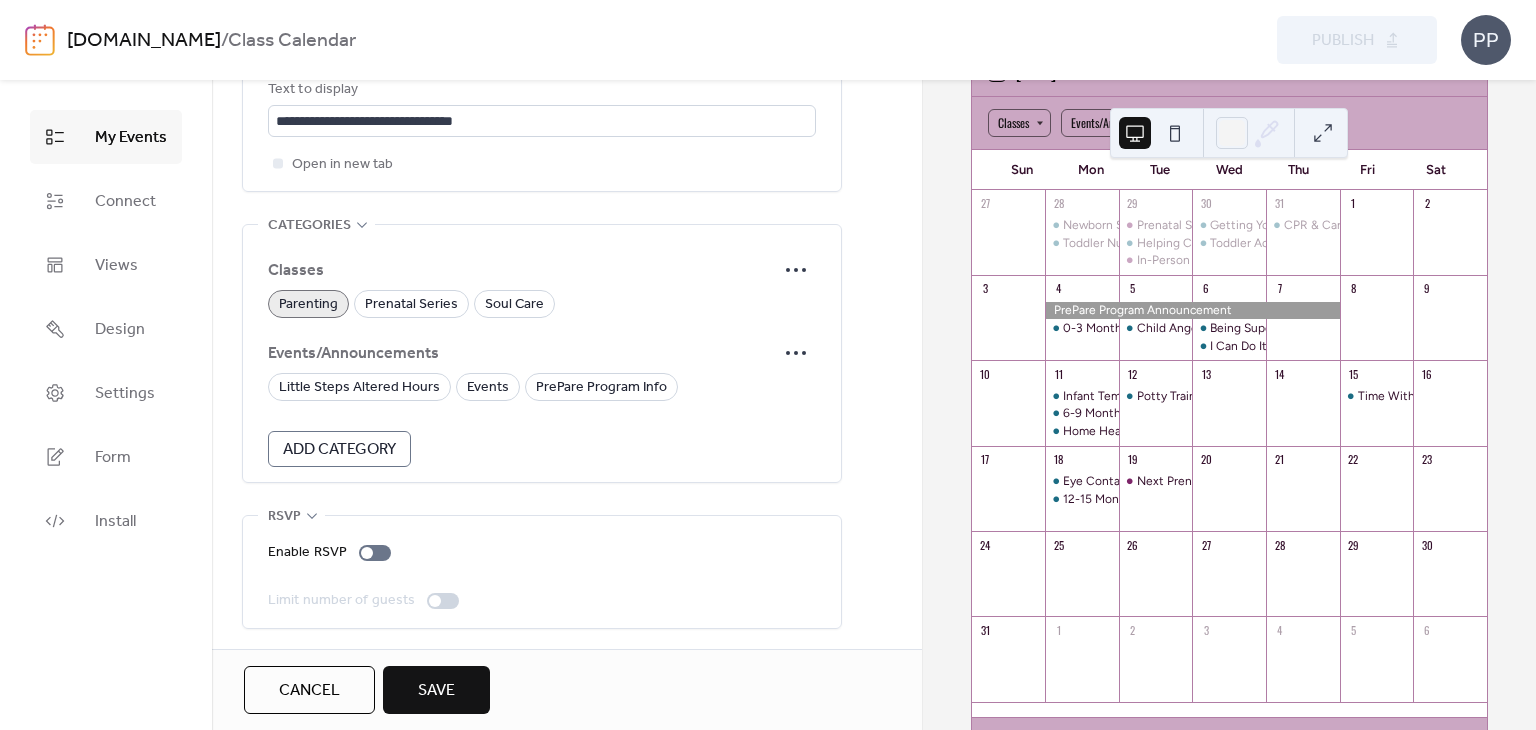type on "**********" 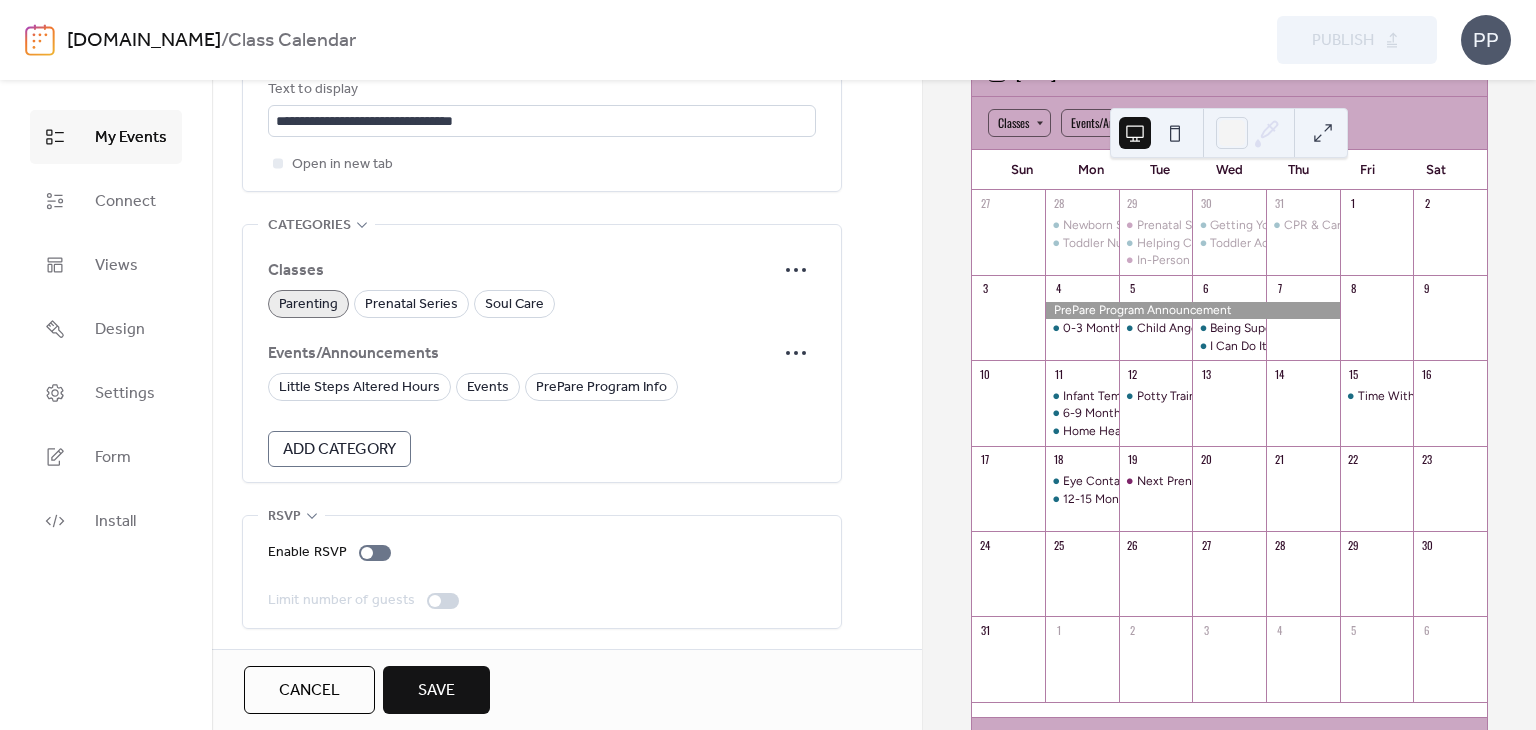 click on "Save" at bounding box center [436, 691] 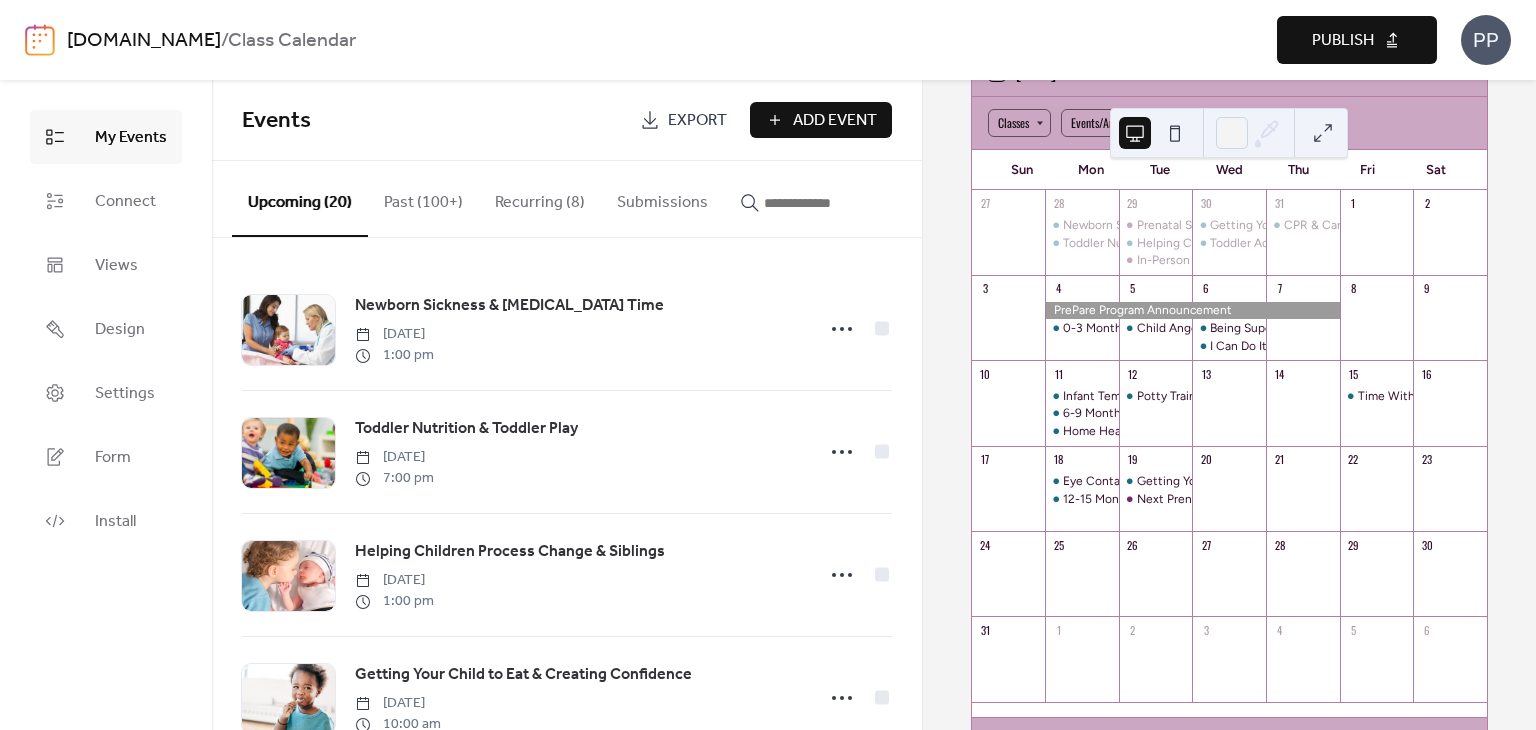 click on "Publish" at bounding box center [1343, 41] 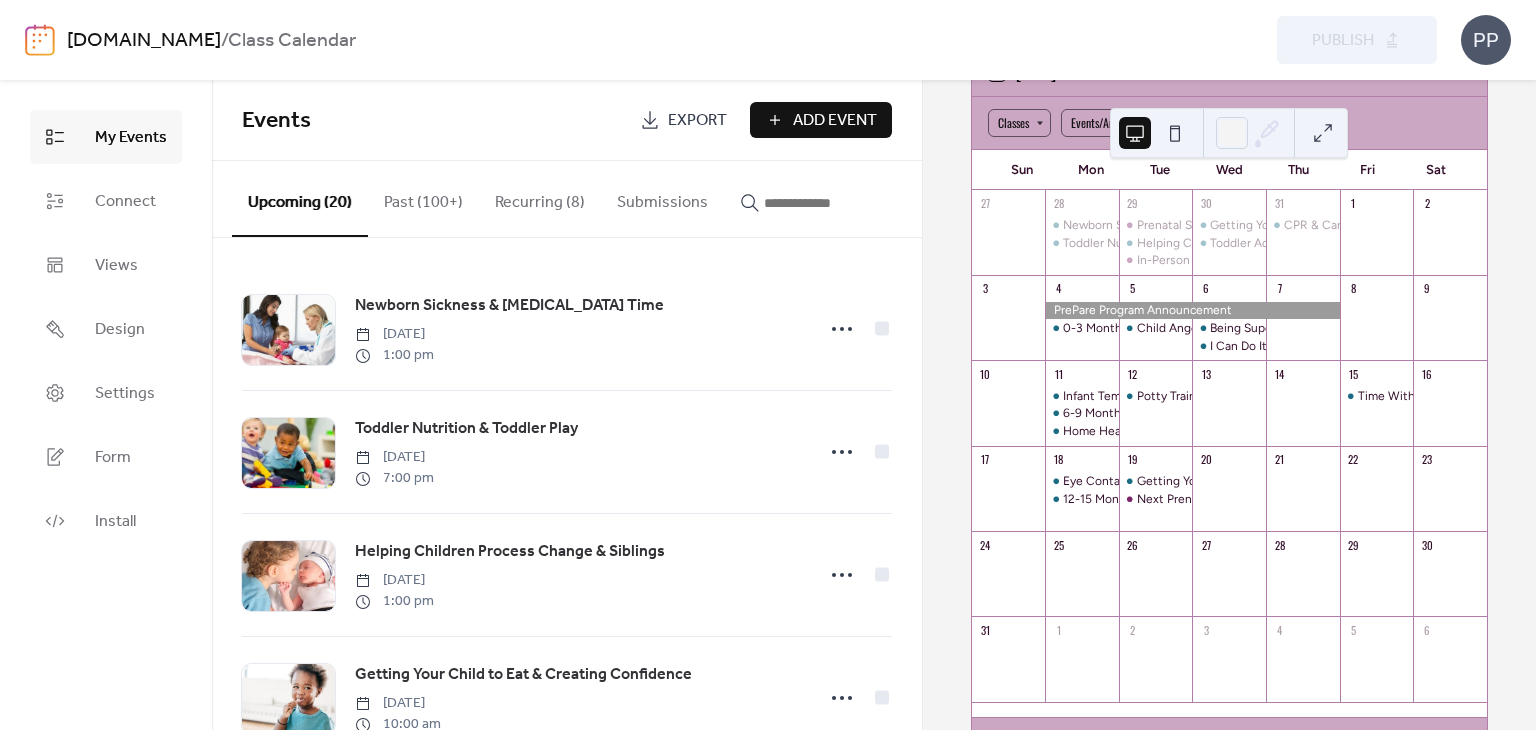 click at bounding box center (824, 203) 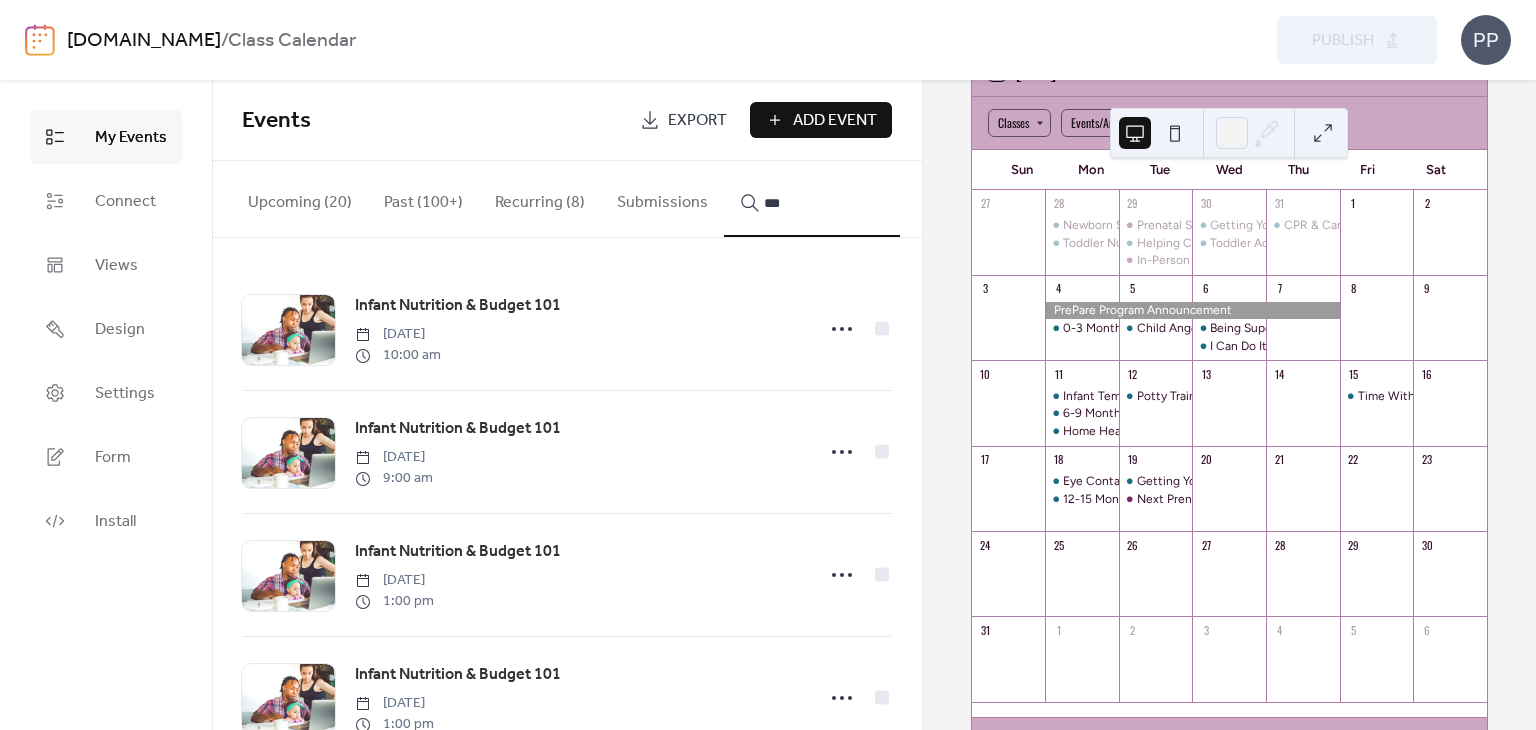 scroll, scrollTop: 429, scrollLeft: 0, axis: vertical 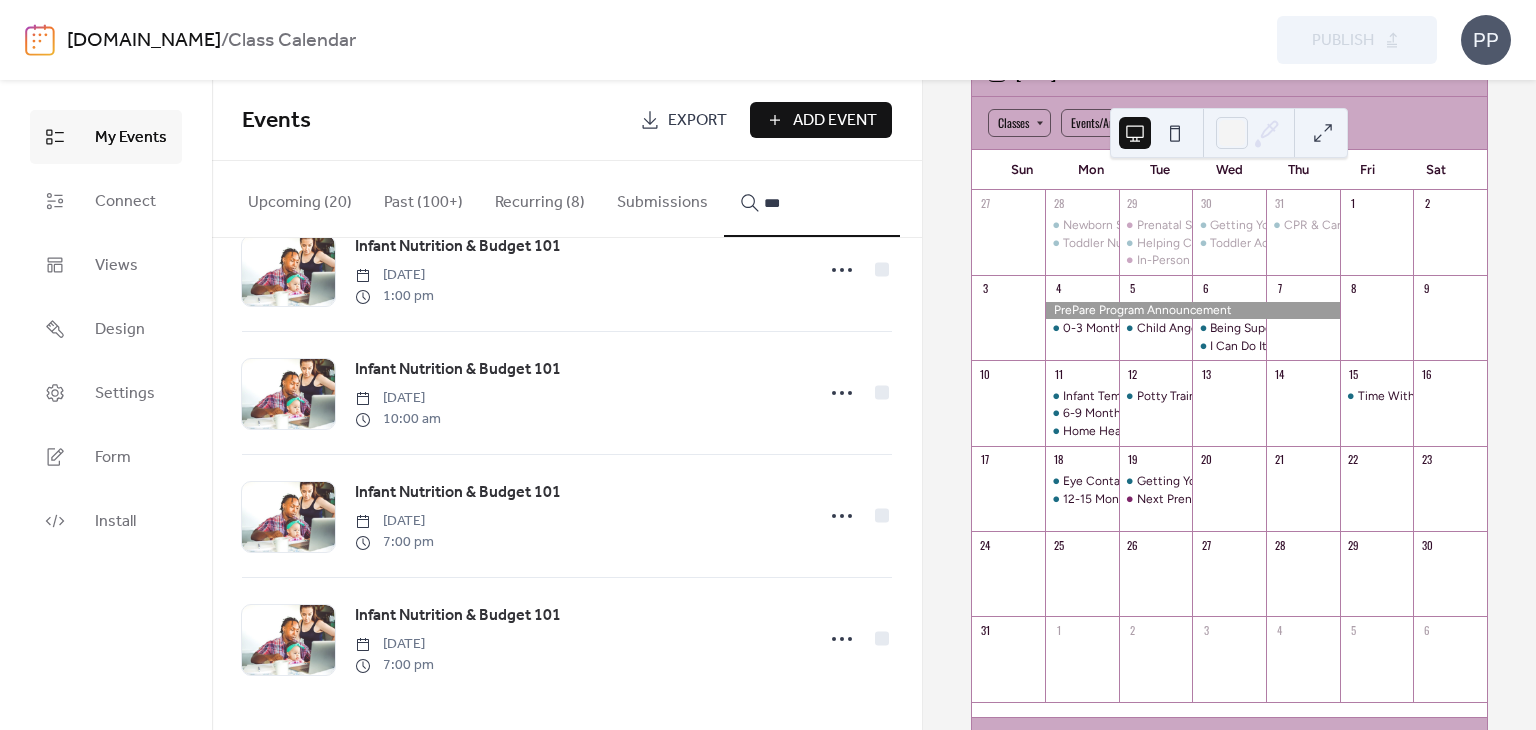 type on "***" 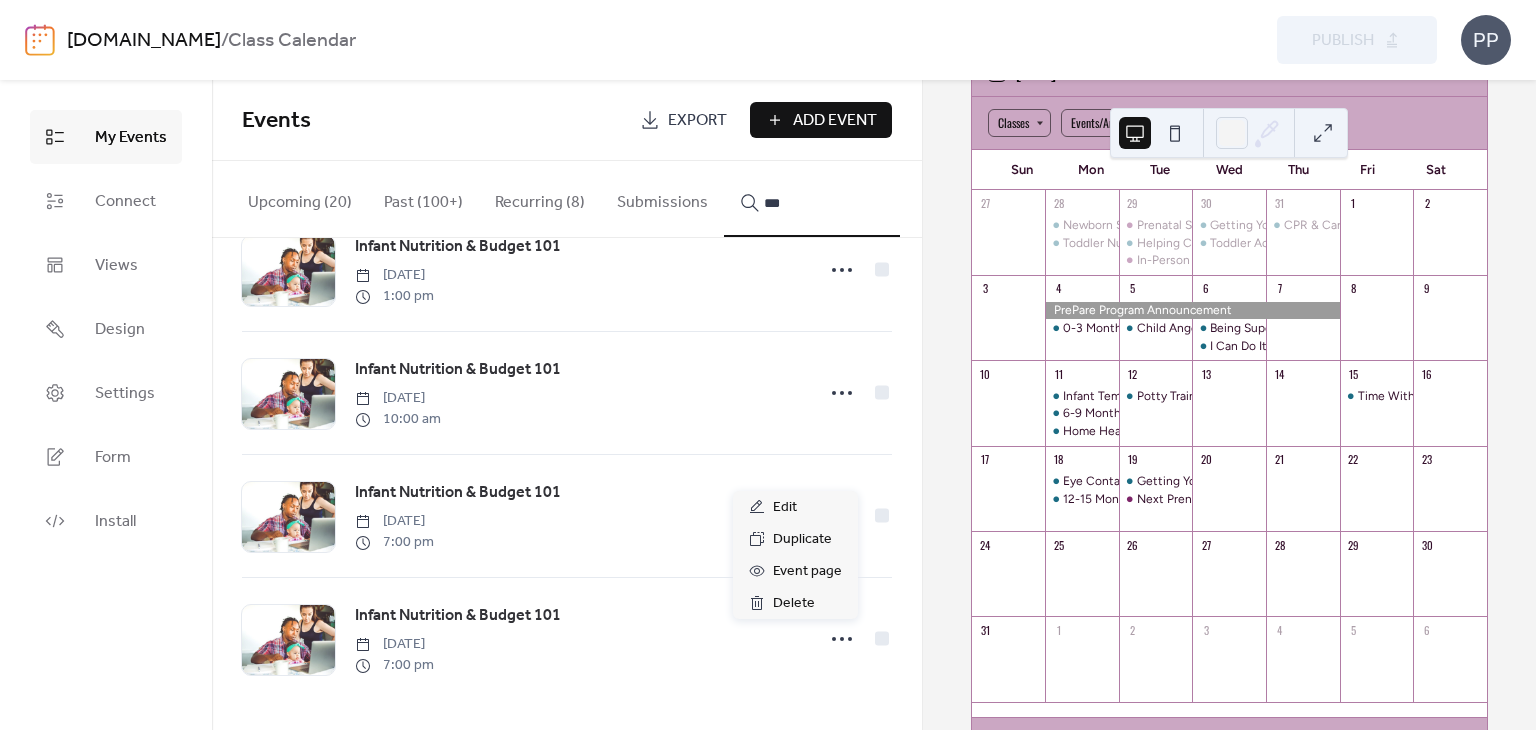 click 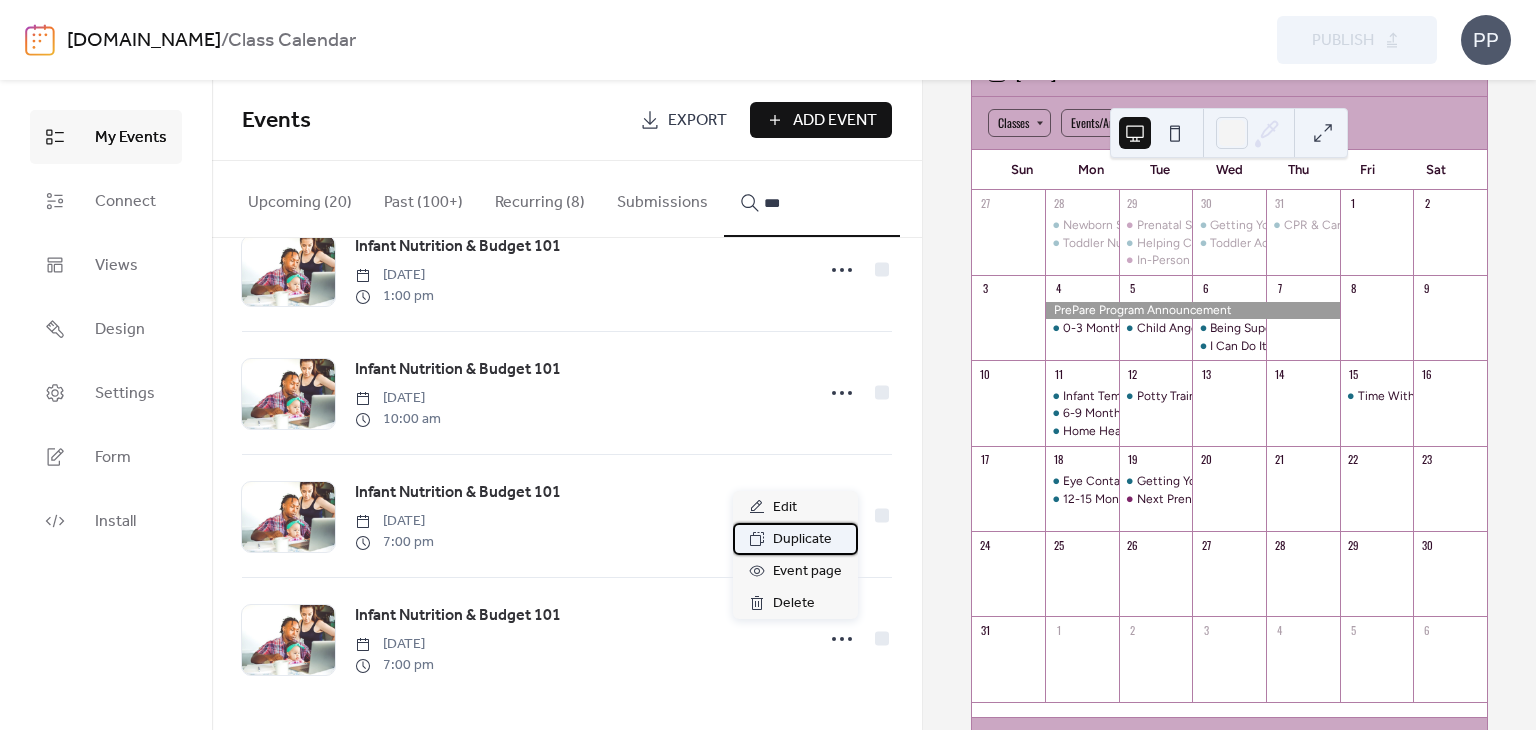 click on "Duplicate" at bounding box center [802, 540] 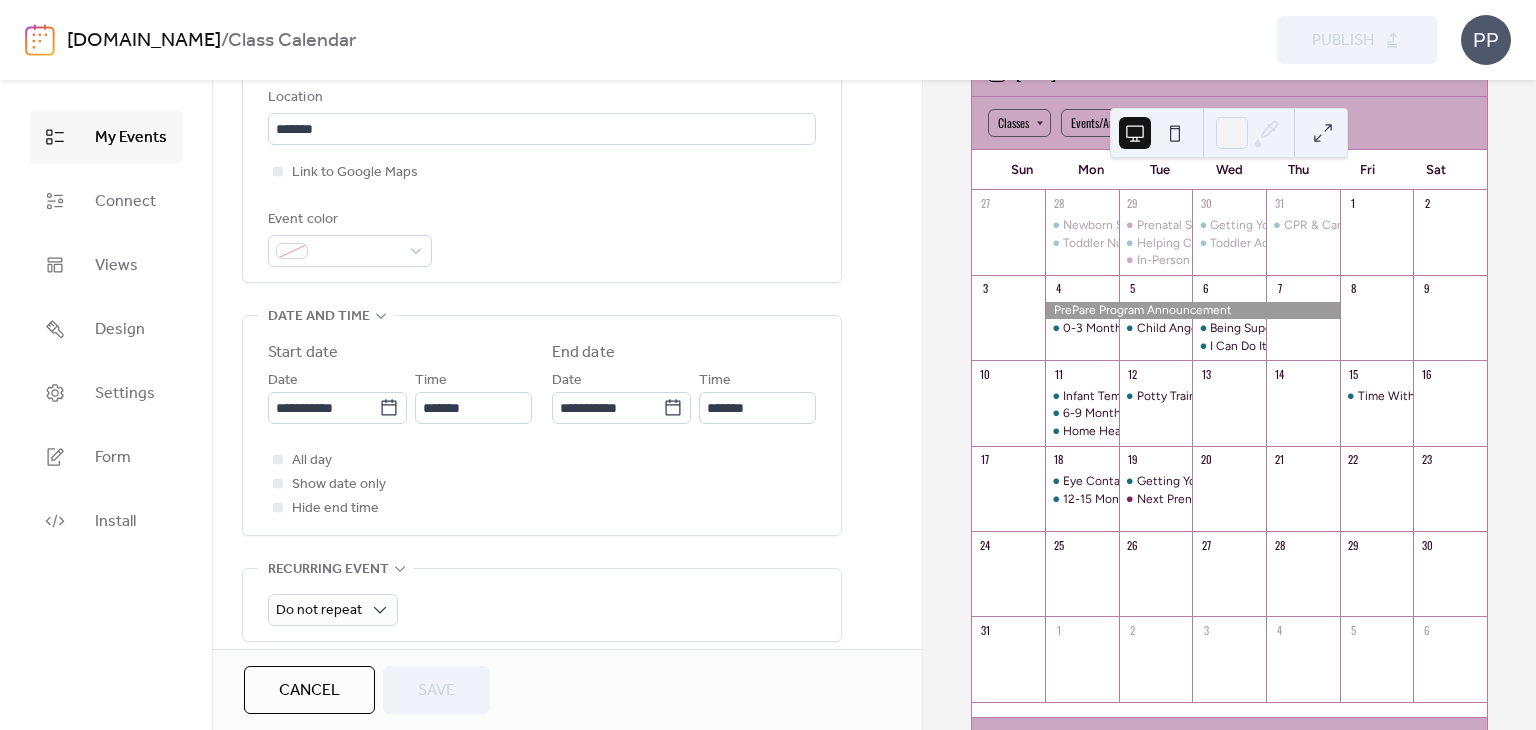 scroll, scrollTop: 459, scrollLeft: 0, axis: vertical 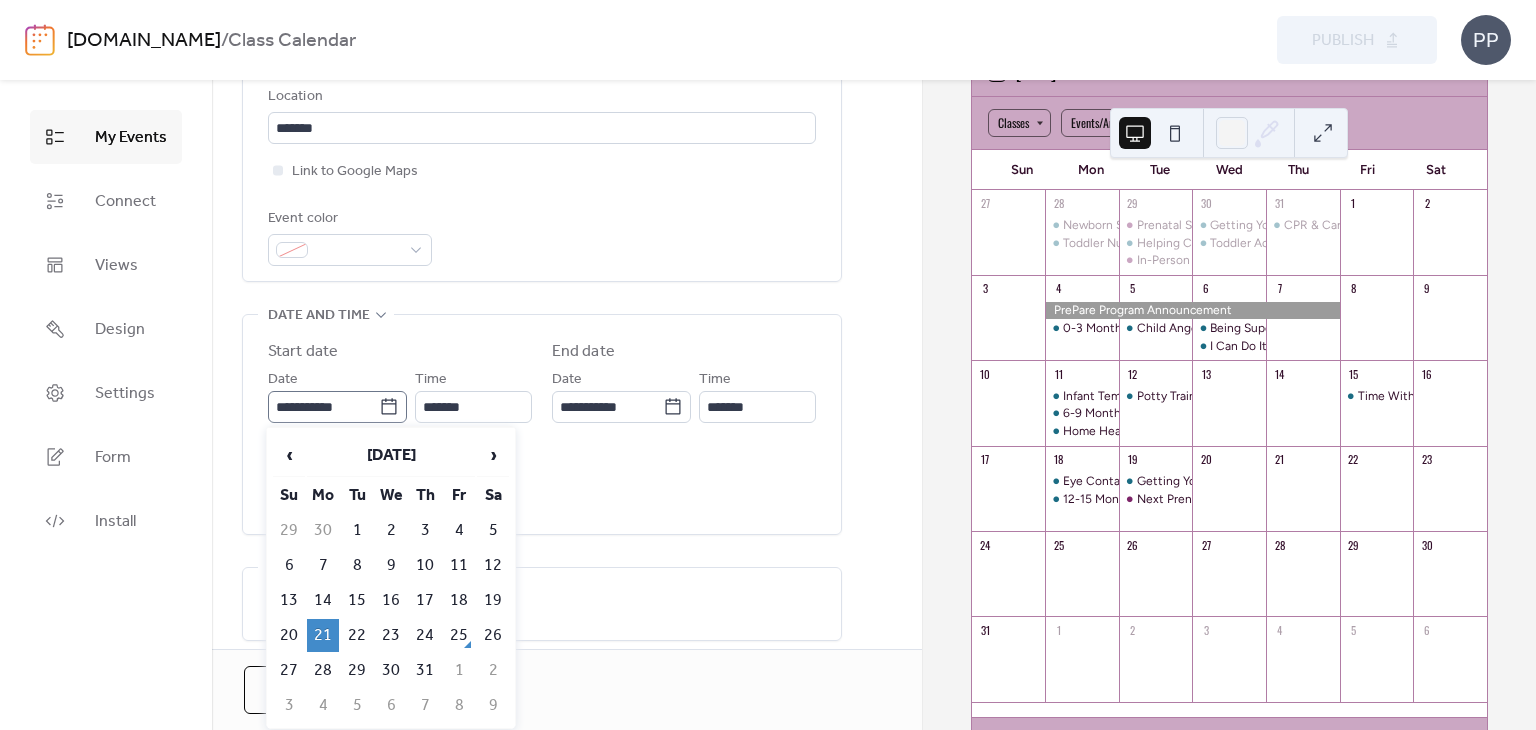 click 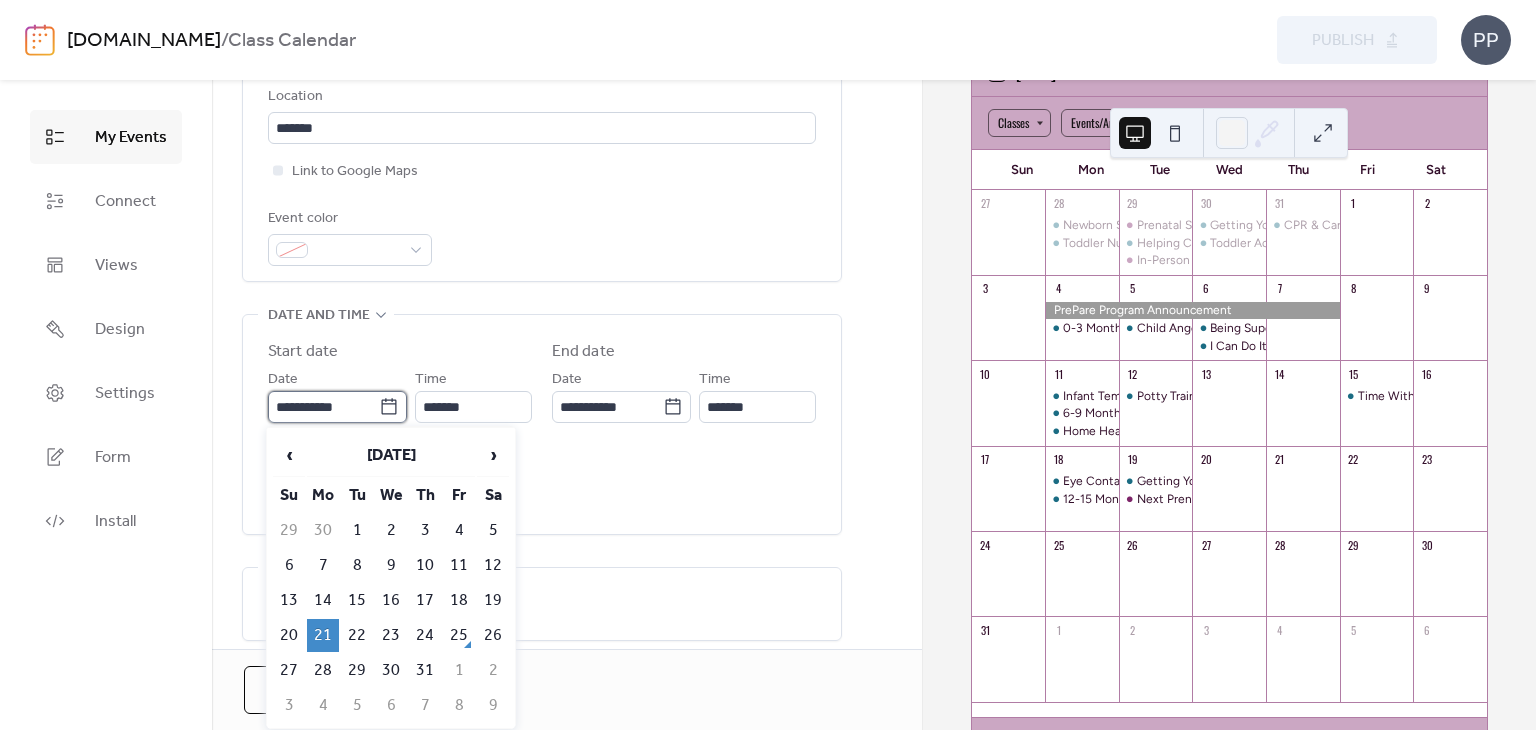 click on "**********" at bounding box center [323, 407] 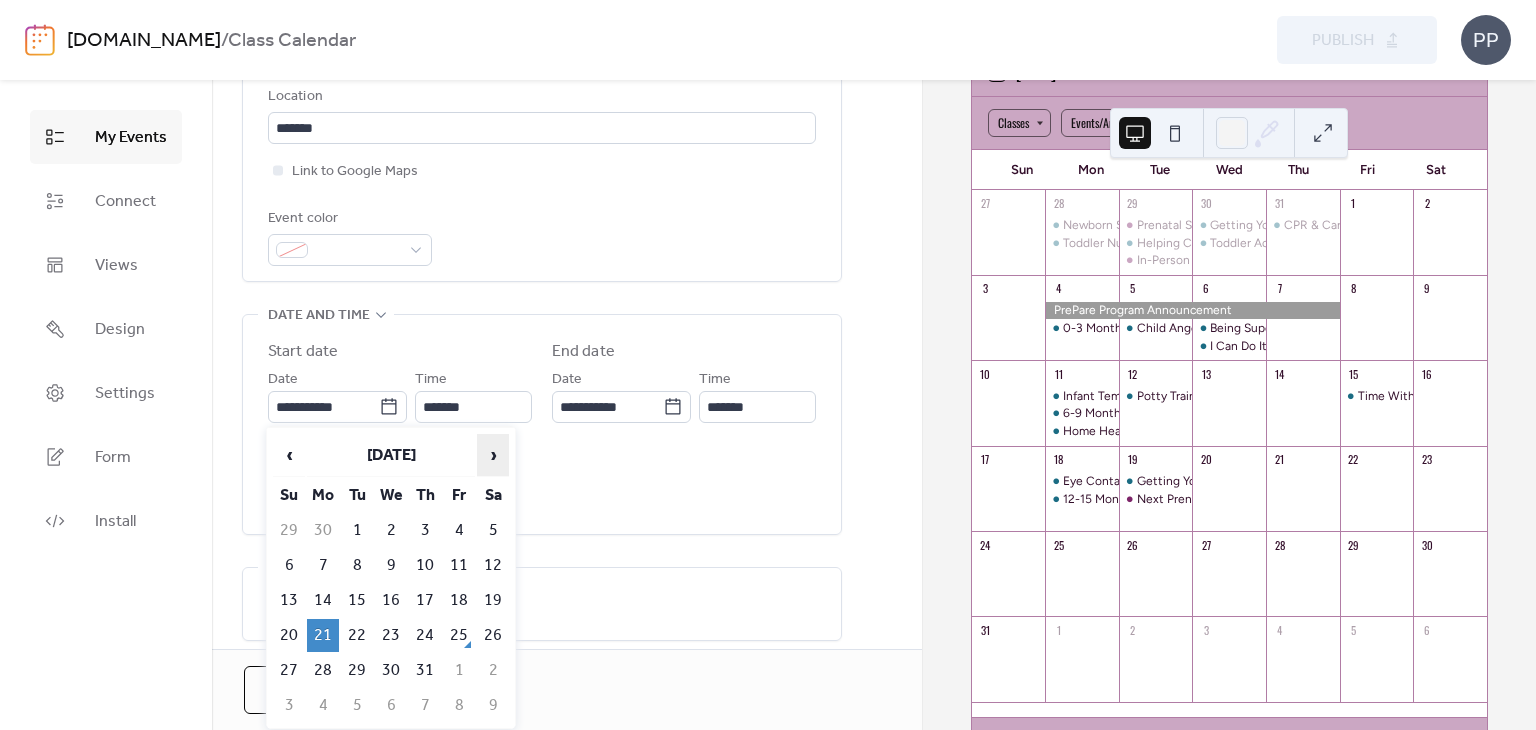 click on "›" at bounding box center [493, 455] 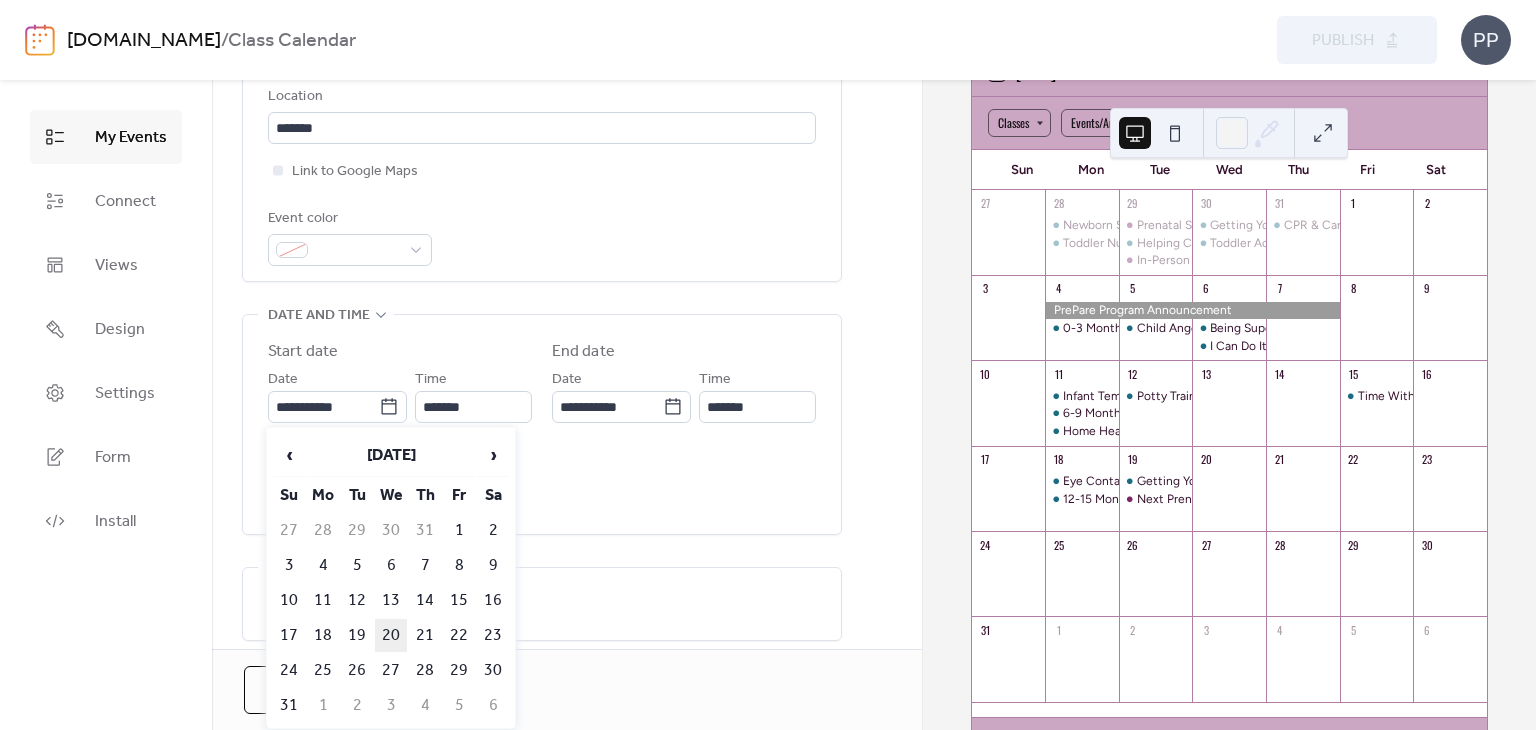 click on "20" at bounding box center (391, 635) 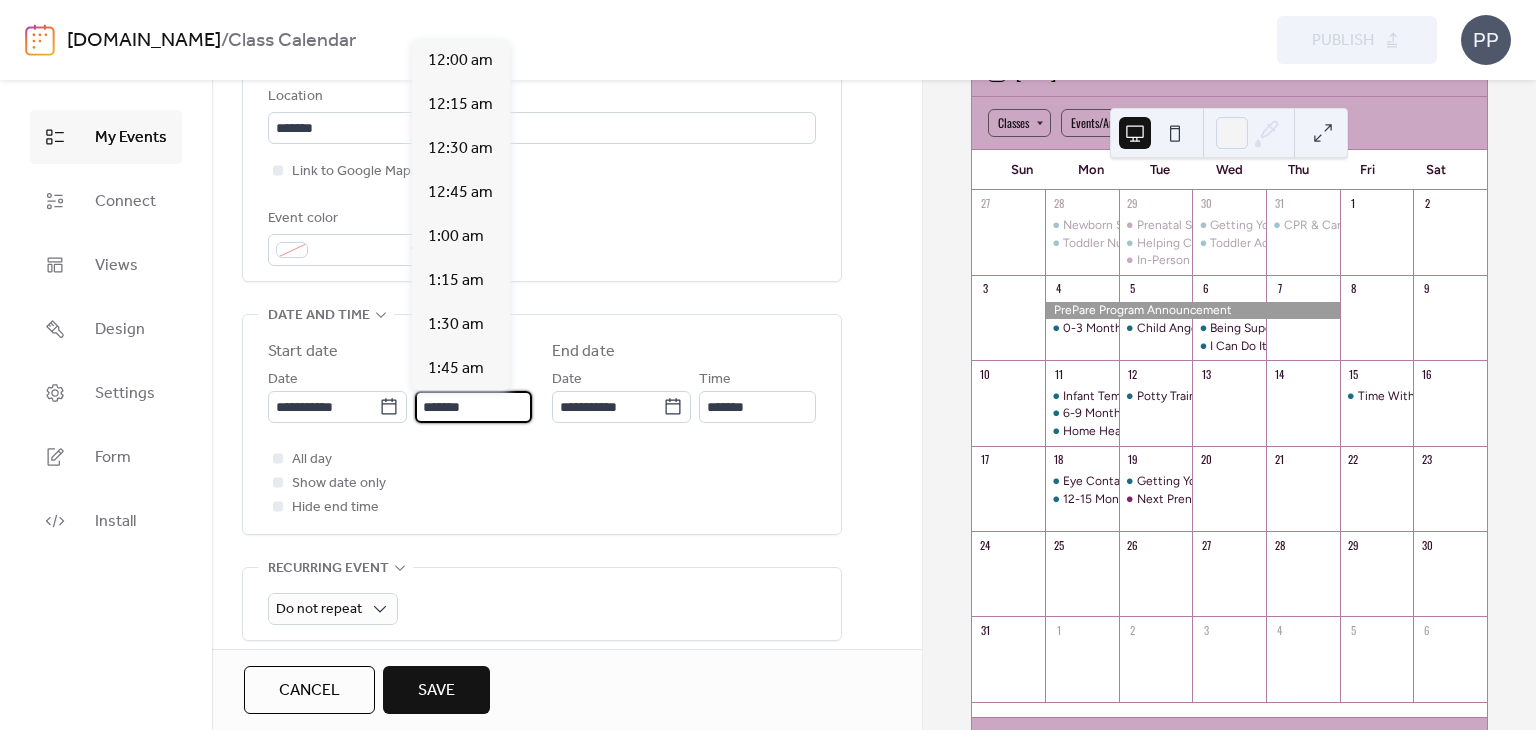 click on "*******" at bounding box center [473, 407] 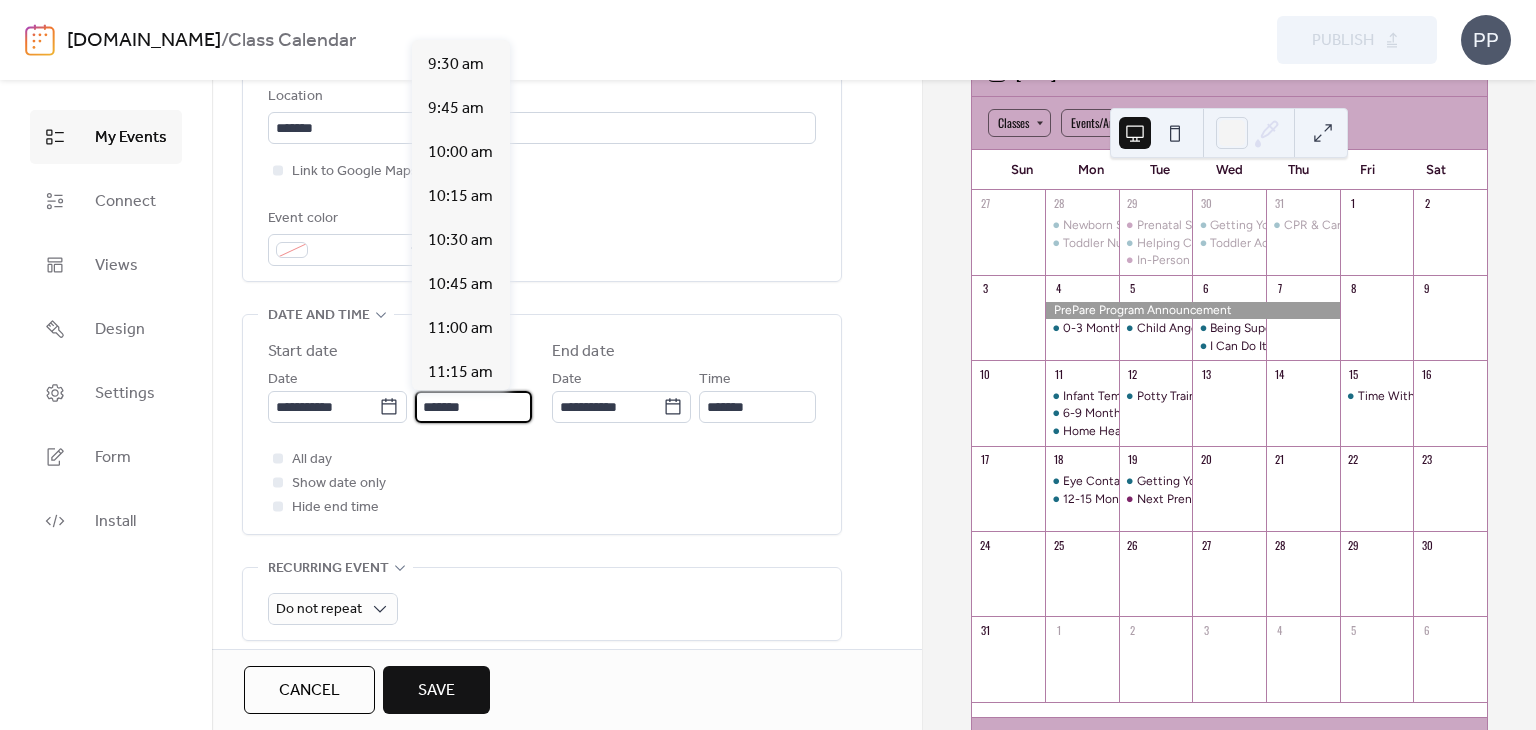 scroll, scrollTop: 1656, scrollLeft: 0, axis: vertical 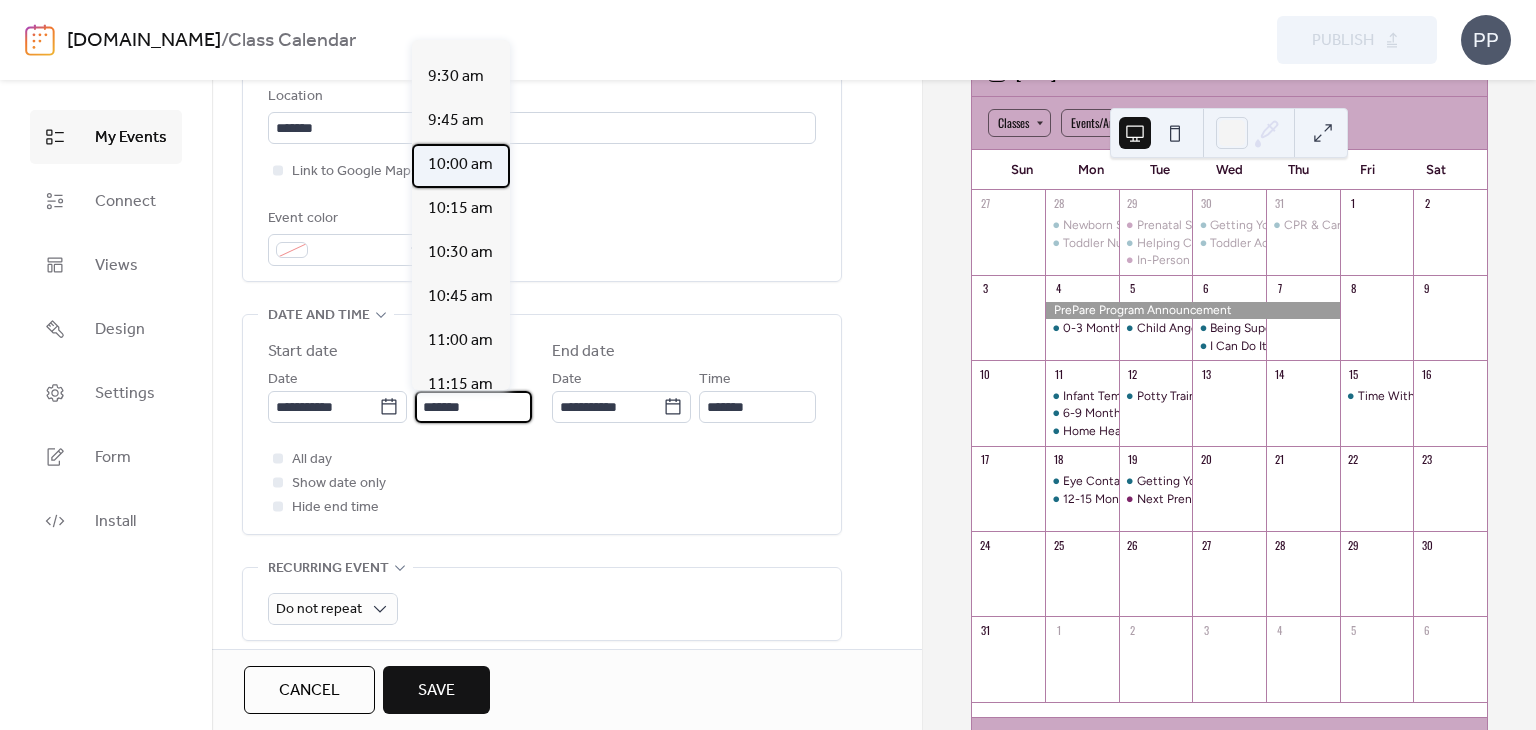 click on "10:00 am" at bounding box center (460, 165) 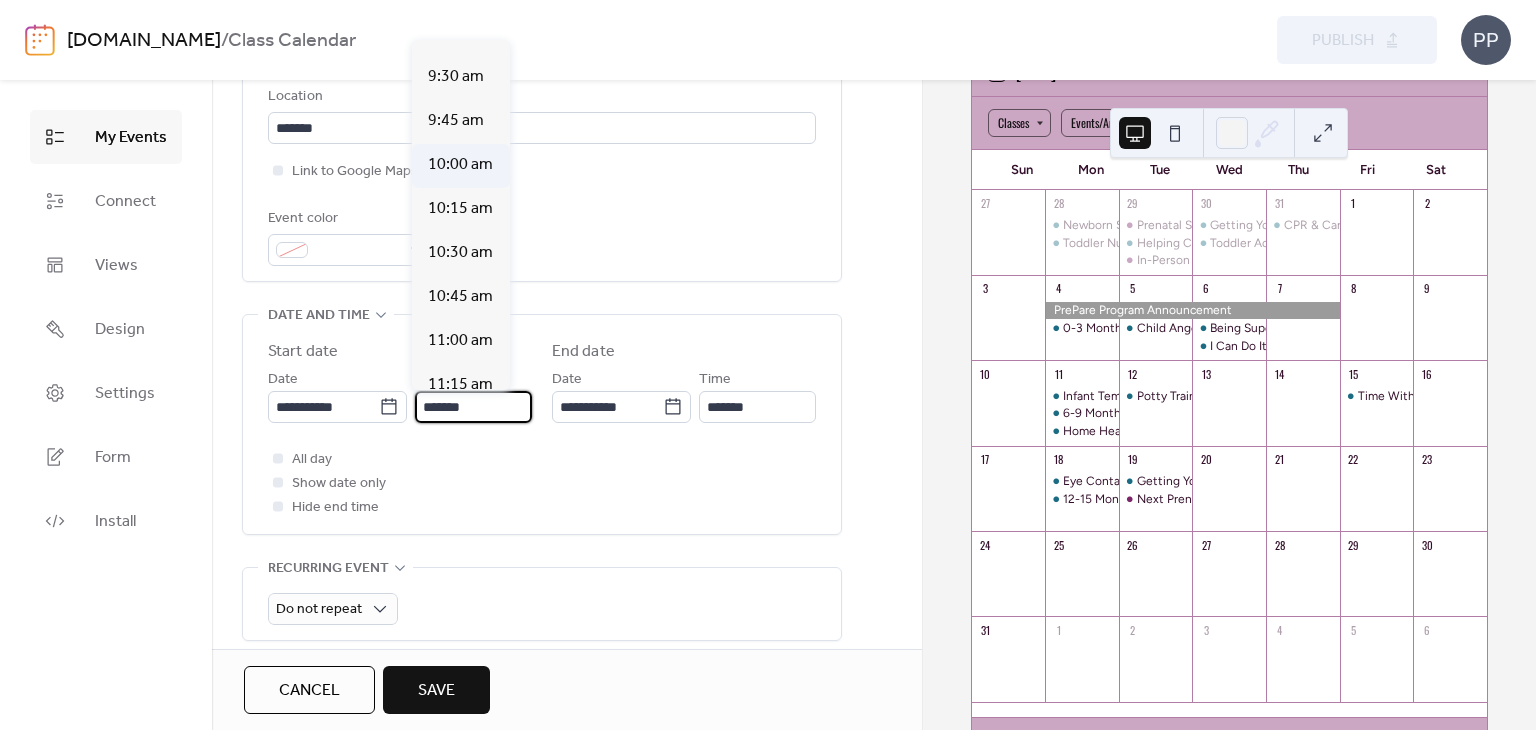type on "********" 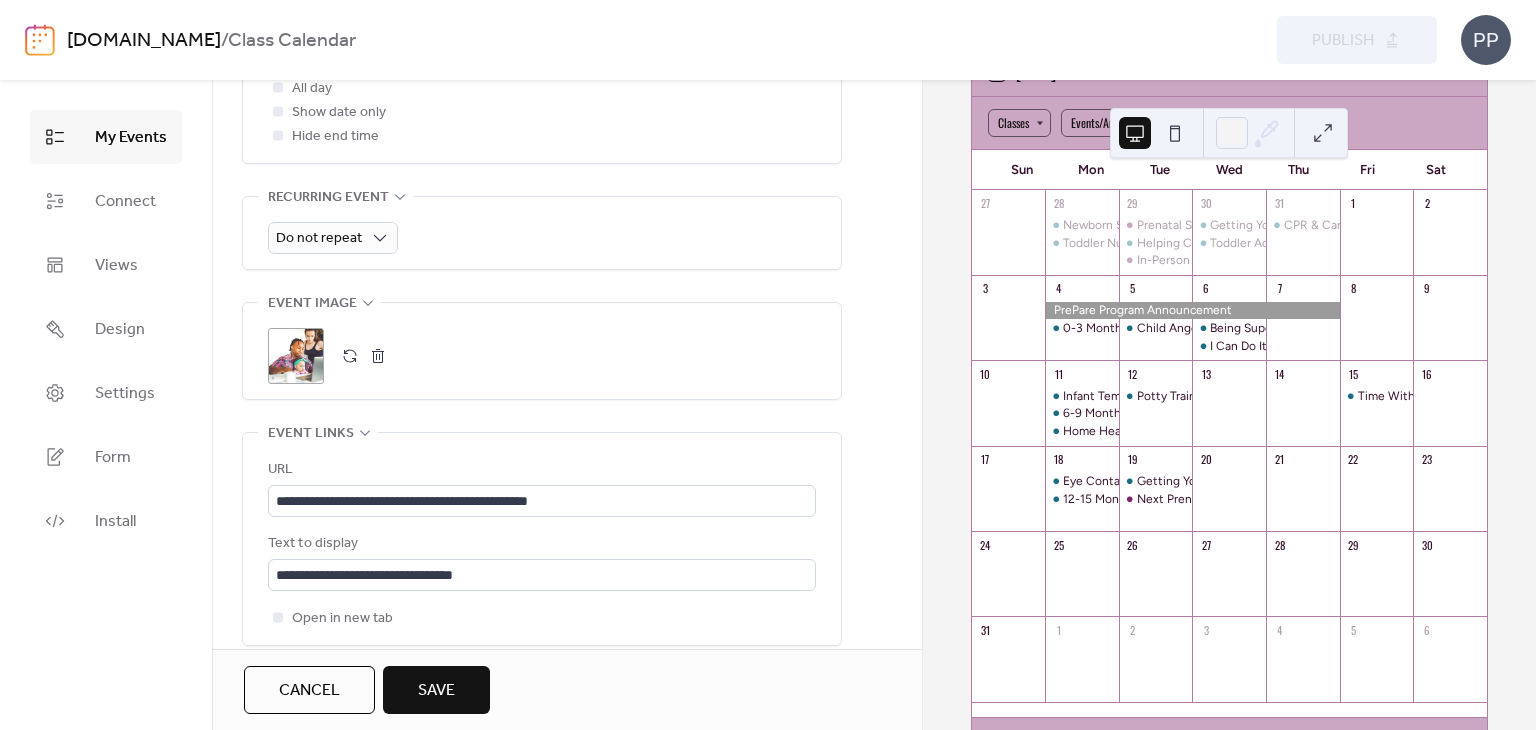 scroll, scrollTop: 840, scrollLeft: 0, axis: vertical 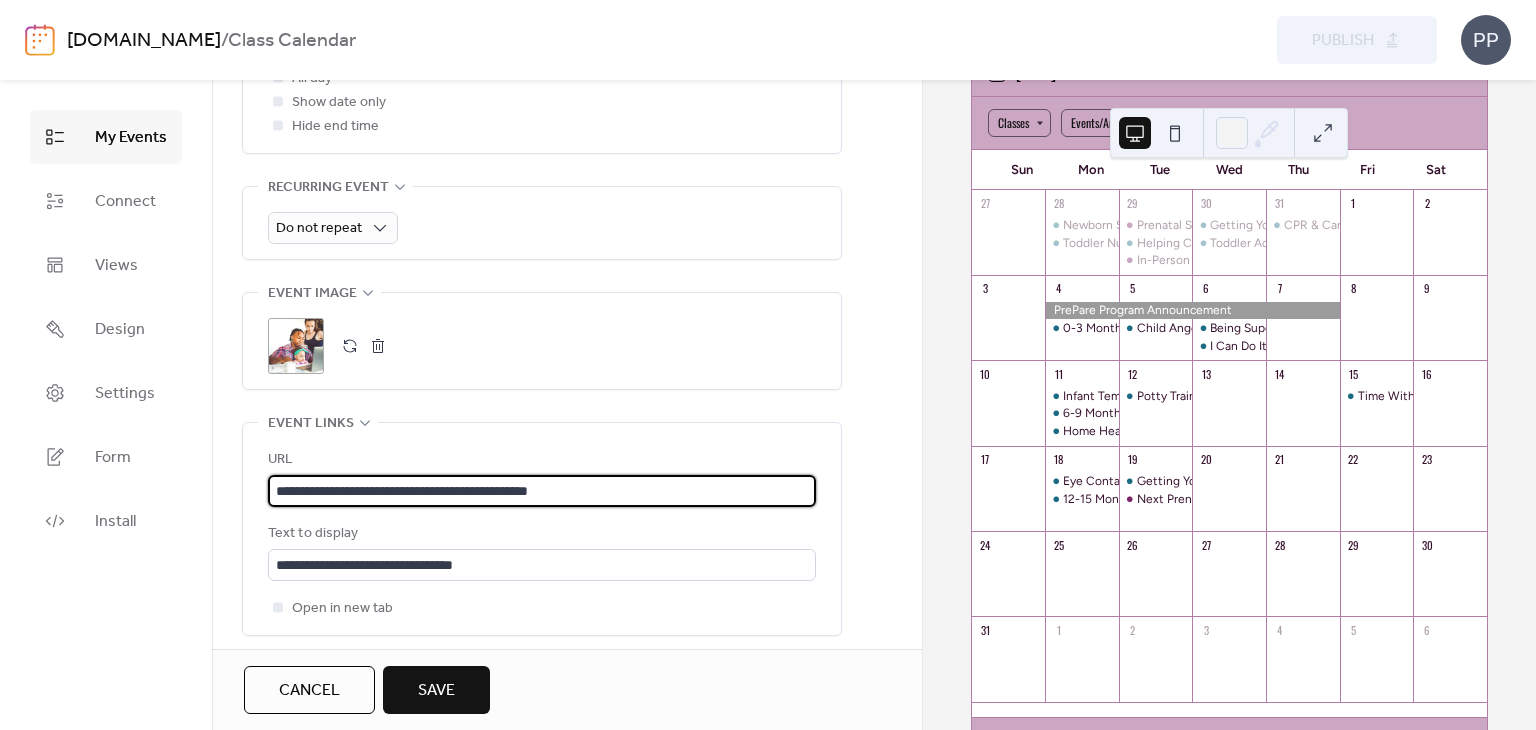 click on "**********" at bounding box center (542, 491) 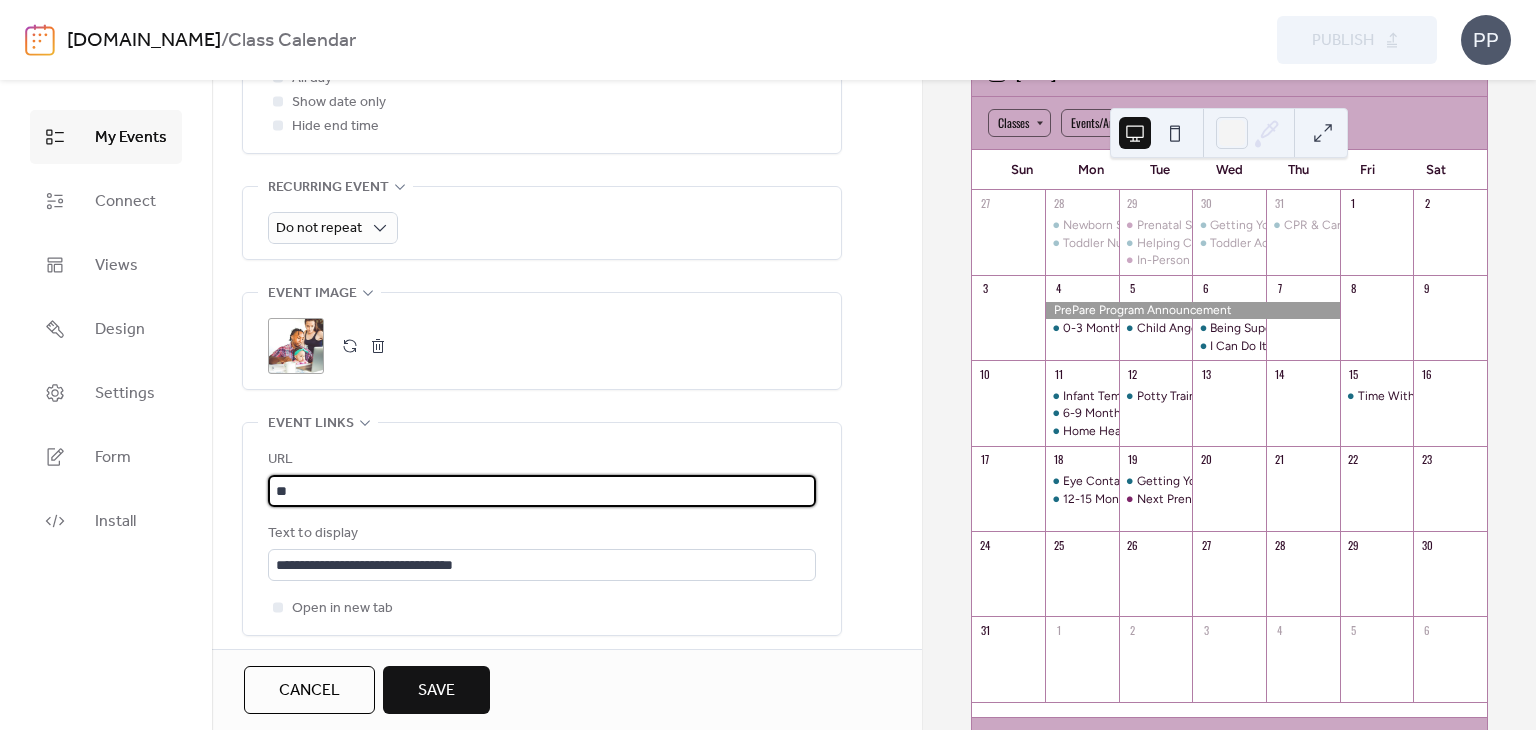 type on "*" 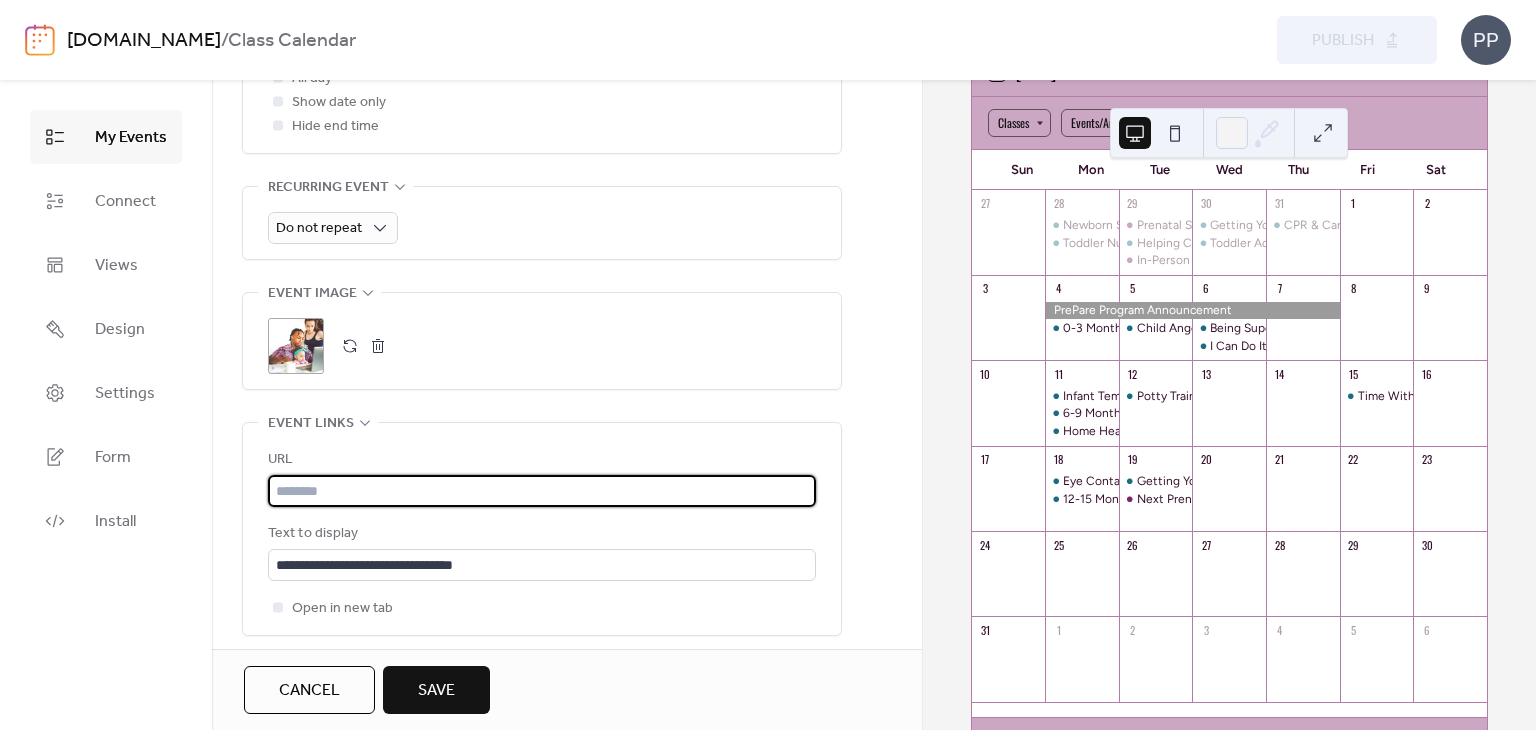 paste on "**********" 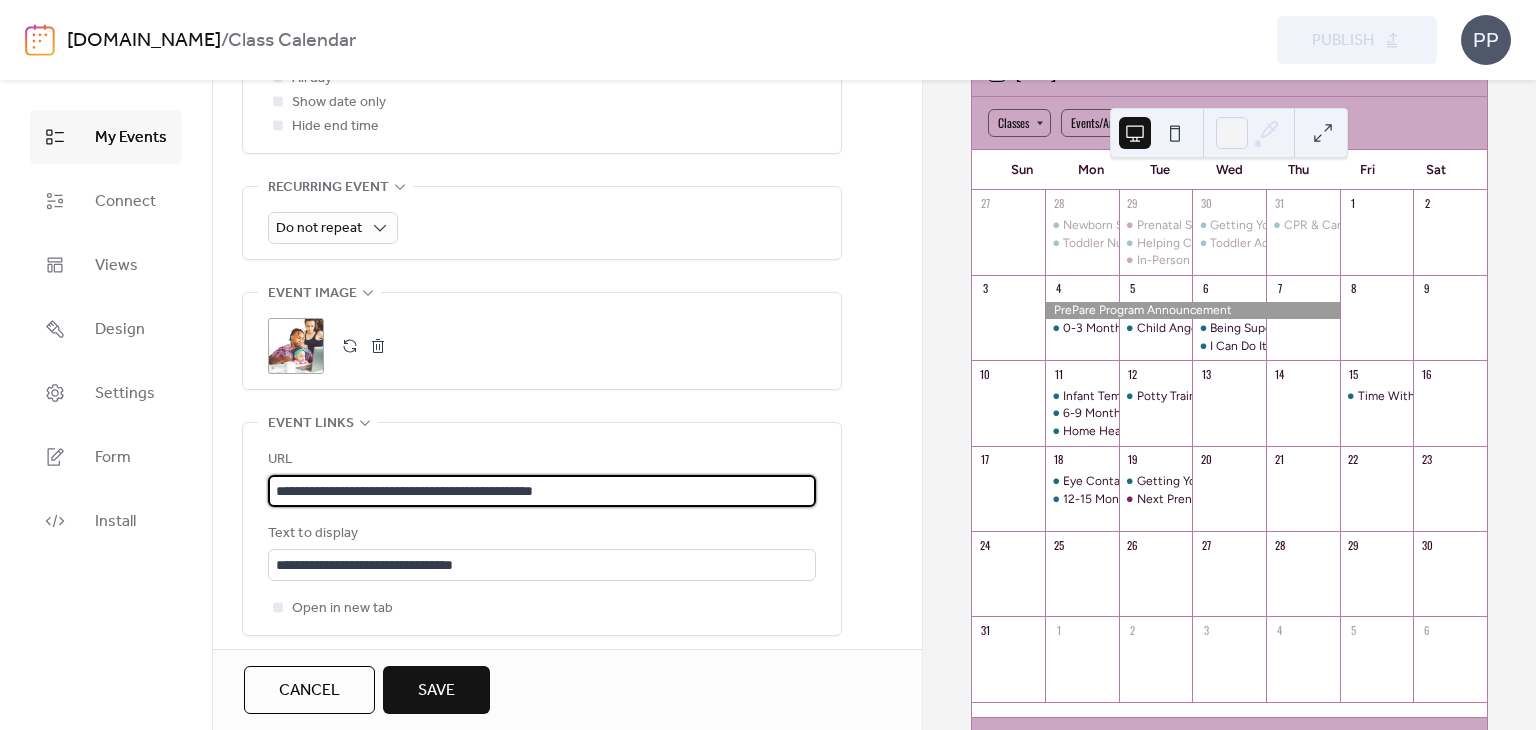 type on "**********" 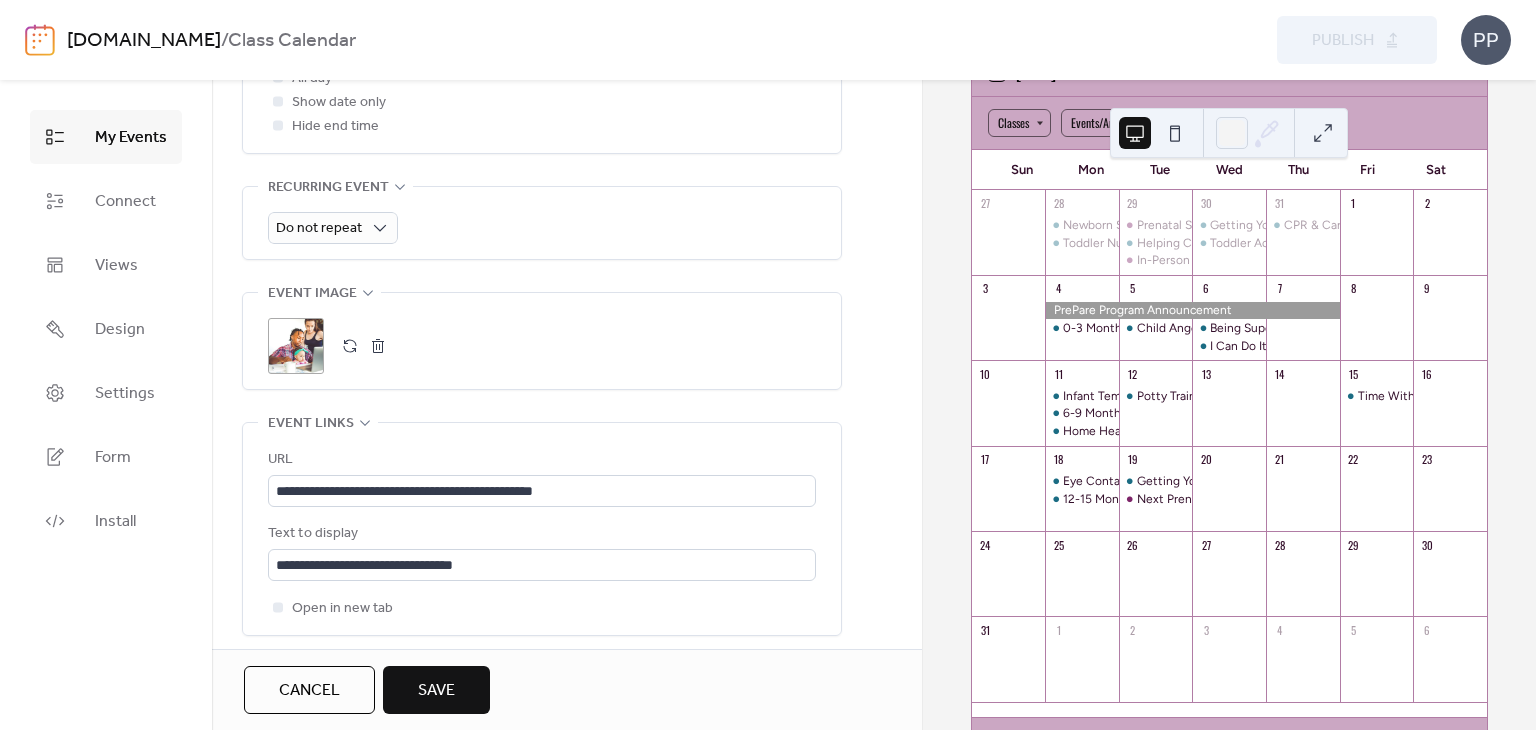 click on "Save" at bounding box center [436, 691] 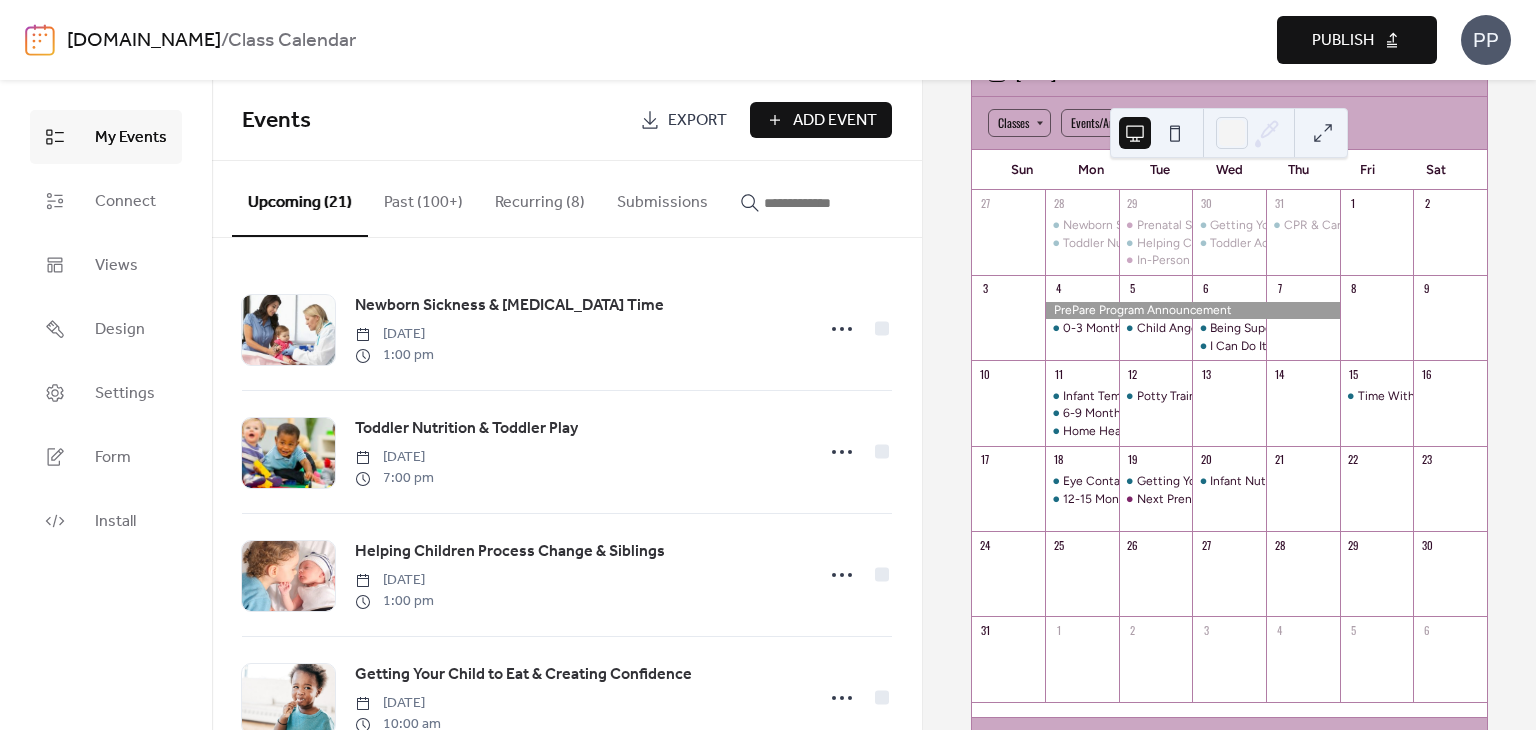 click on "Publish" at bounding box center (1343, 41) 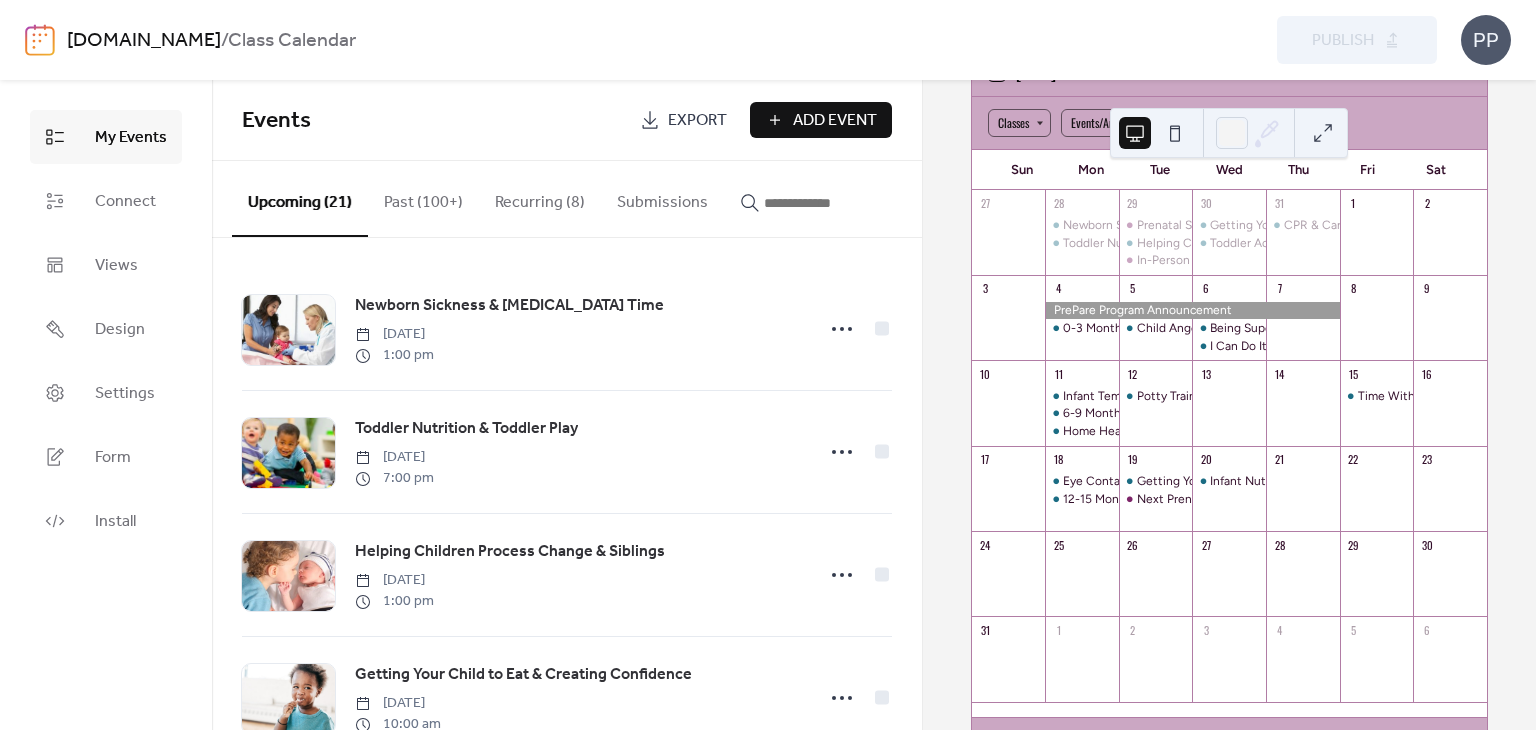 drag, startPoint x: 834, startPoint y: 216, endPoint x: 817, endPoint y: 205, distance: 20.248457 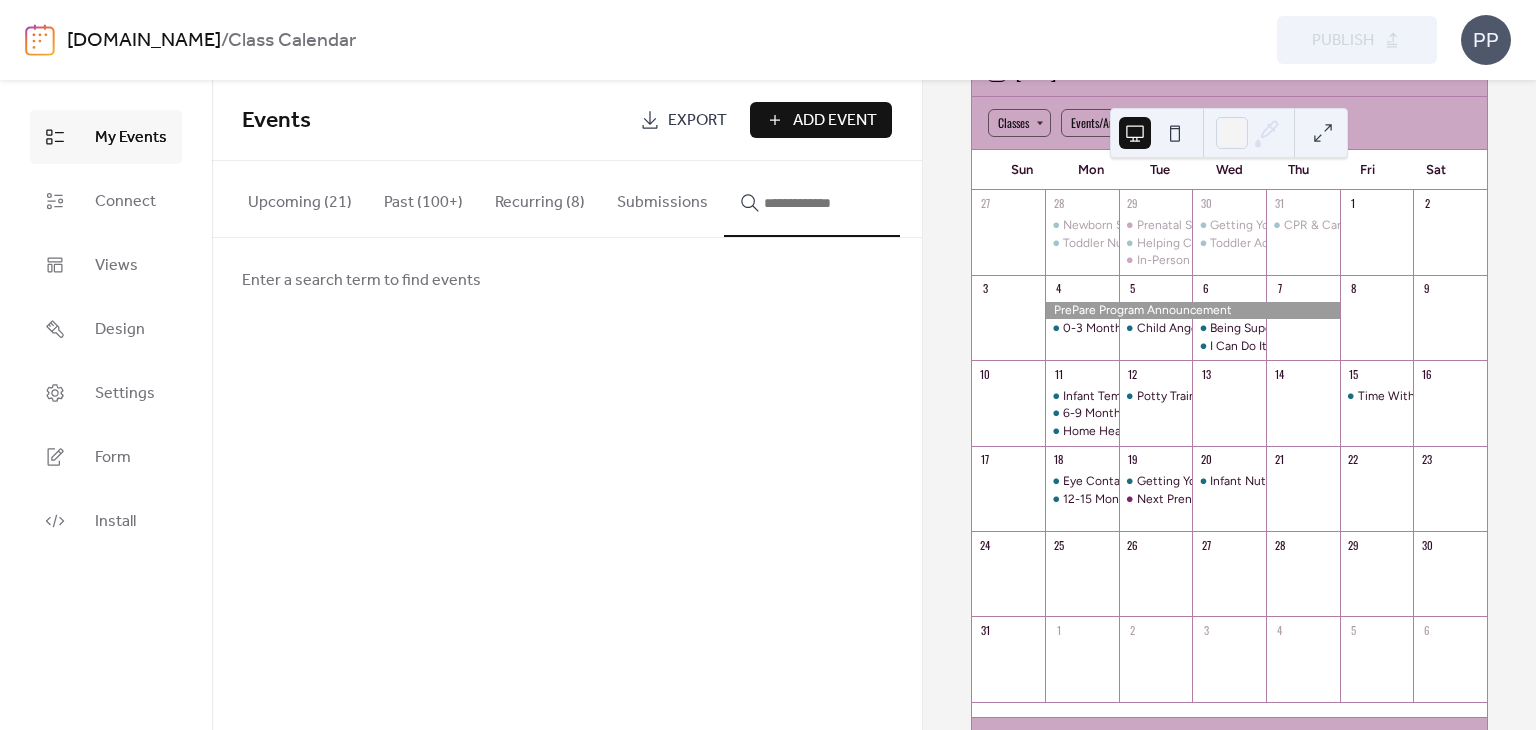 click at bounding box center (824, 203) 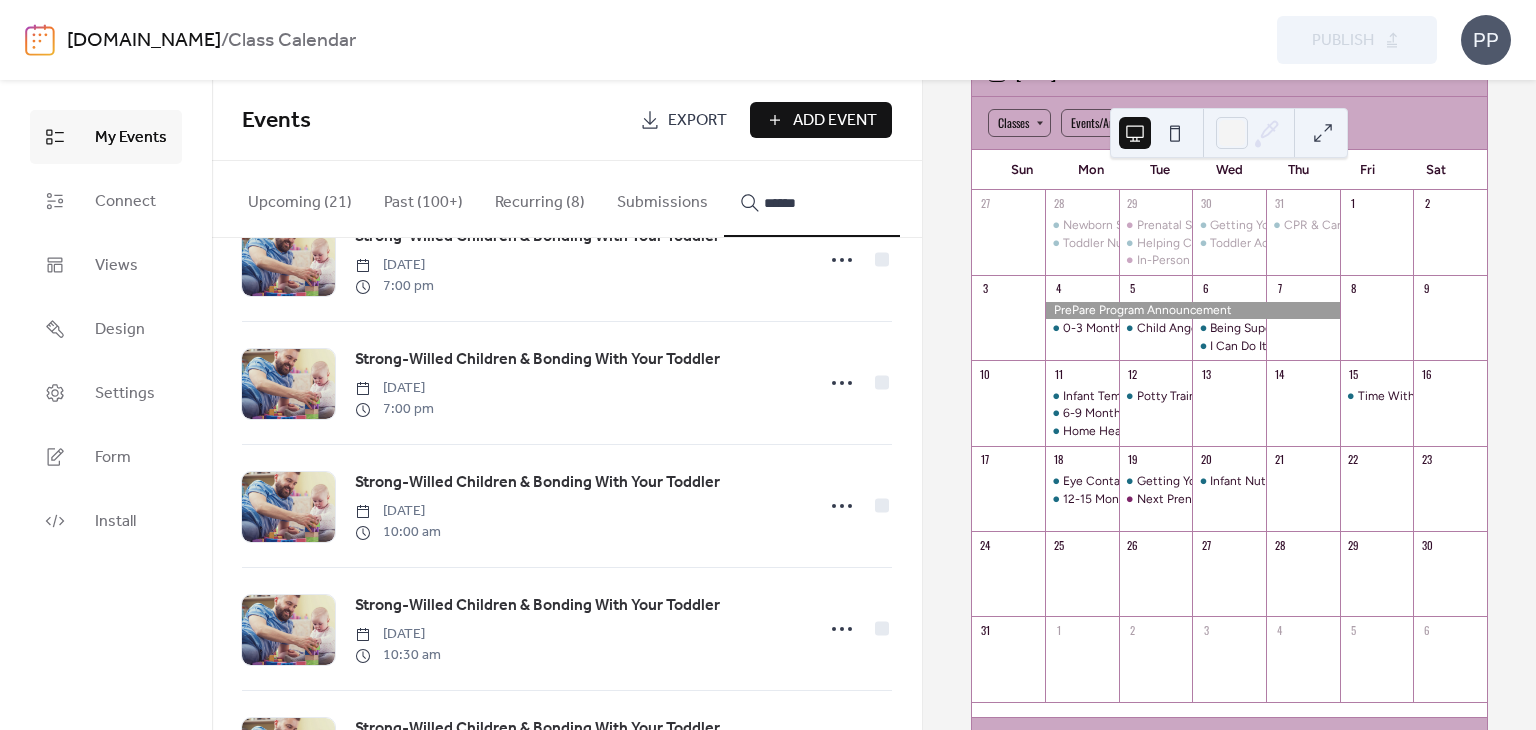 scroll, scrollTop: 1292, scrollLeft: 0, axis: vertical 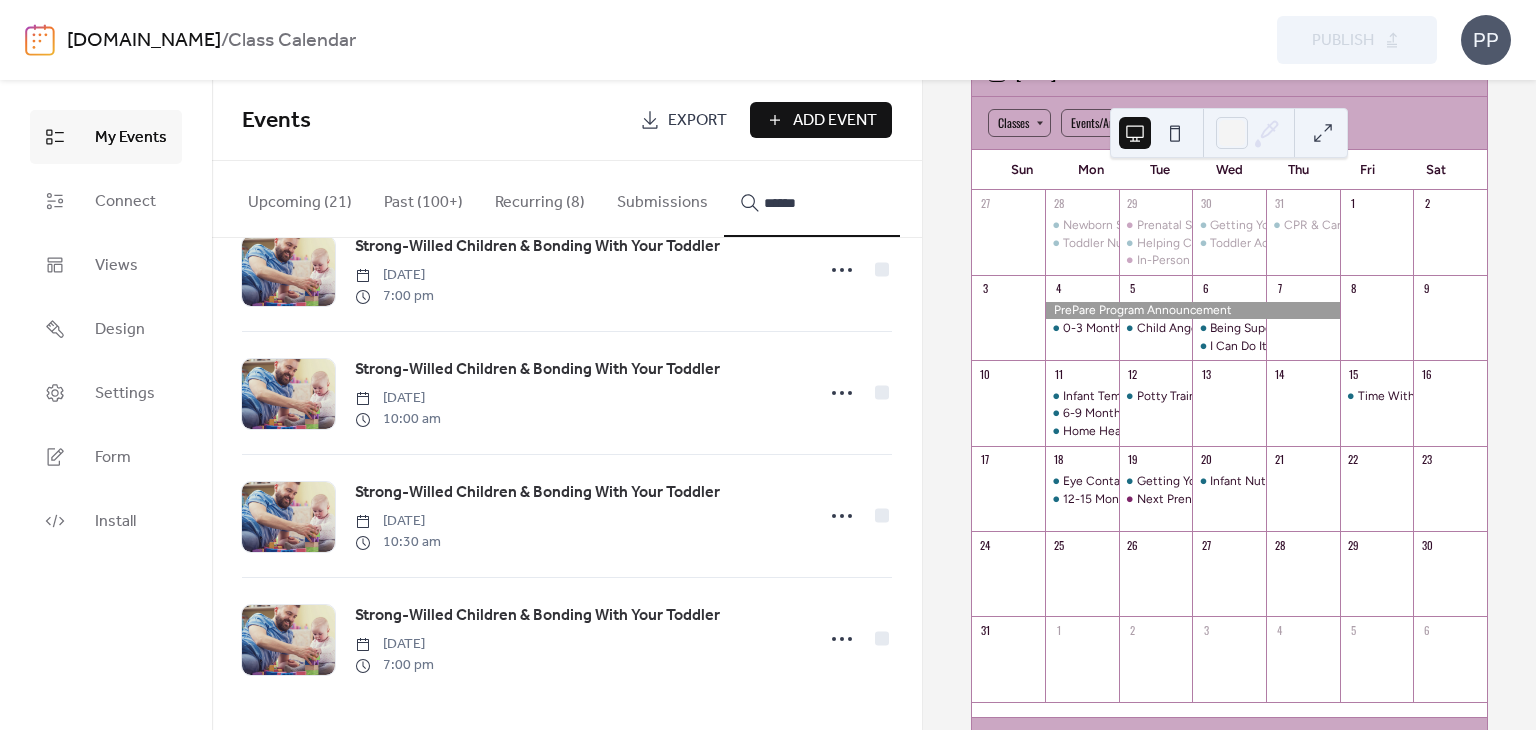 type on "******" 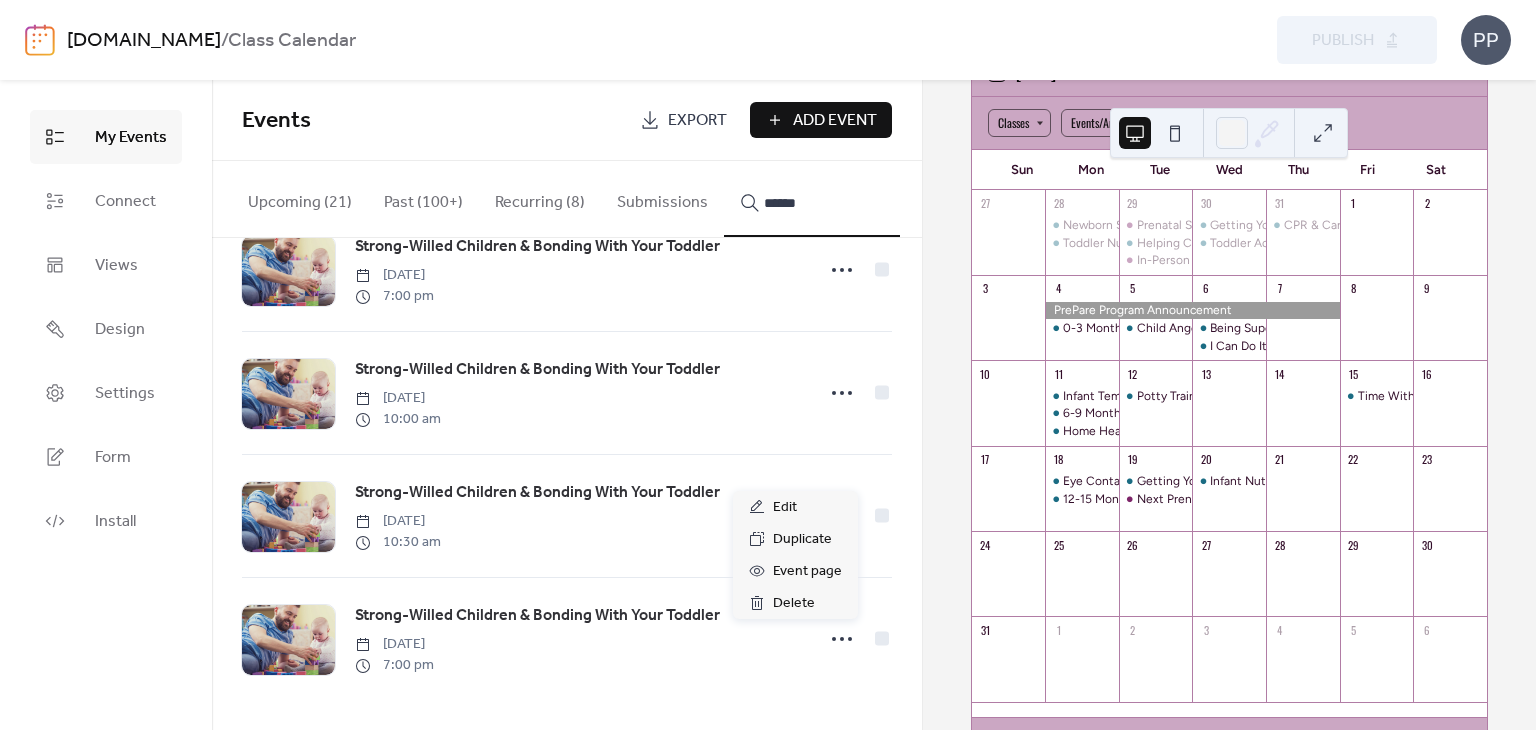 click 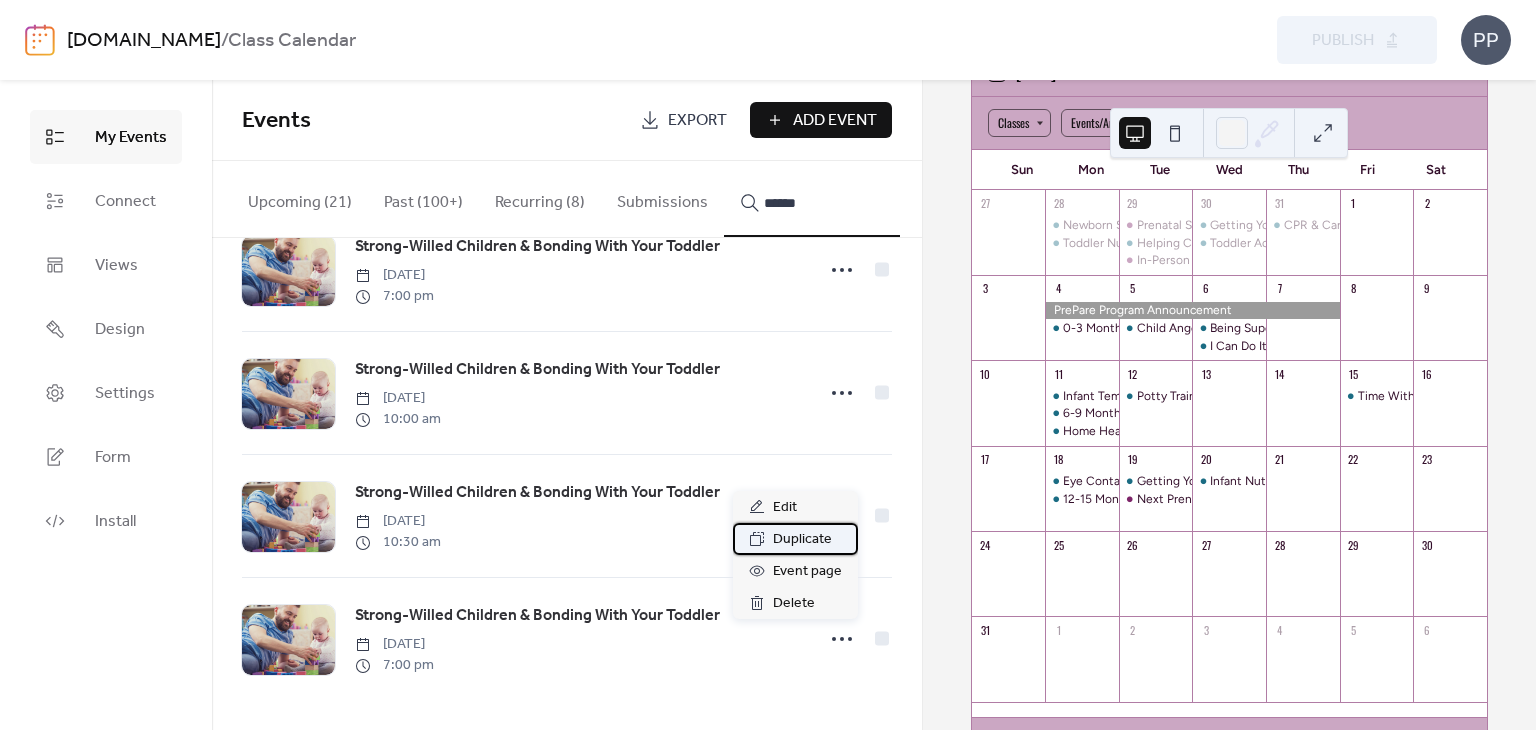 click on "Duplicate" at bounding box center (802, 540) 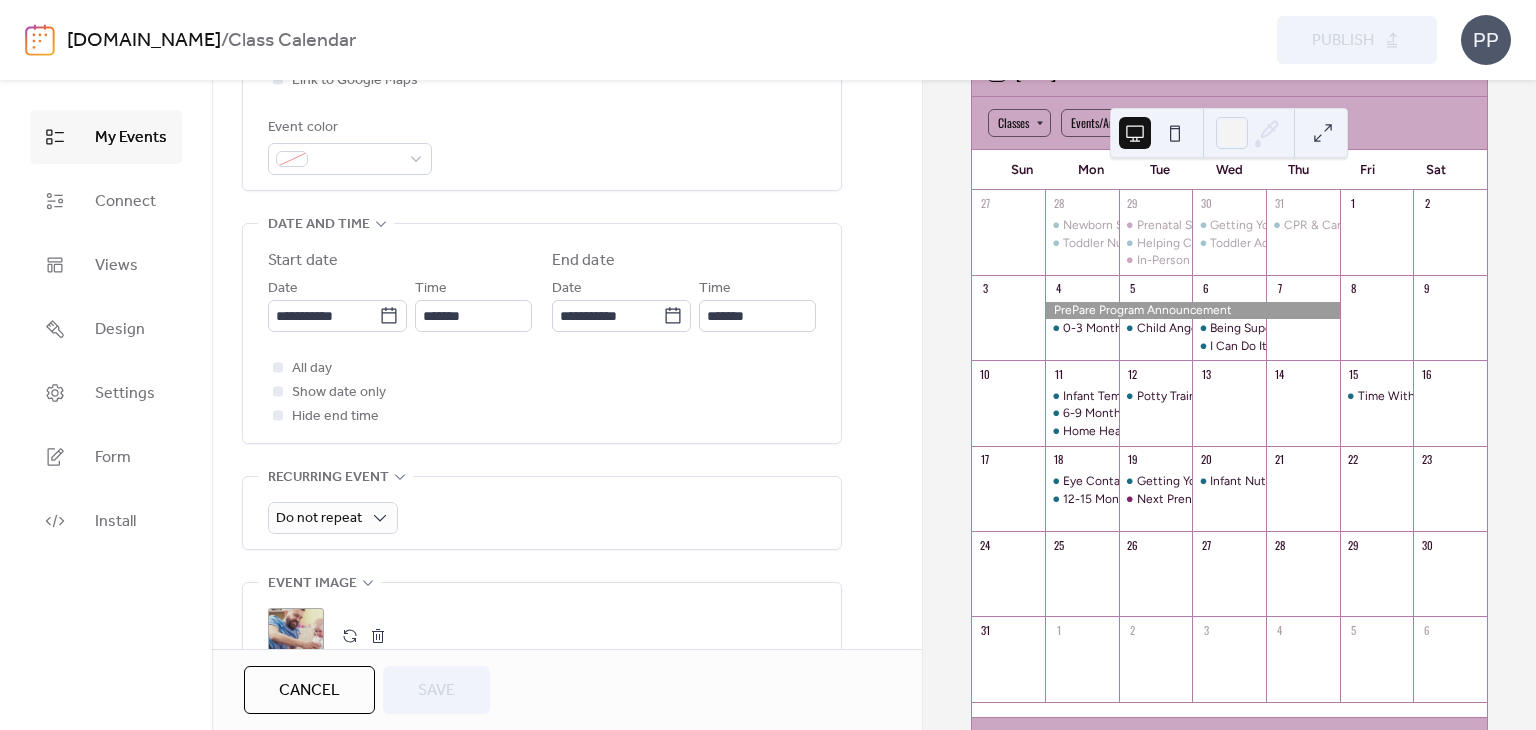 scroll, scrollTop: 564, scrollLeft: 0, axis: vertical 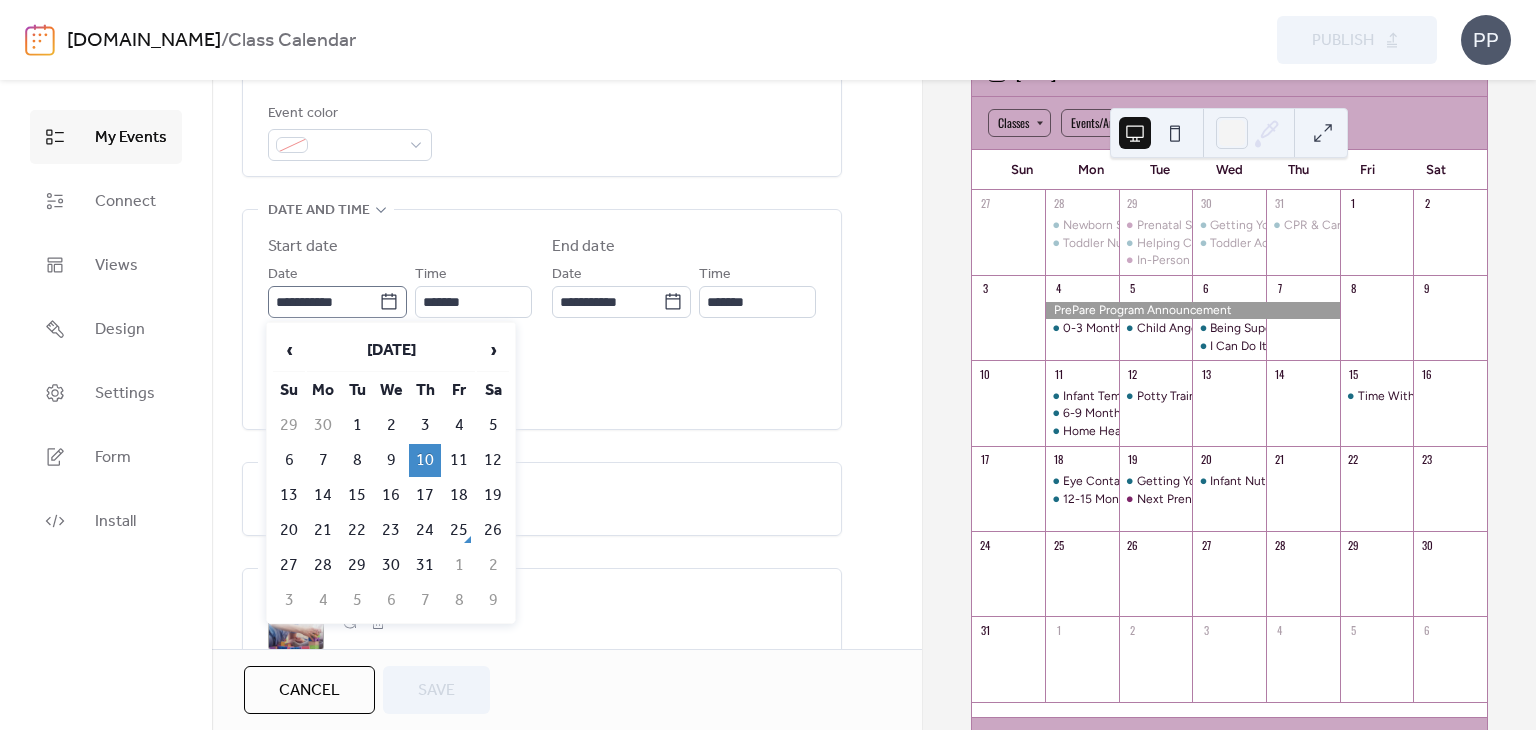 click 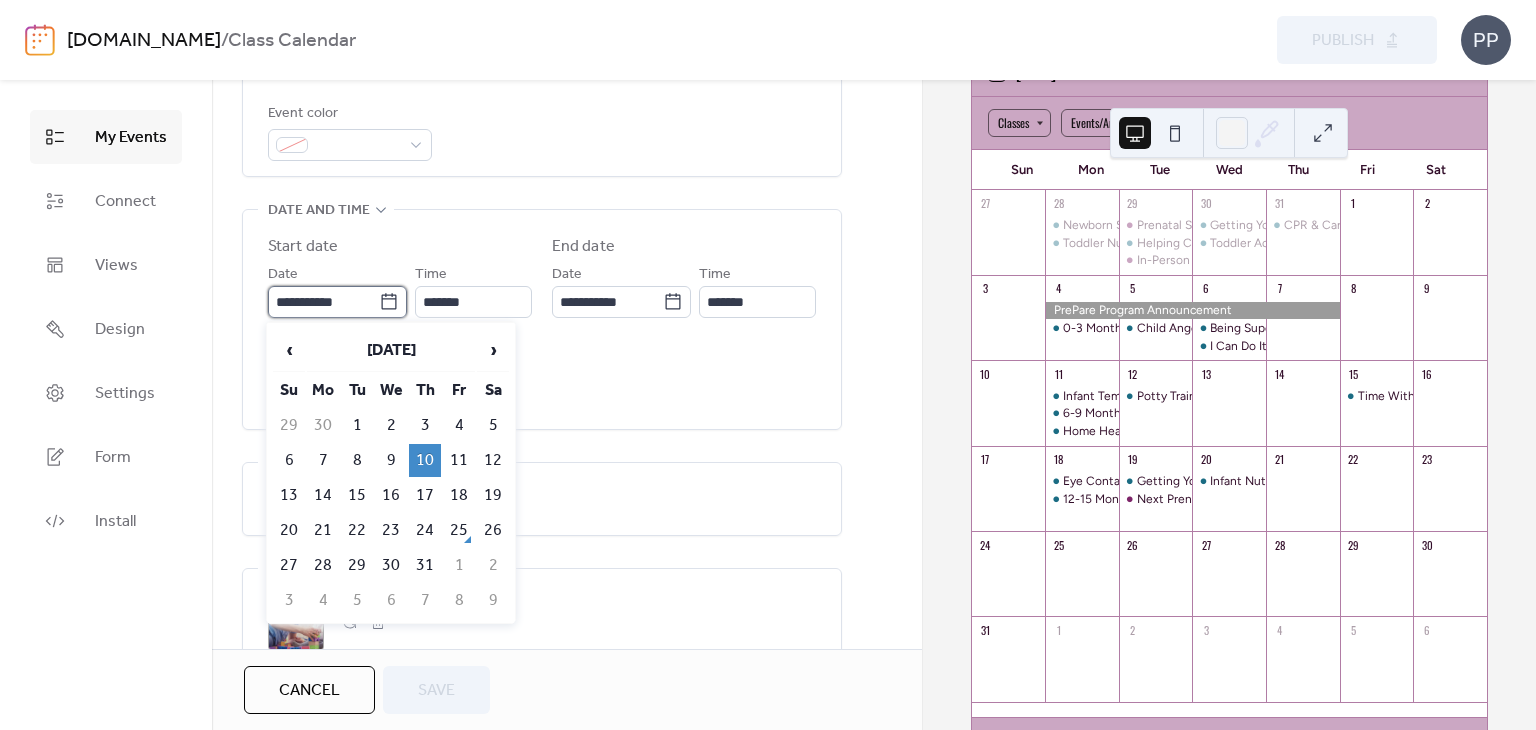 click on "**********" at bounding box center [323, 302] 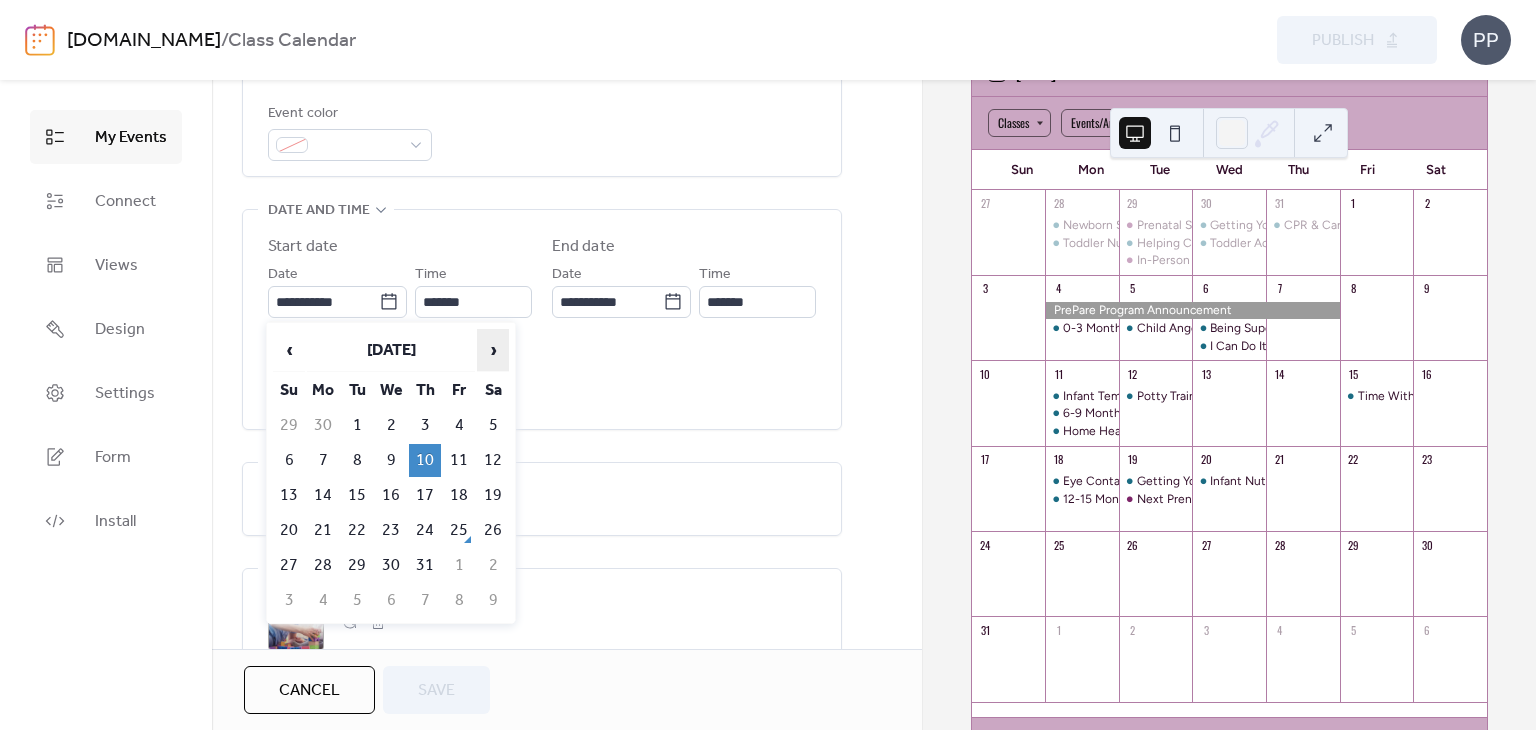 click on "›" at bounding box center (493, 350) 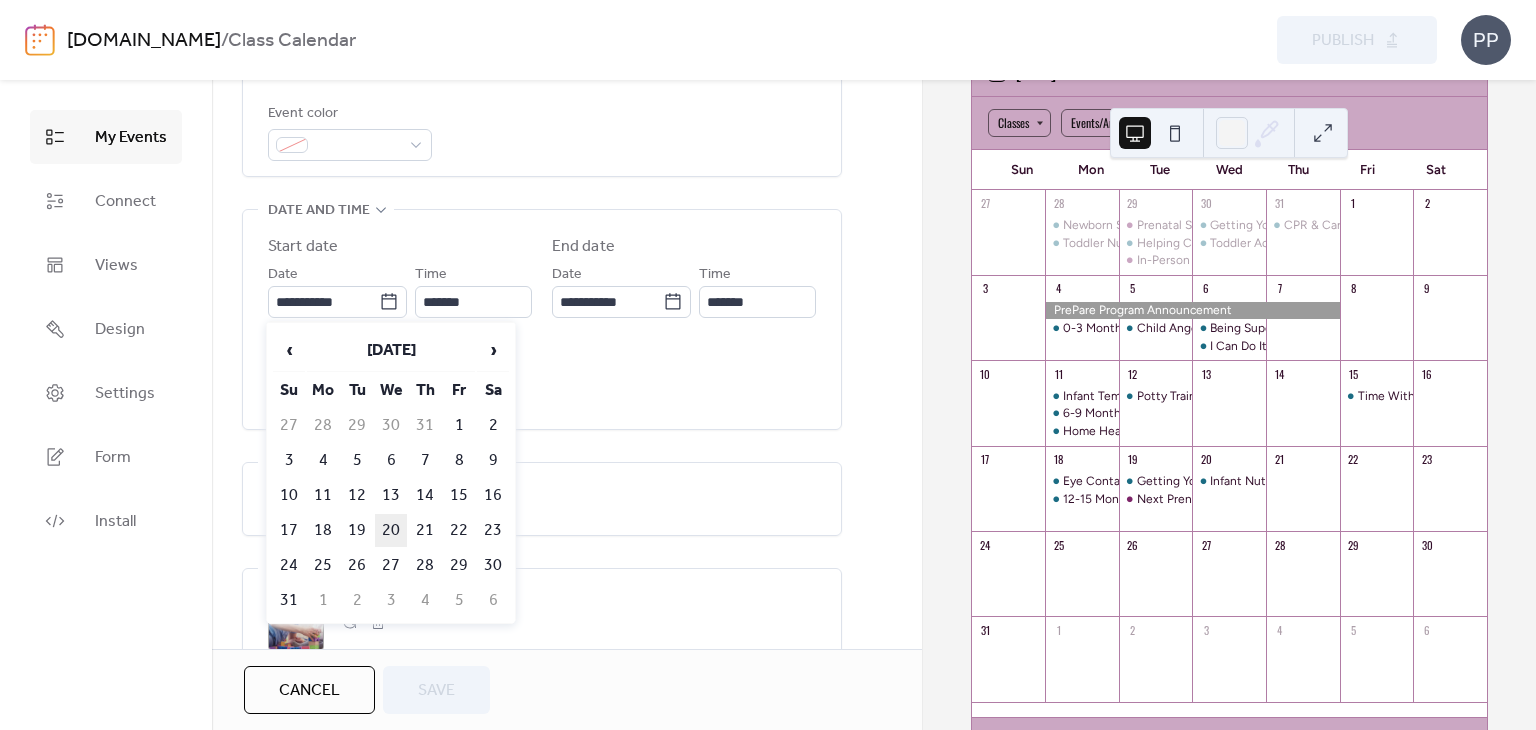 click on "20" at bounding box center (391, 530) 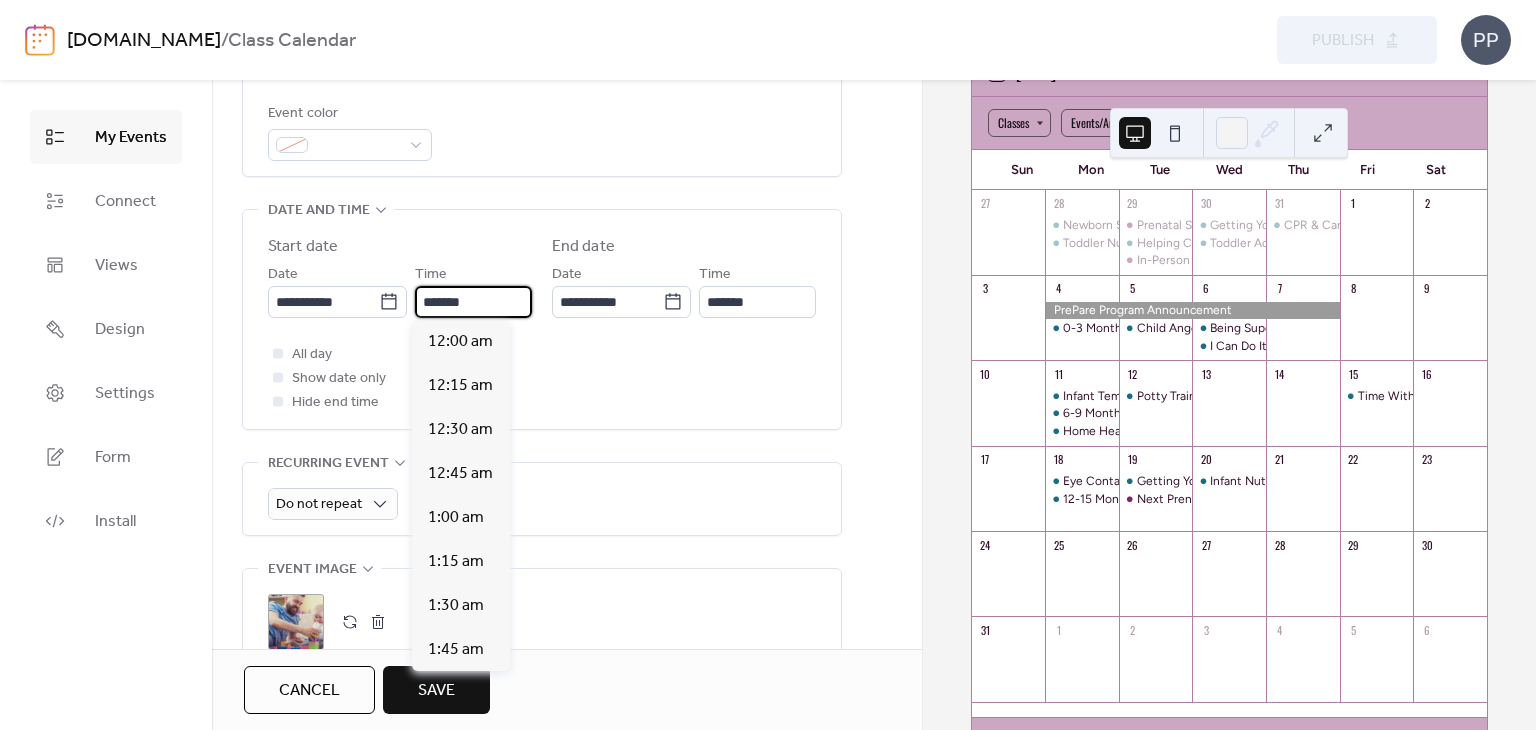 click on "*******" at bounding box center (473, 302) 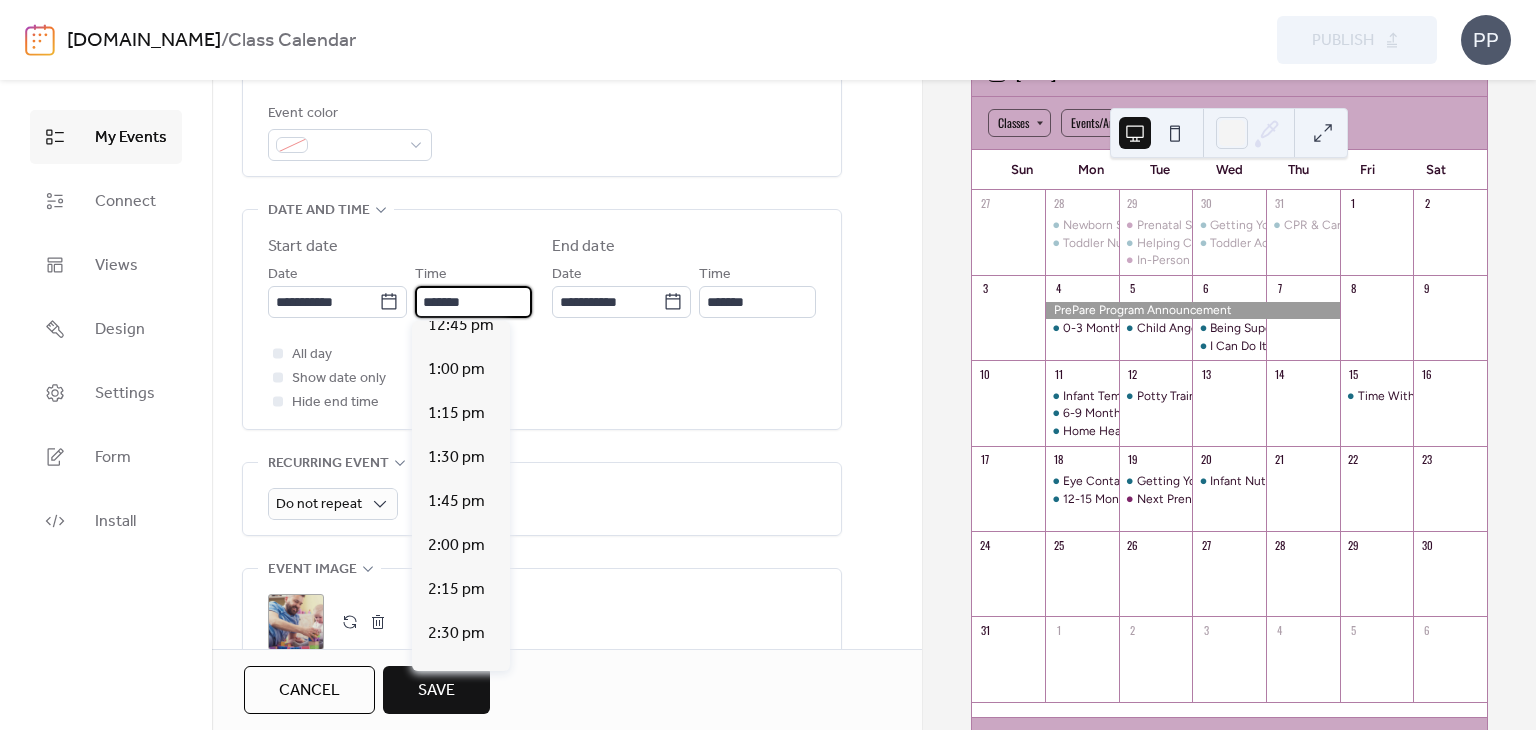 scroll, scrollTop: 2254, scrollLeft: 0, axis: vertical 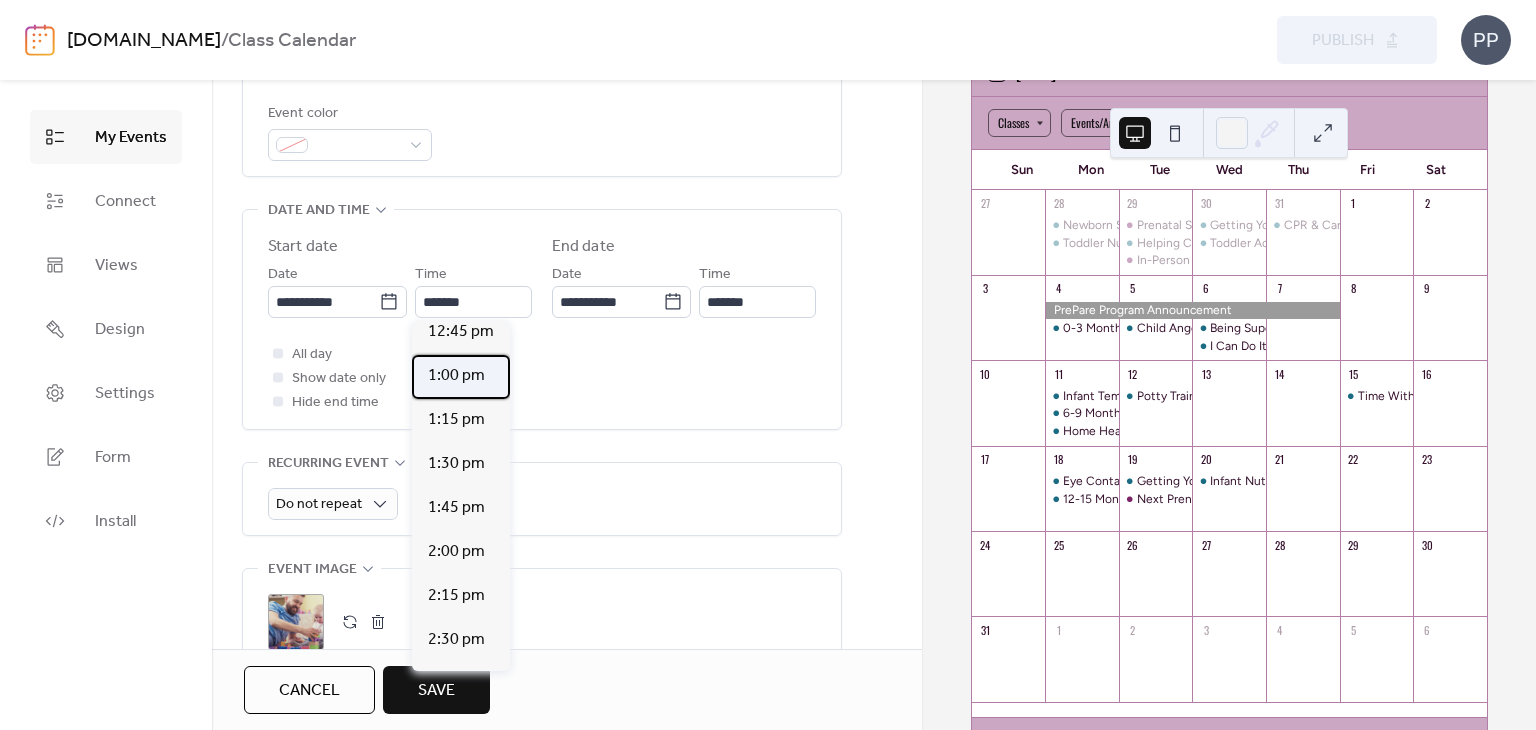 click on "1:00 pm" at bounding box center (456, 376) 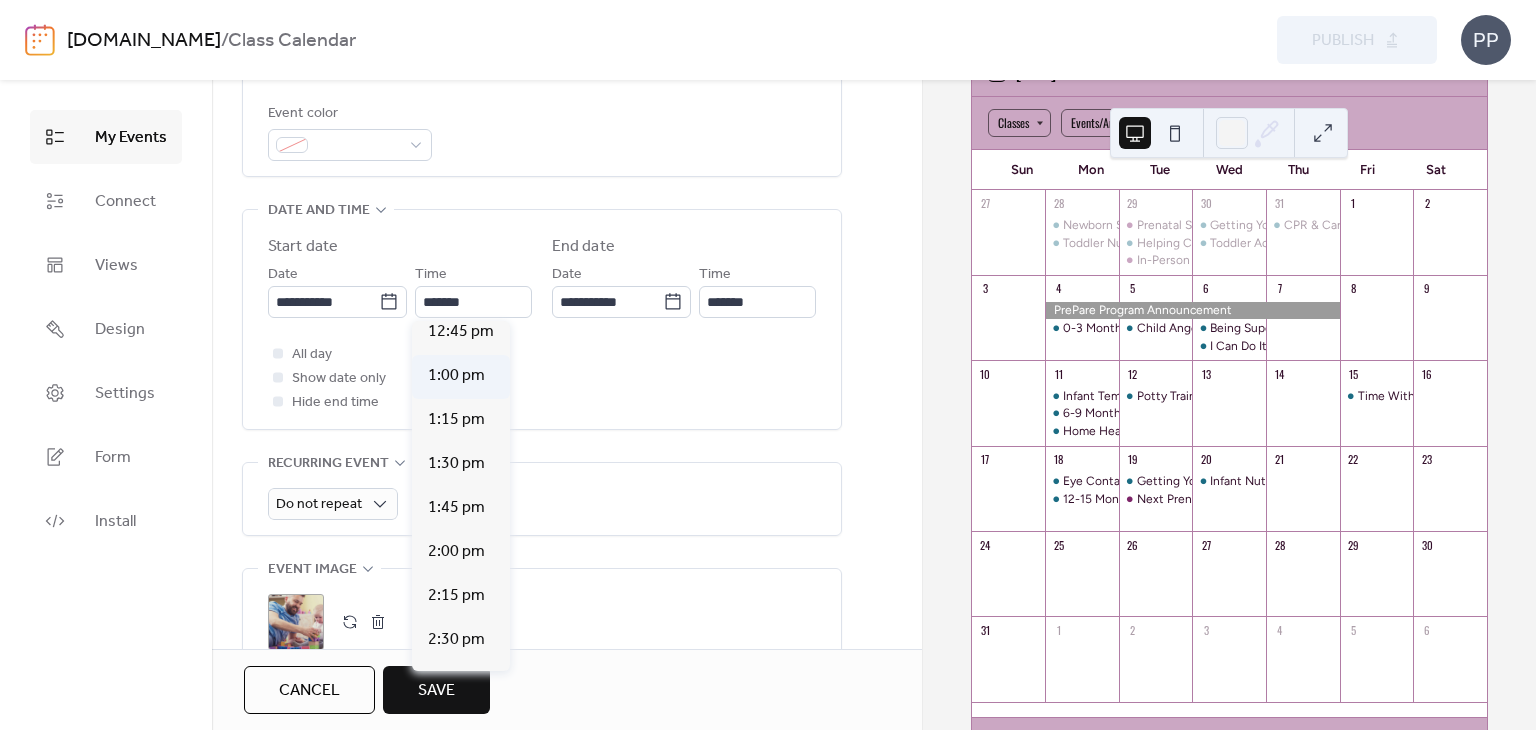 type on "*******" 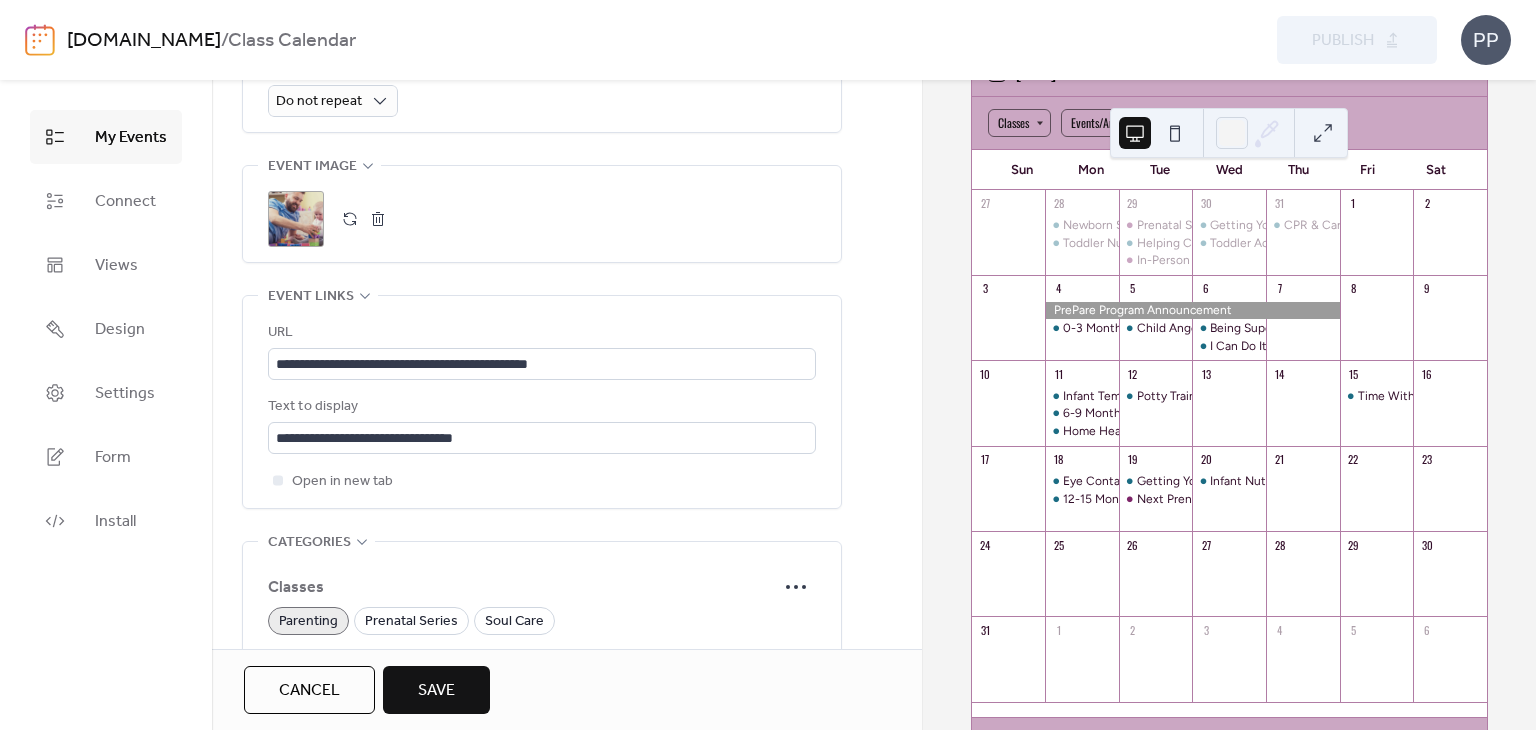 scroll, scrollTop: 971, scrollLeft: 0, axis: vertical 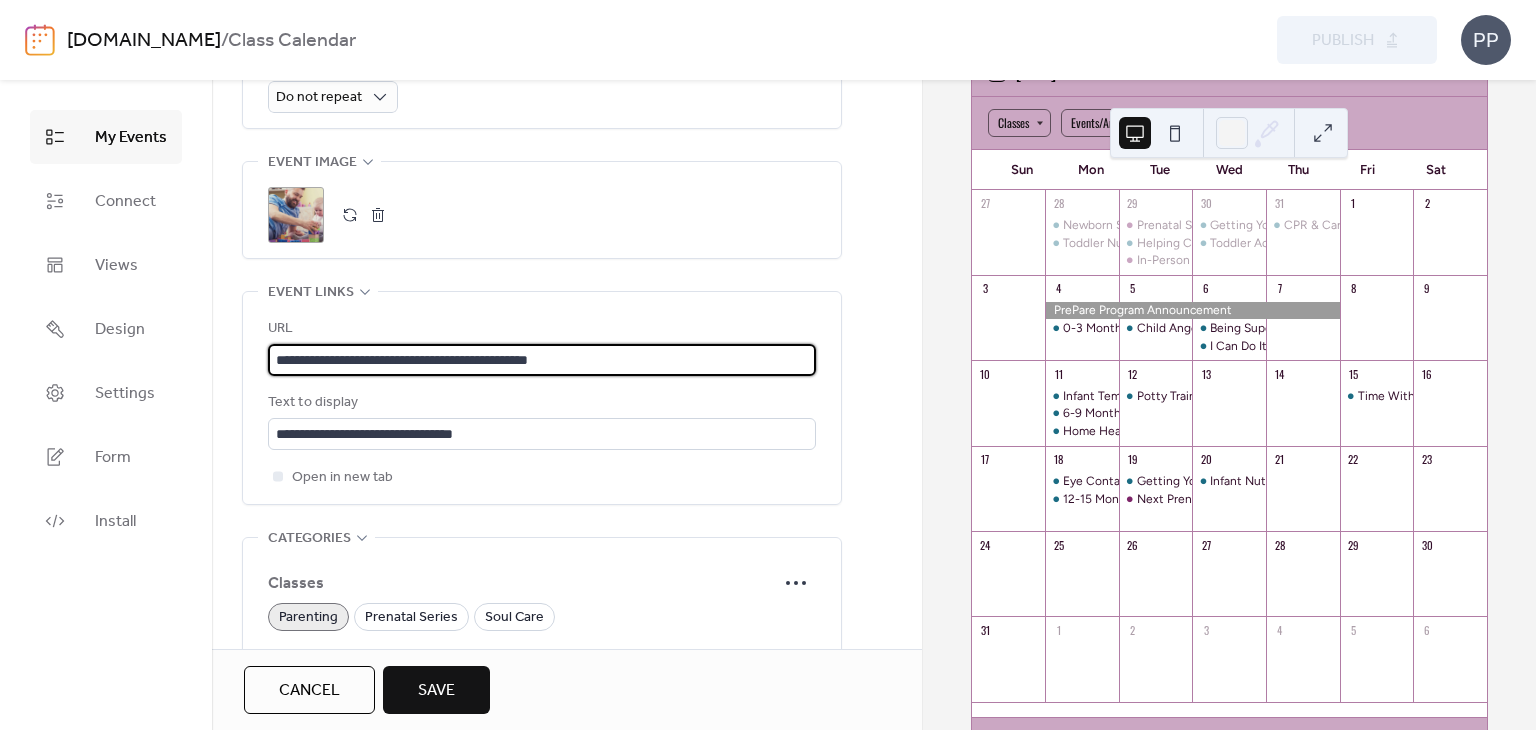 click on "**********" at bounding box center [542, 360] 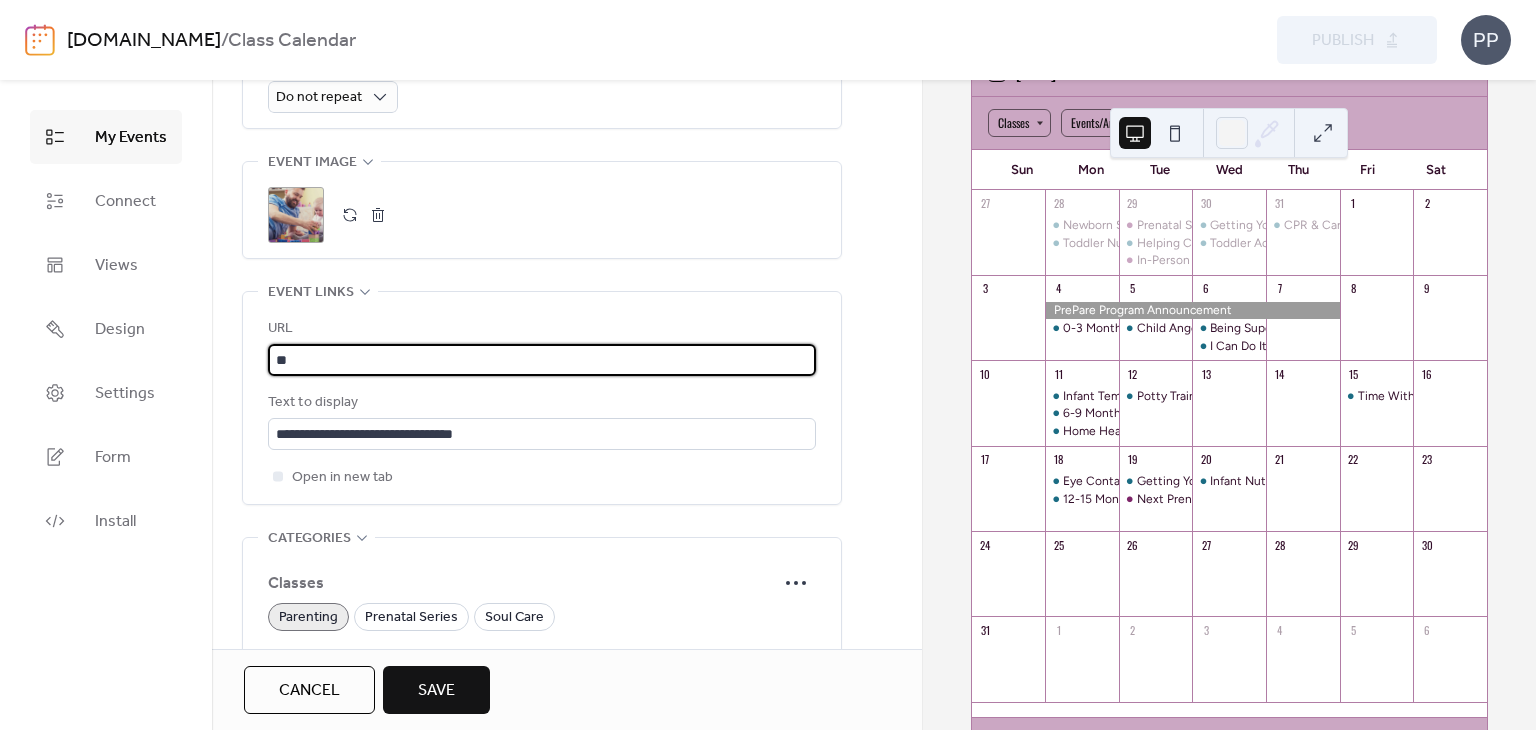 type on "*" 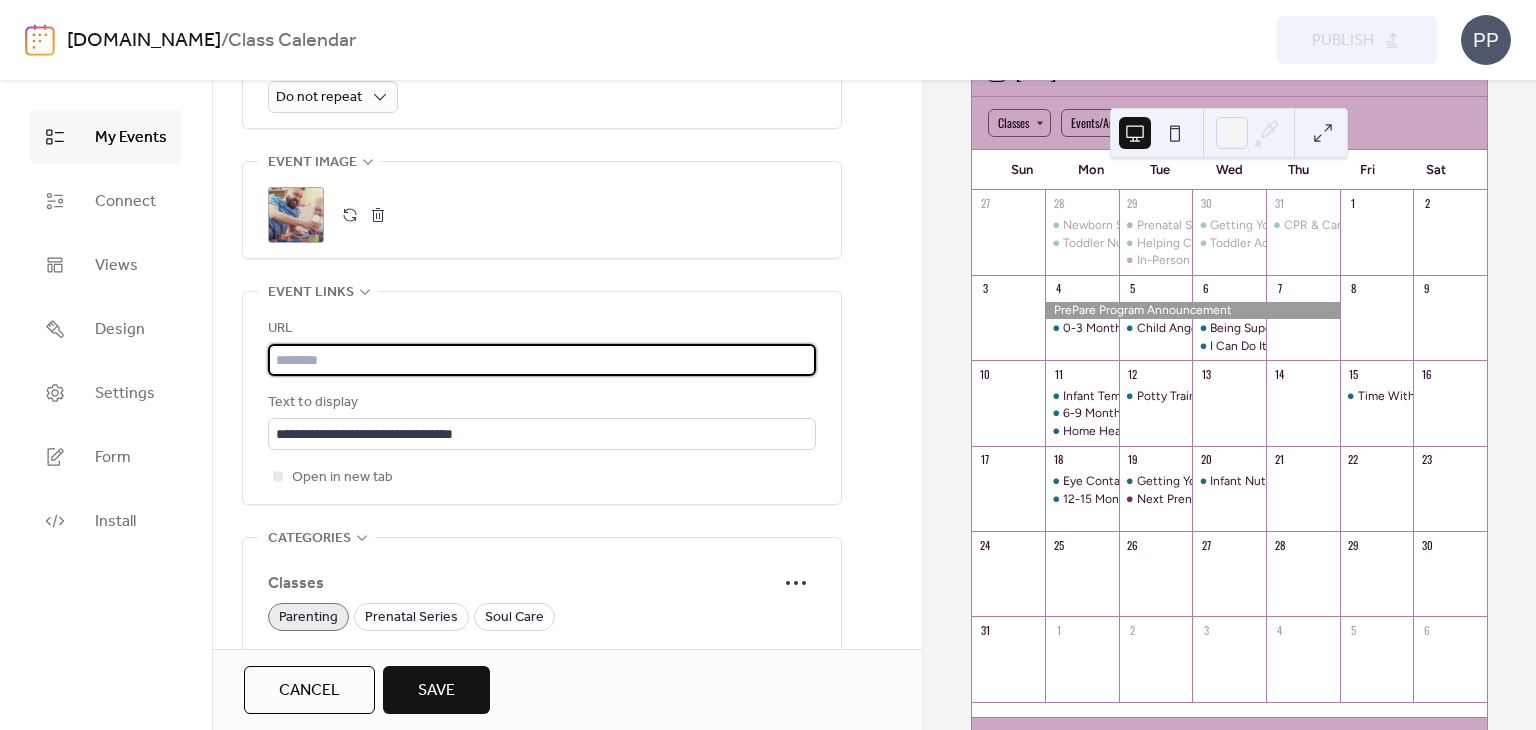 paste on "**********" 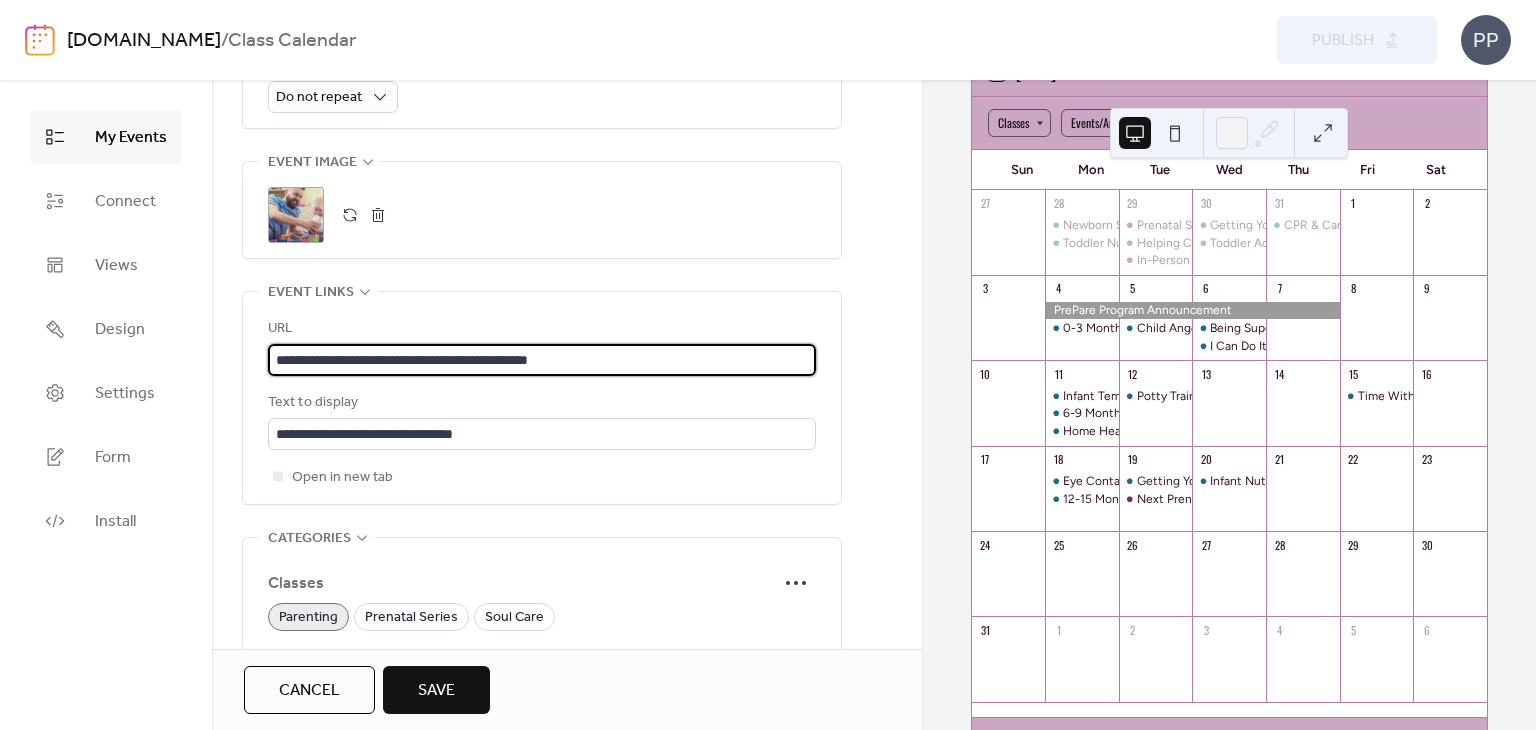 type on "**********" 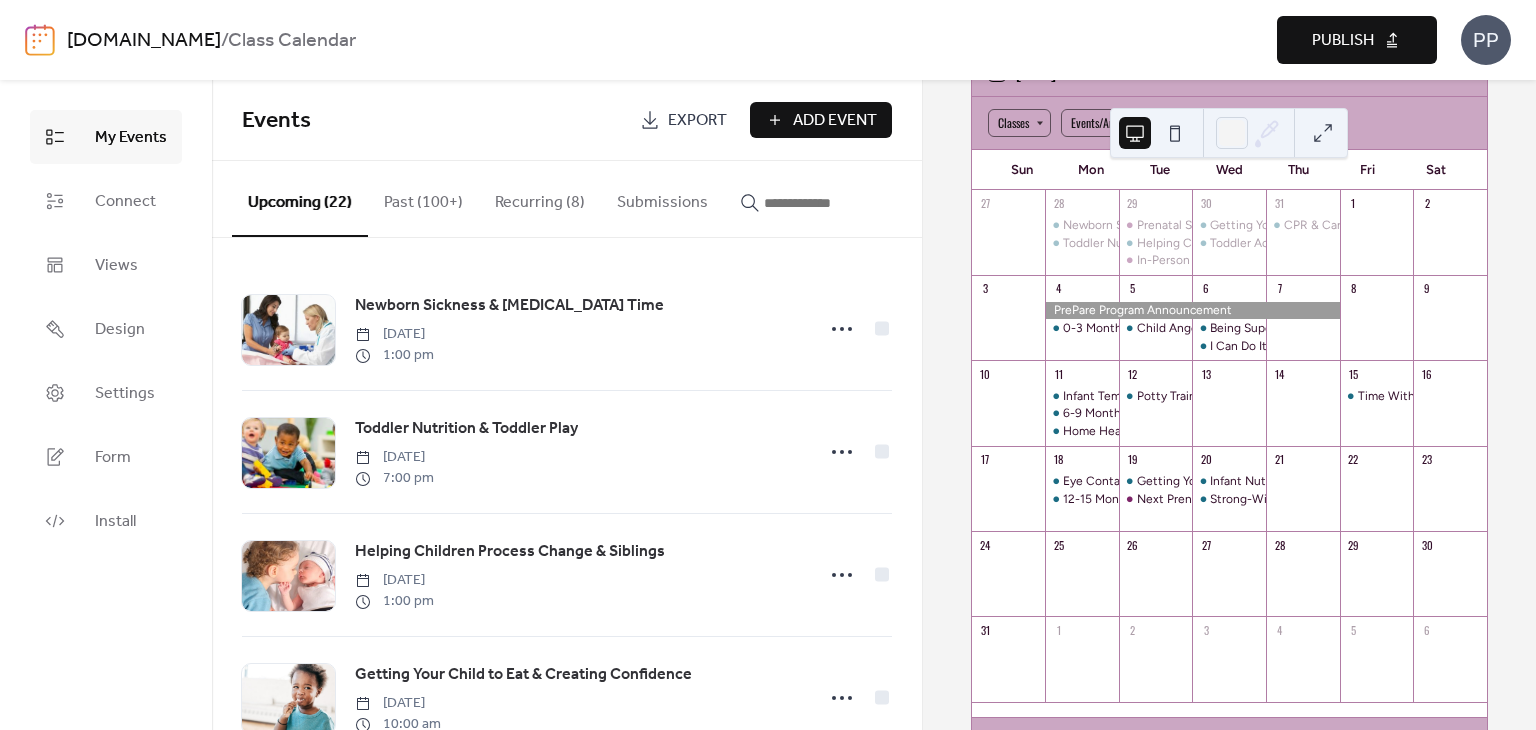 click on "Publish" at bounding box center [1343, 41] 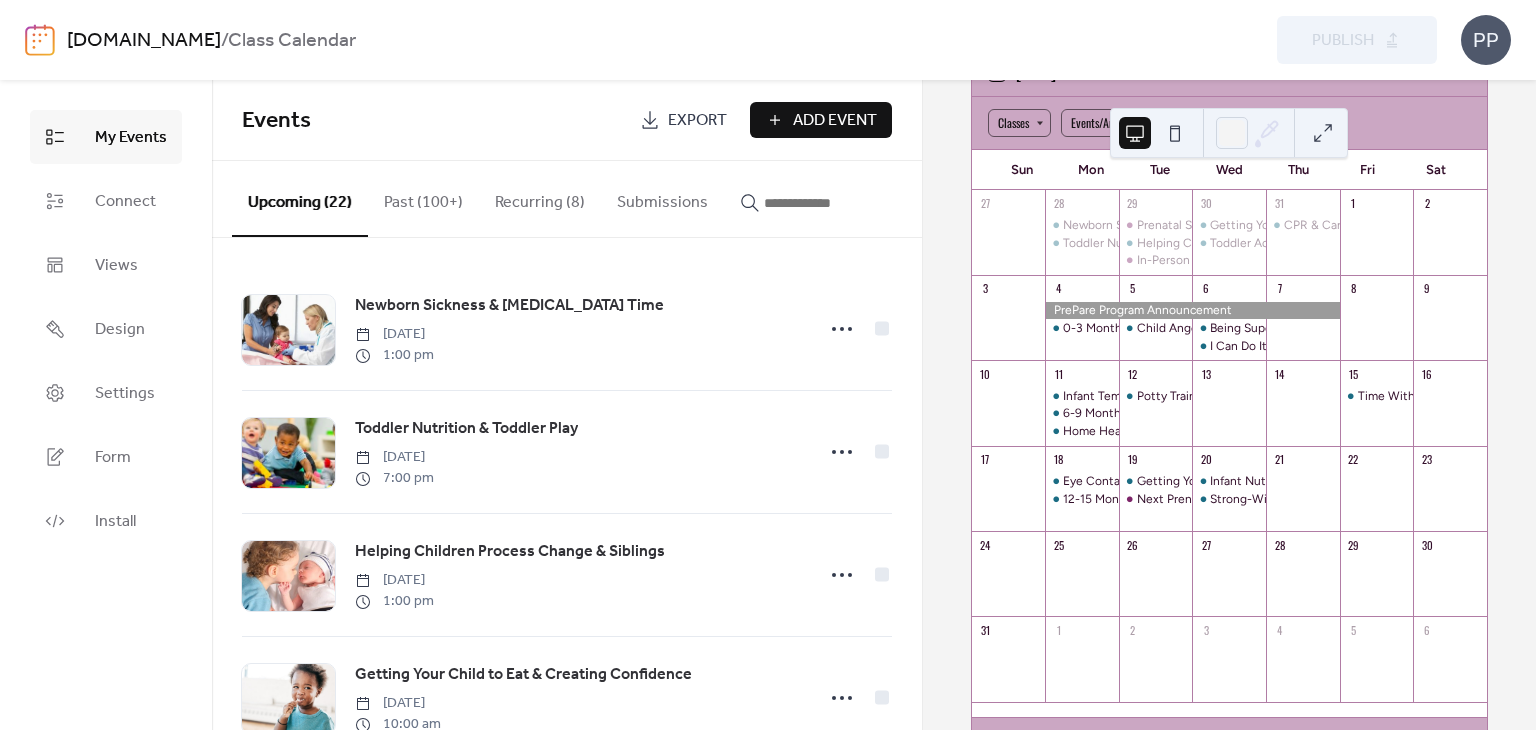 click at bounding box center (824, 203) 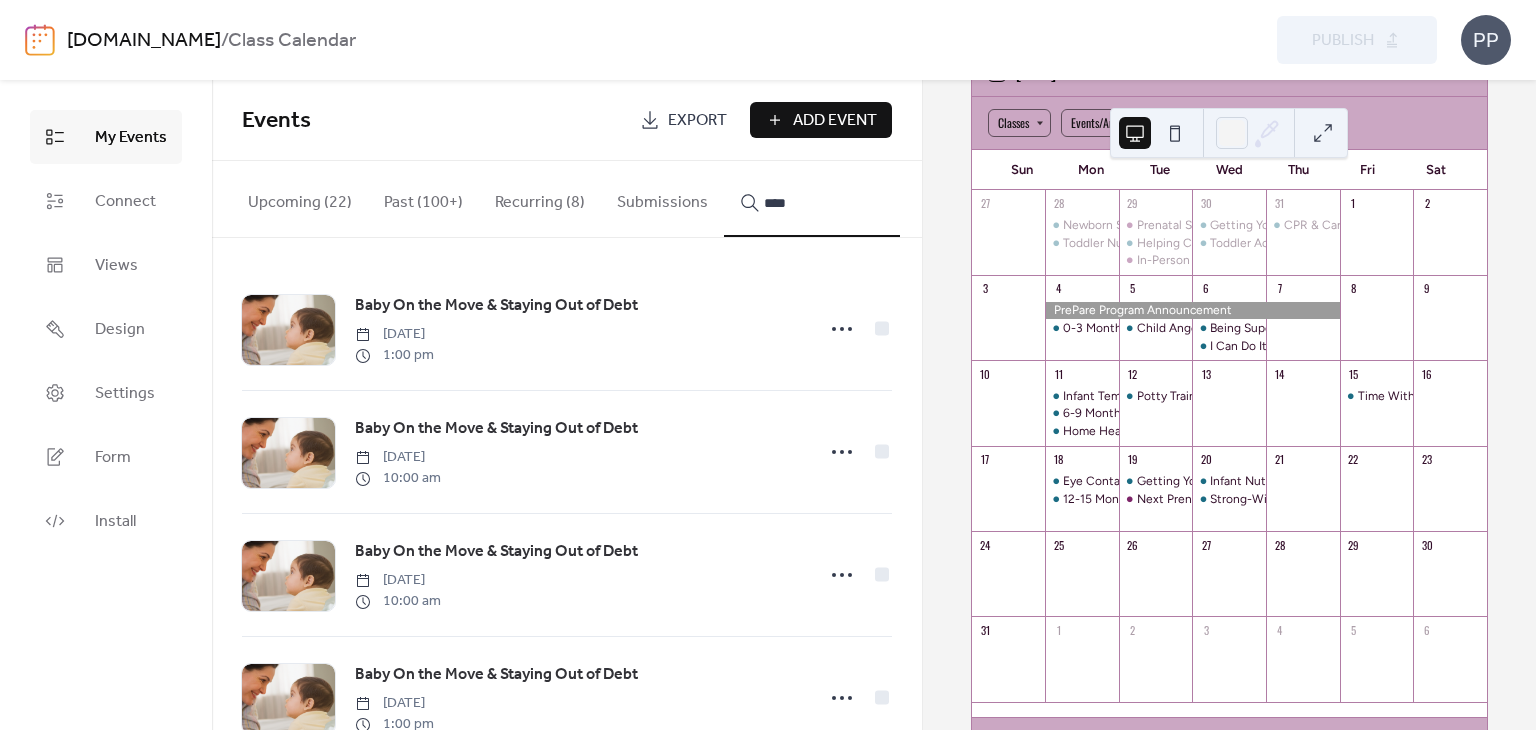 scroll, scrollTop: 429, scrollLeft: 0, axis: vertical 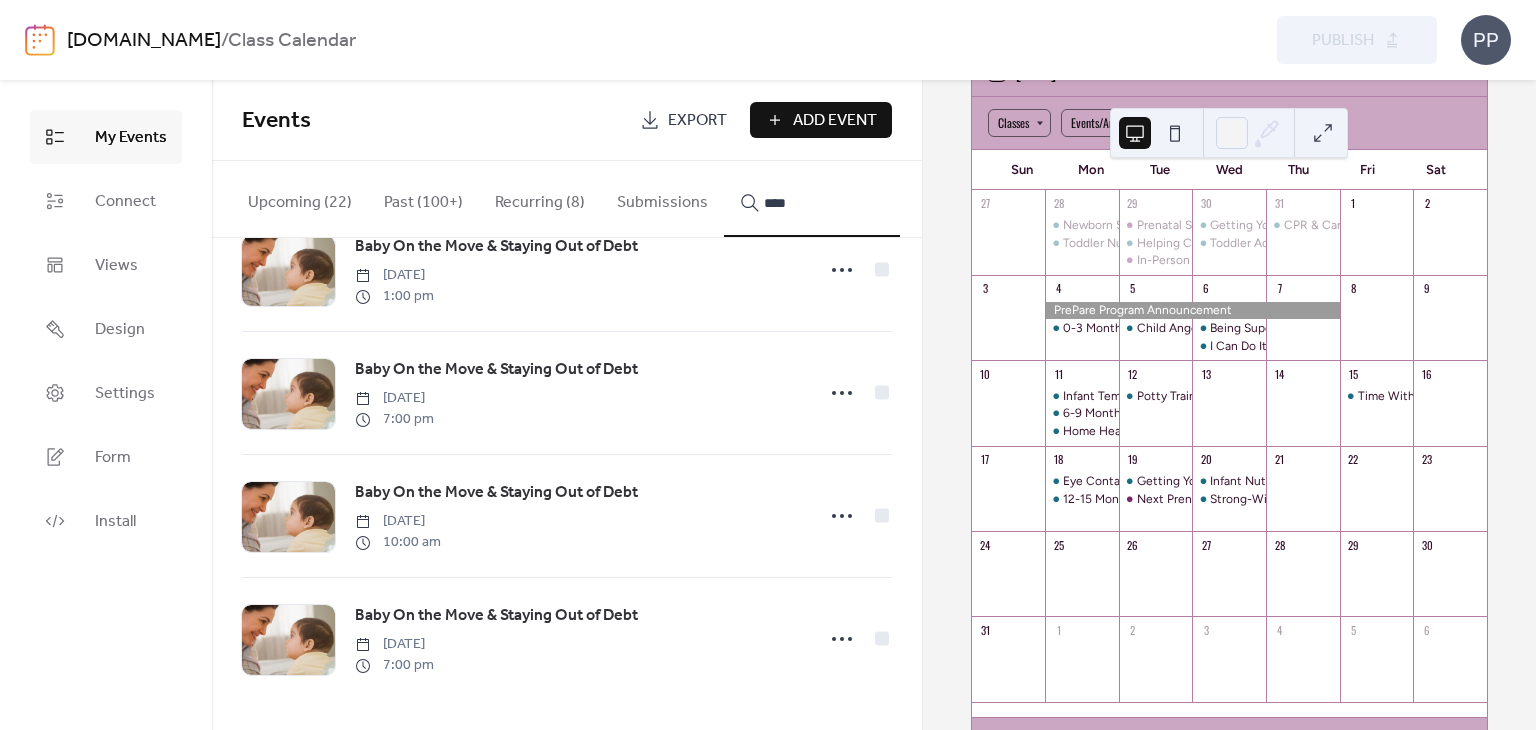 type on "****" 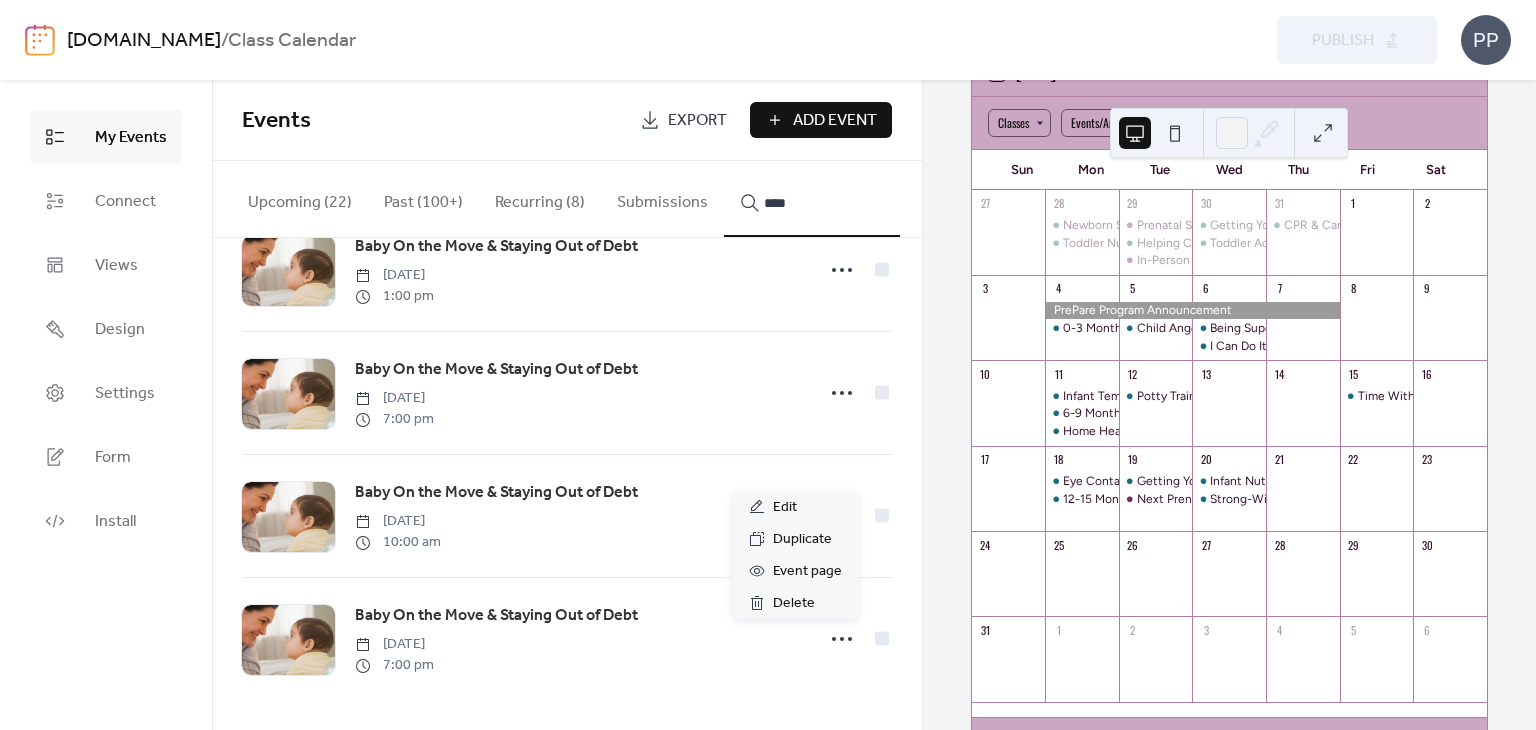 click 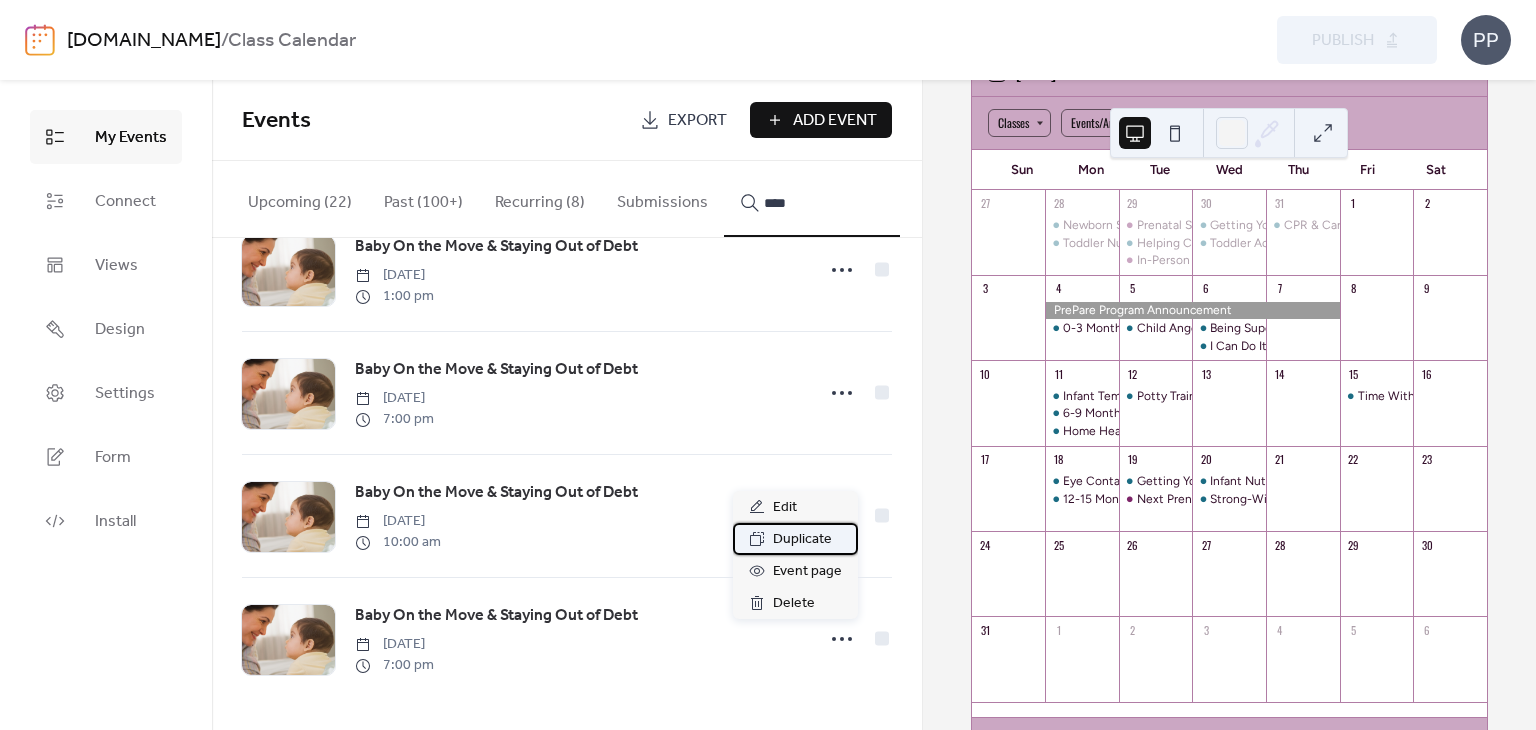 click on "Duplicate" at bounding box center (802, 540) 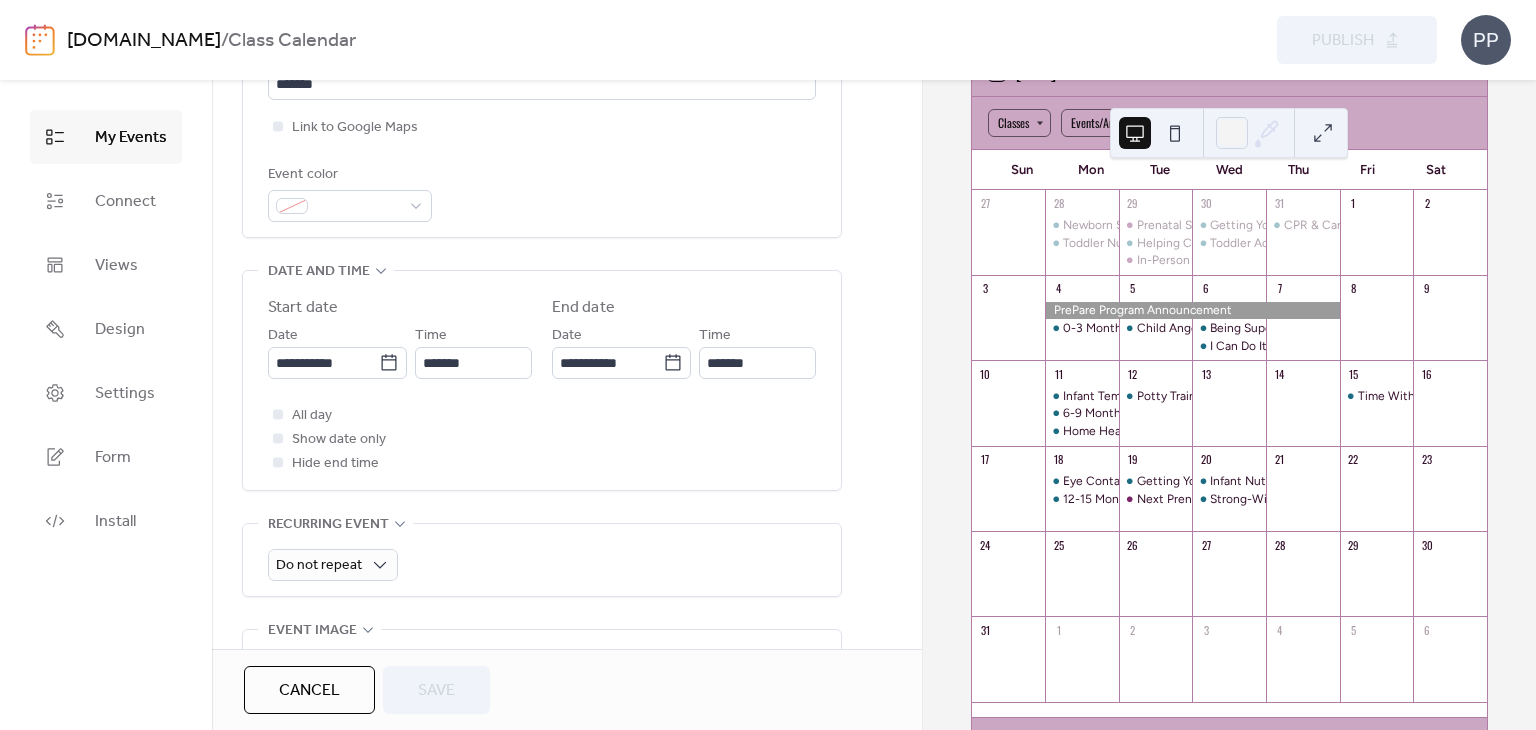 scroll, scrollTop: 508, scrollLeft: 0, axis: vertical 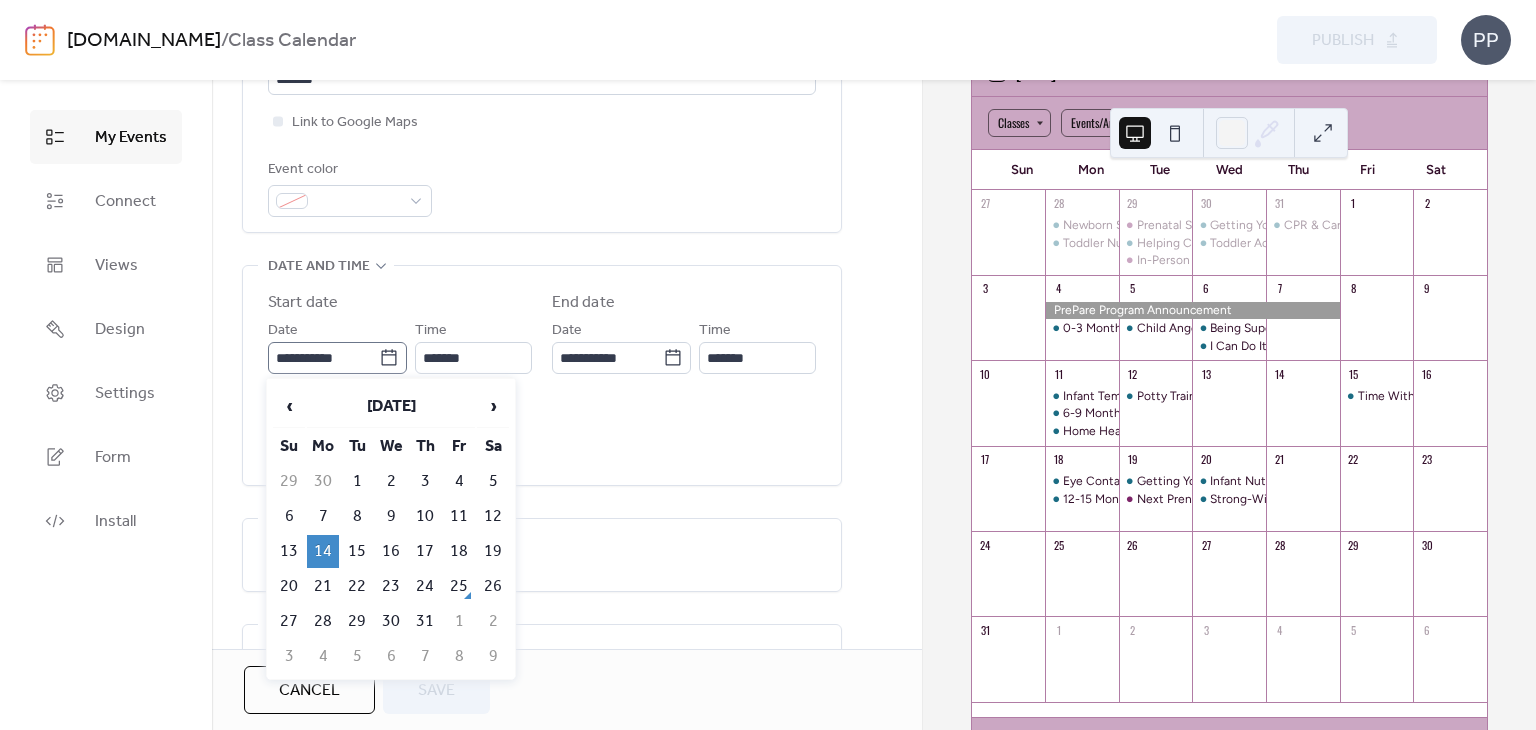 click 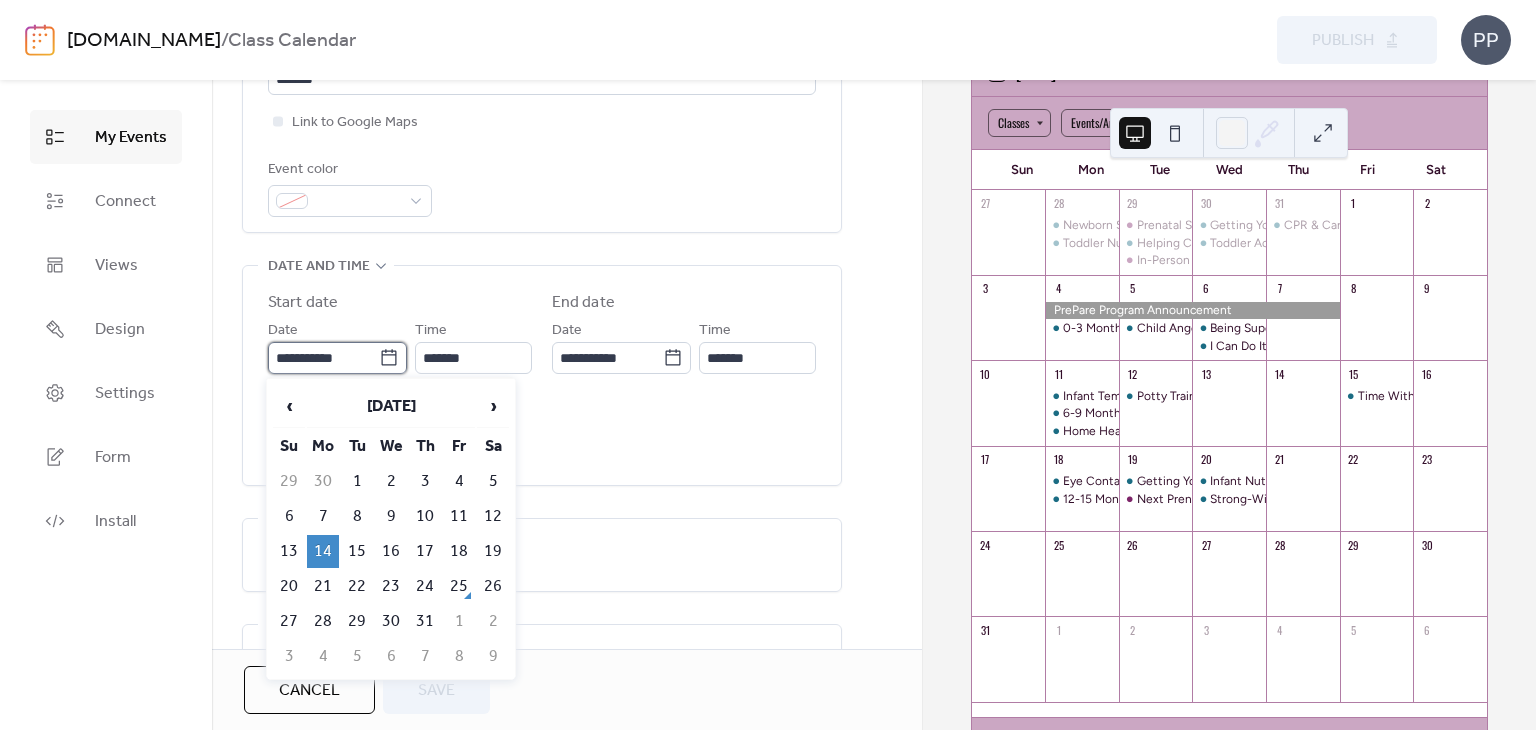 click on "**********" at bounding box center [323, 358] 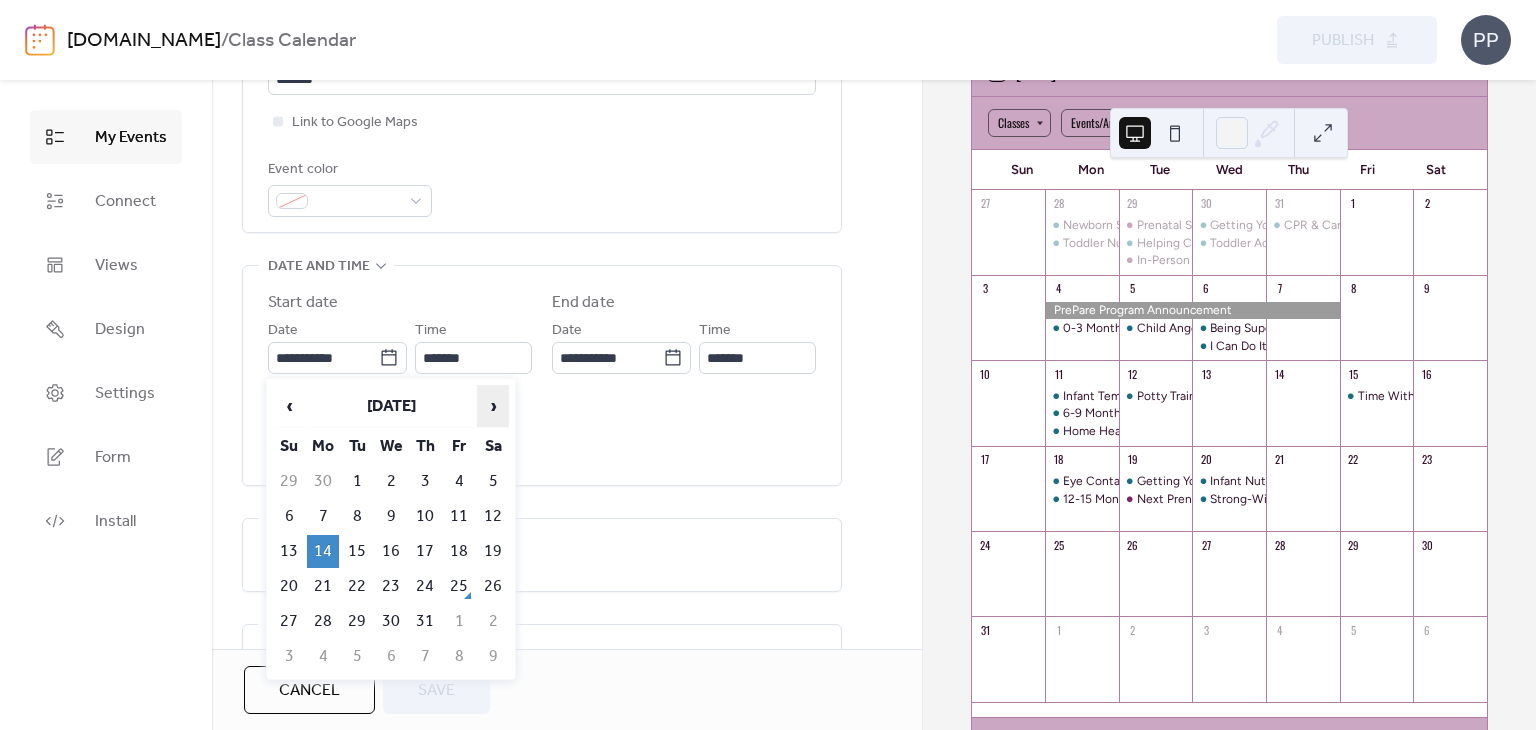 click on "›" at bounding box center (493, 406) 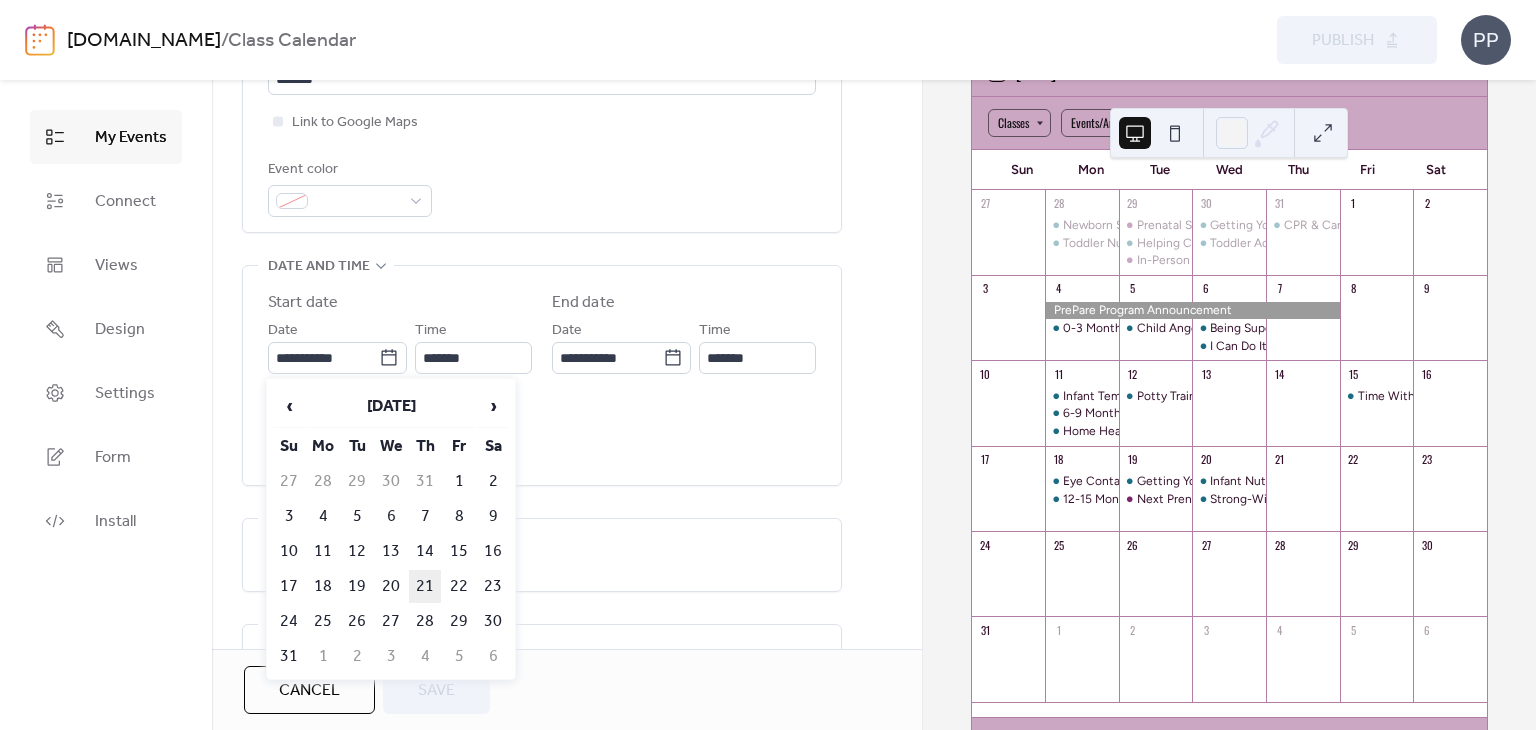 click on "21" at bounding box center [425, 586] 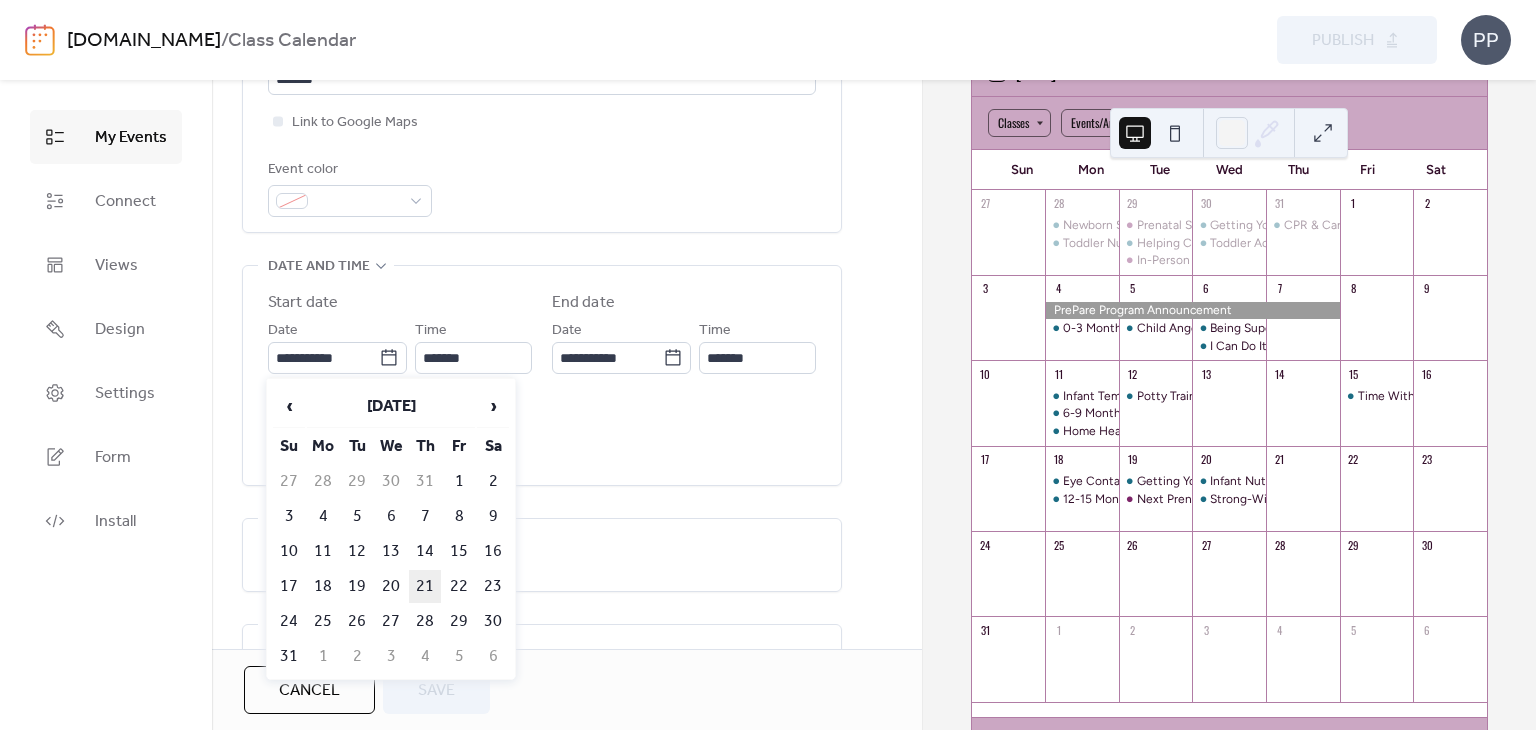 type on "**********" 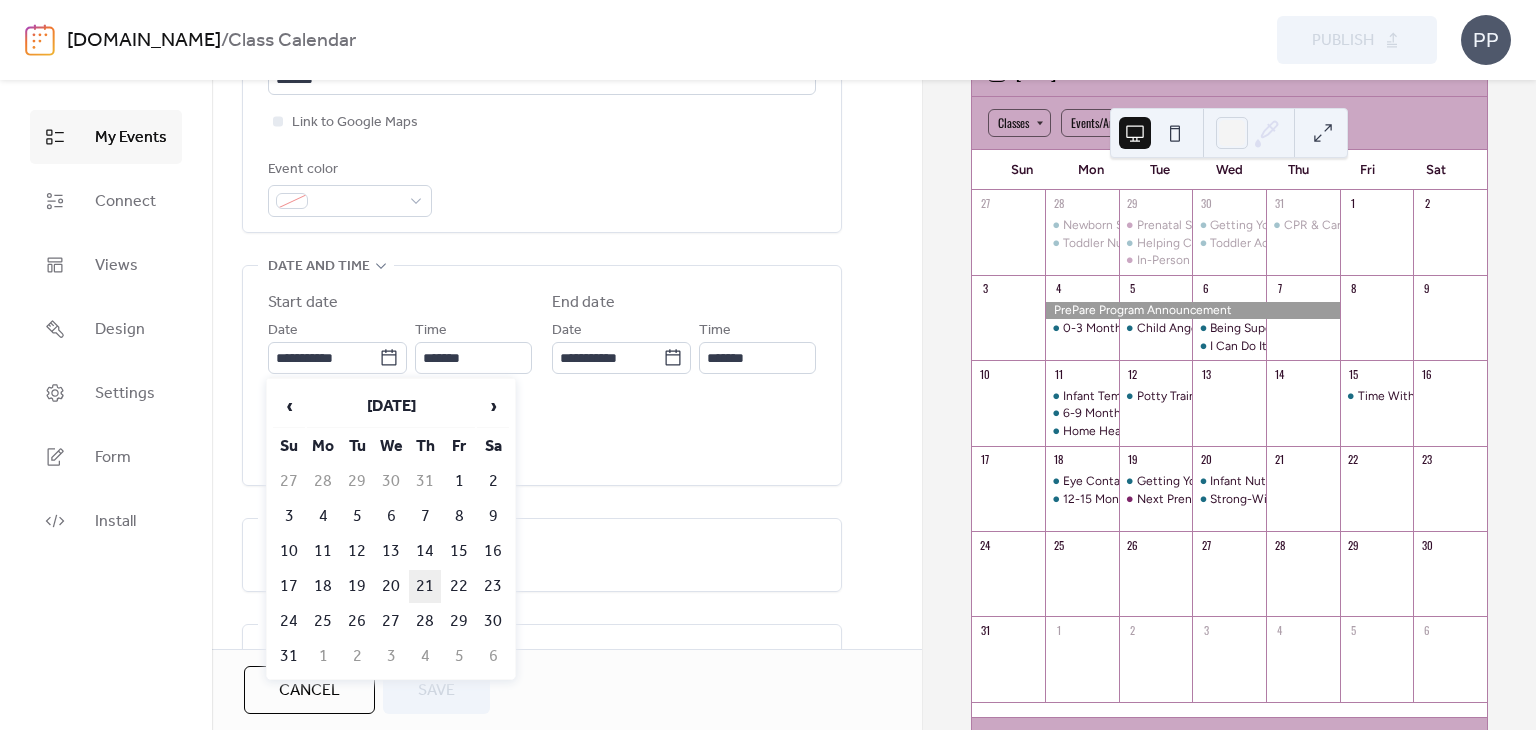 type on "**********" 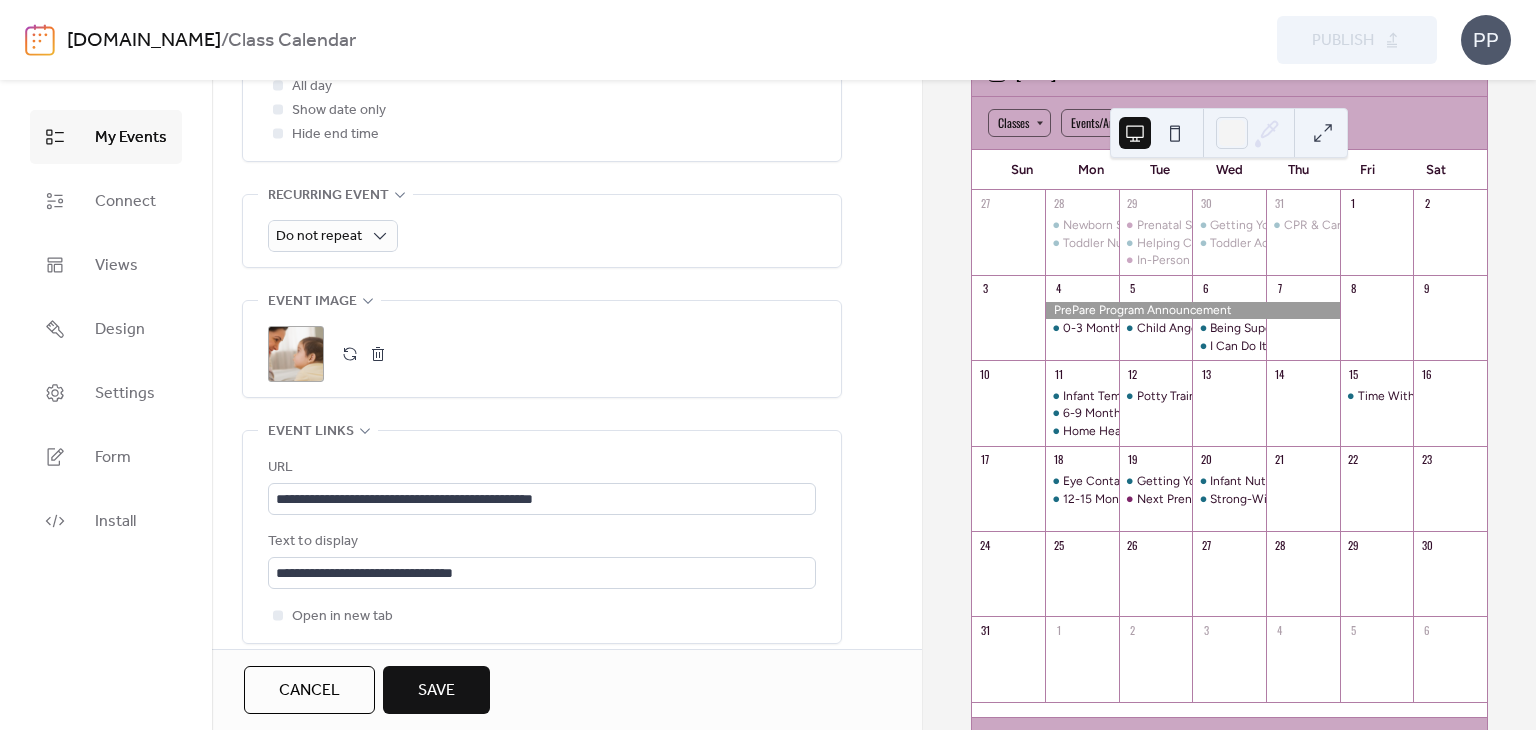 scroll, scrollTop: 839, scrollLeft: 0, axis: vertical 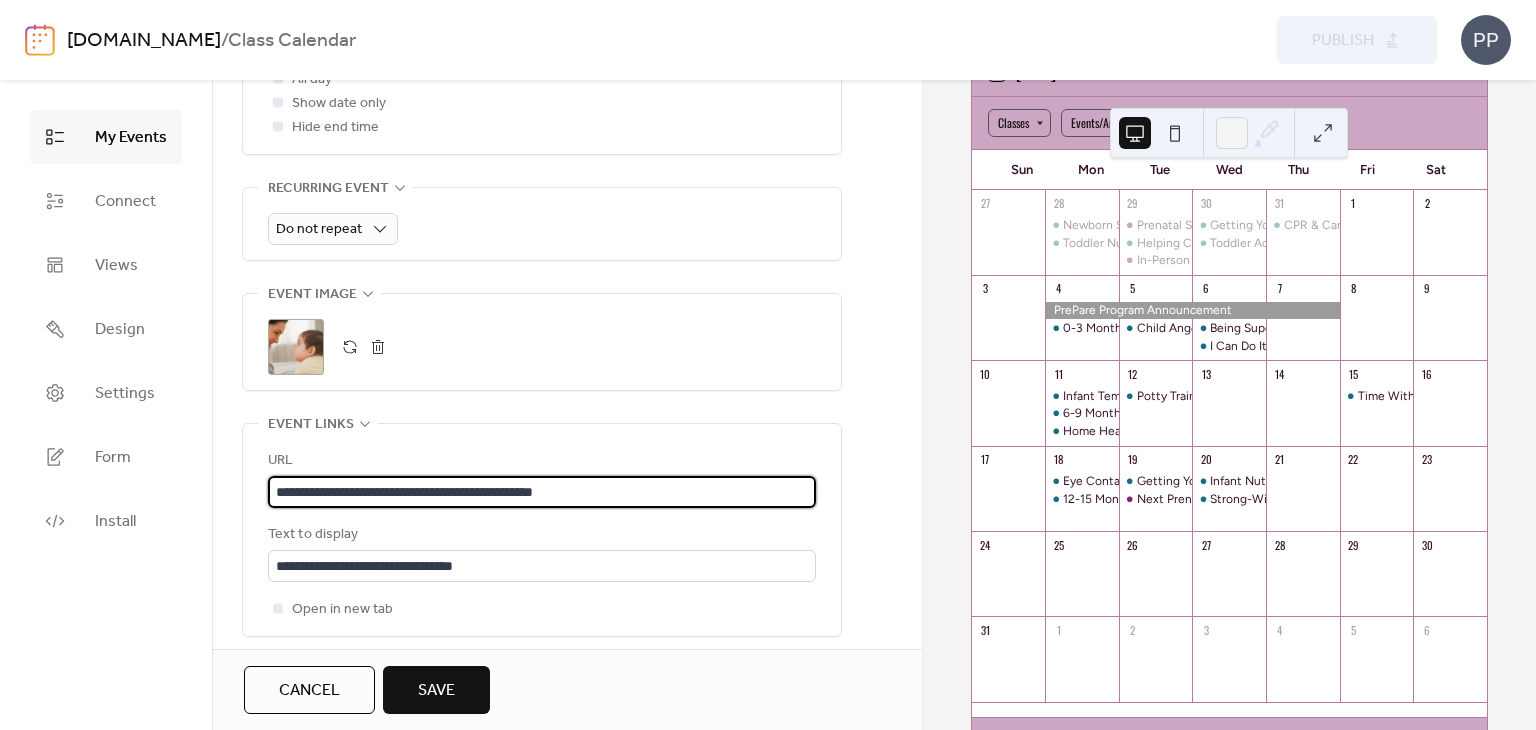 click on "**********" at bounding box center [542, 492] 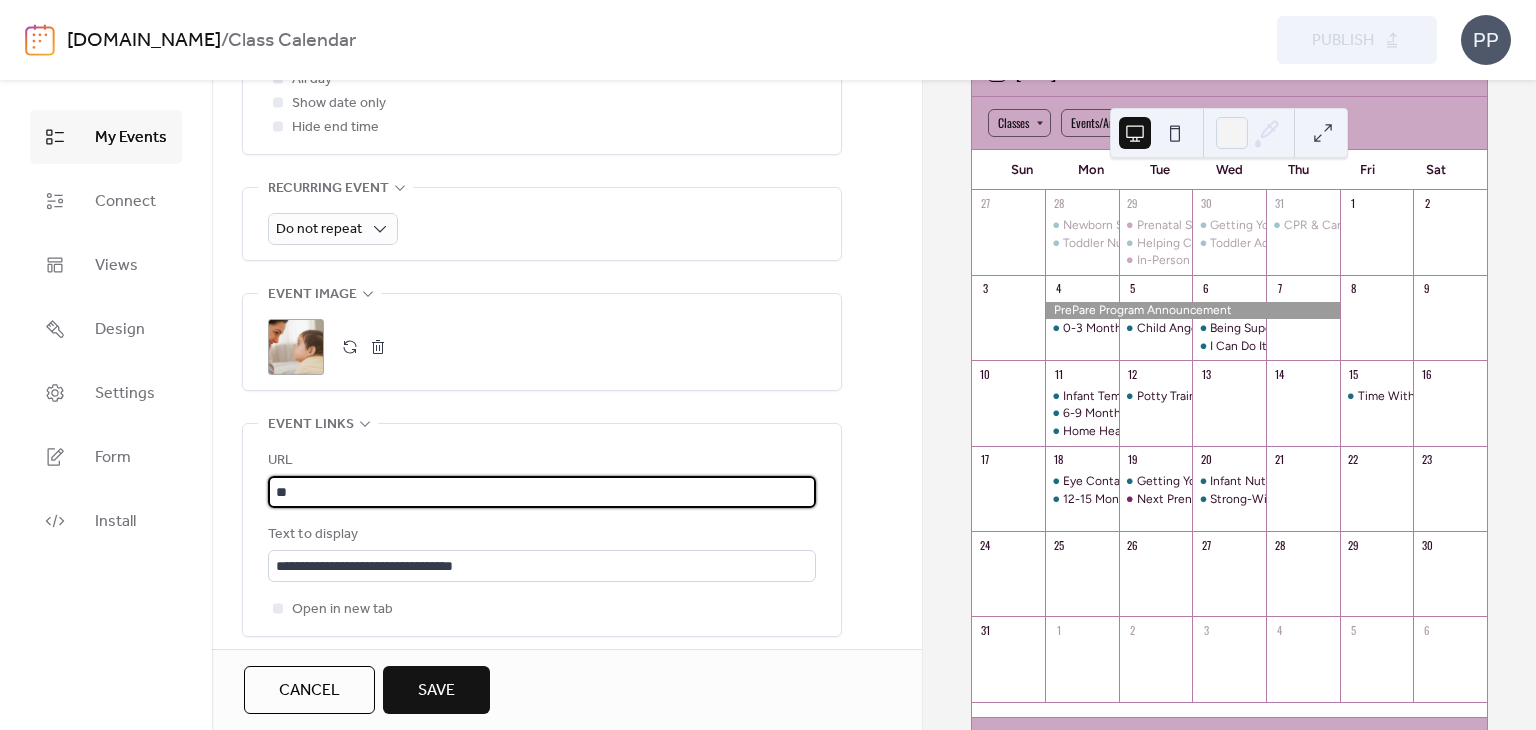 type on "*" 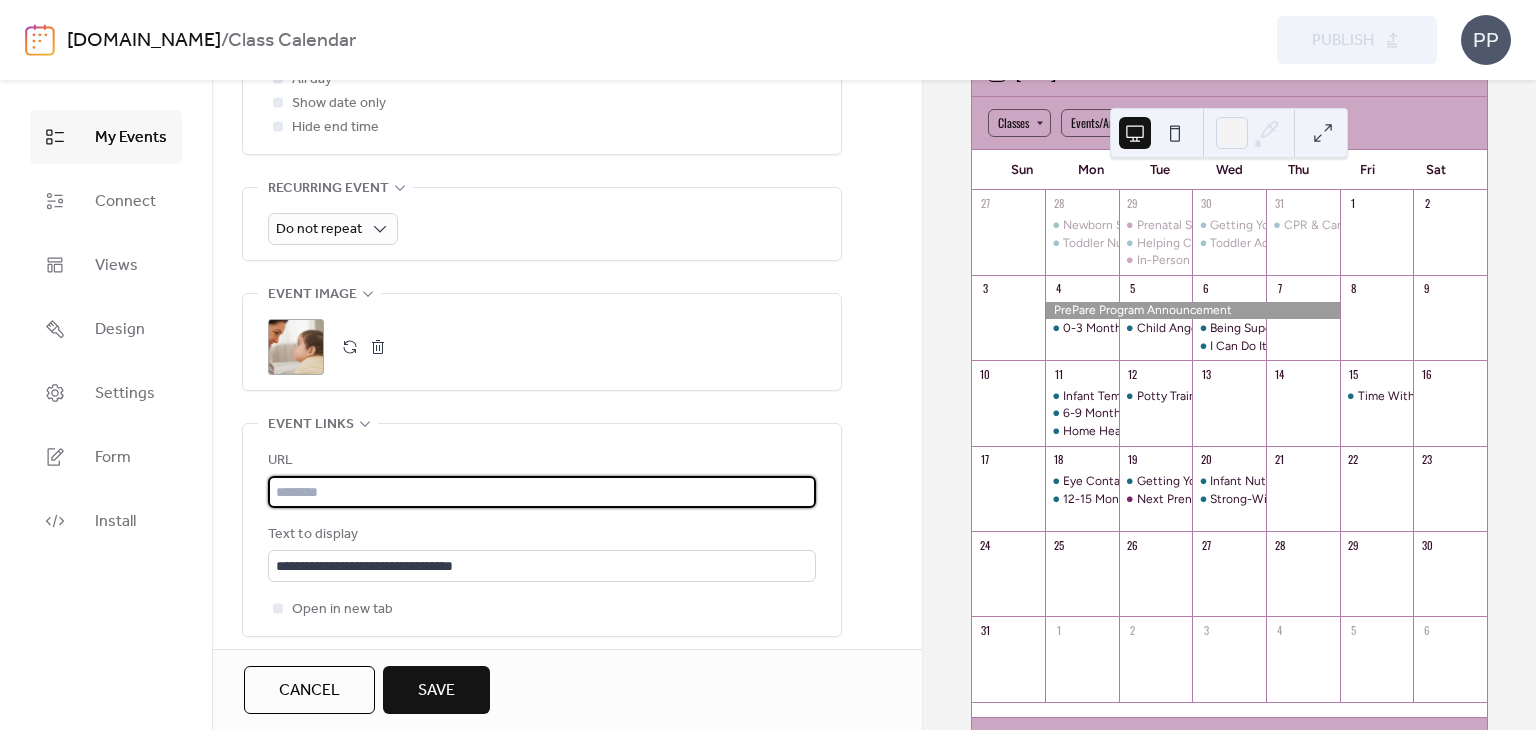 paste on "**********" 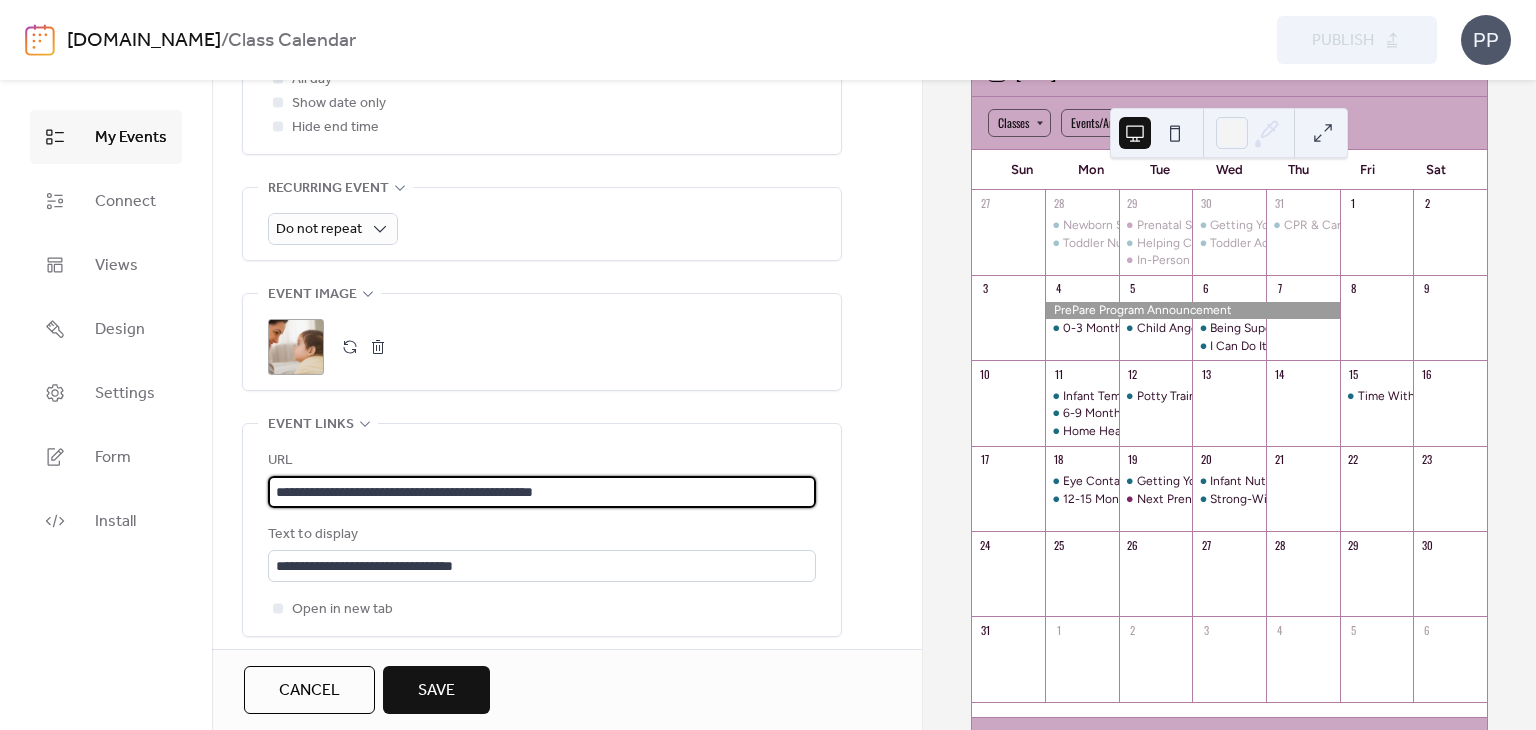 type on "**********" 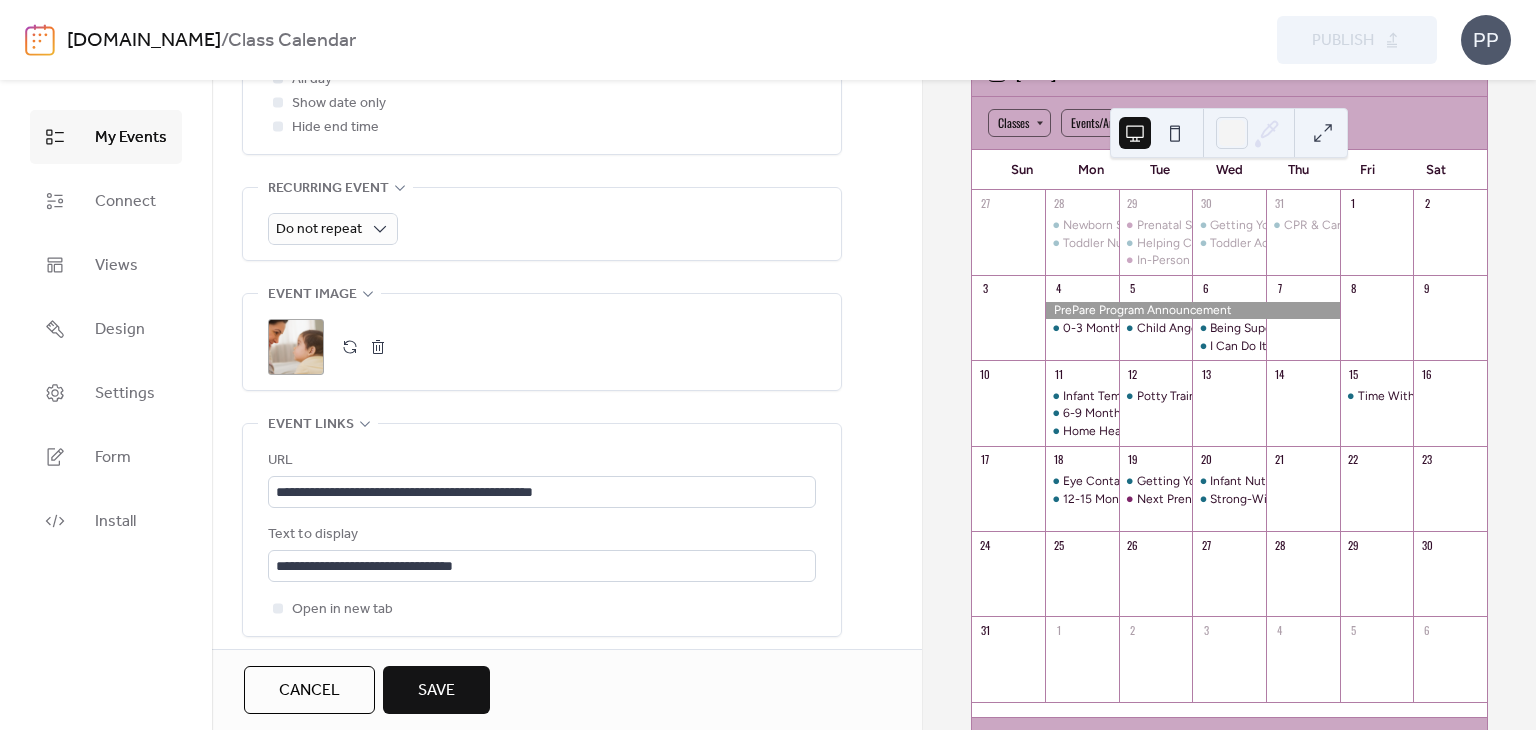 click on "Save" at bounding box center [436, 690] 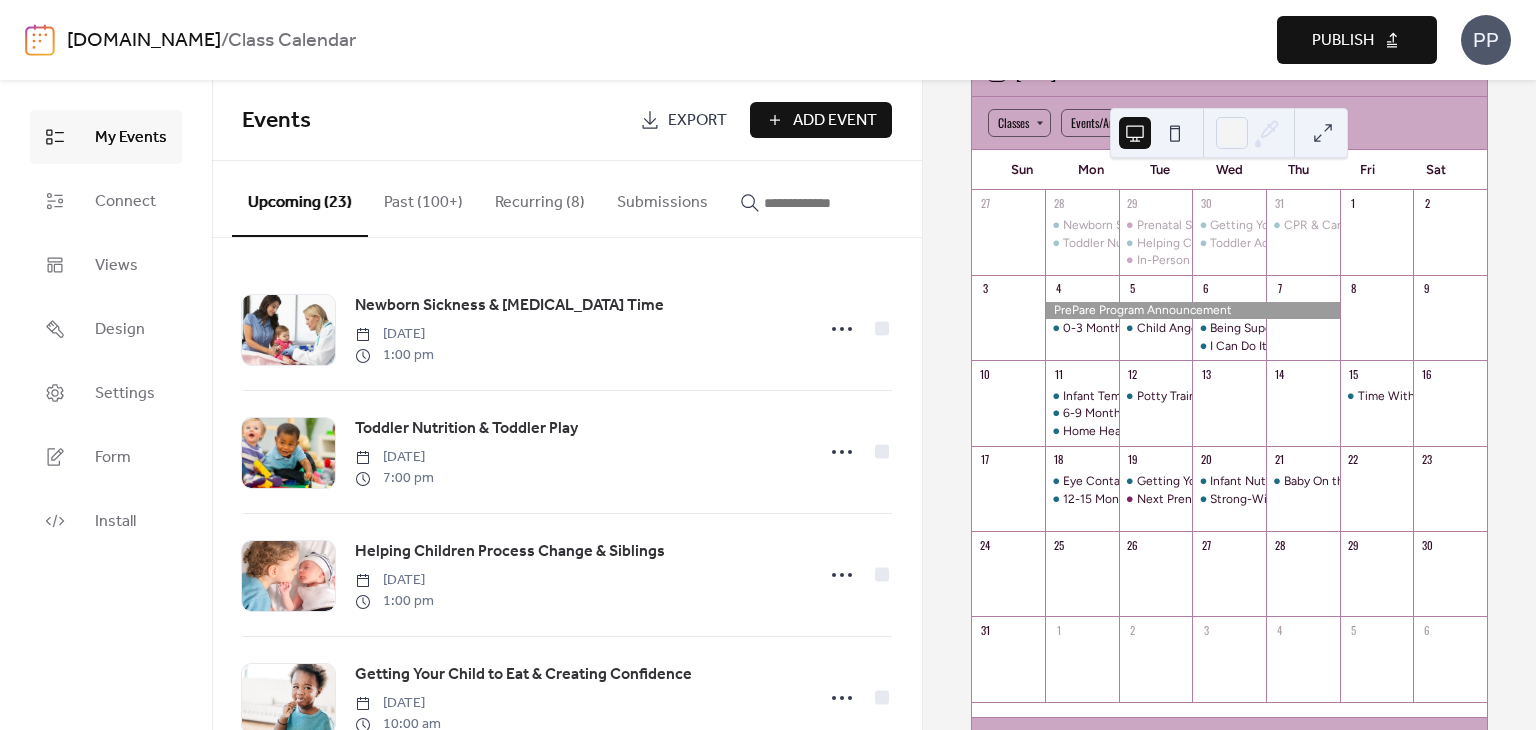 click on "Publish" at bounding box center [1343, 41] 